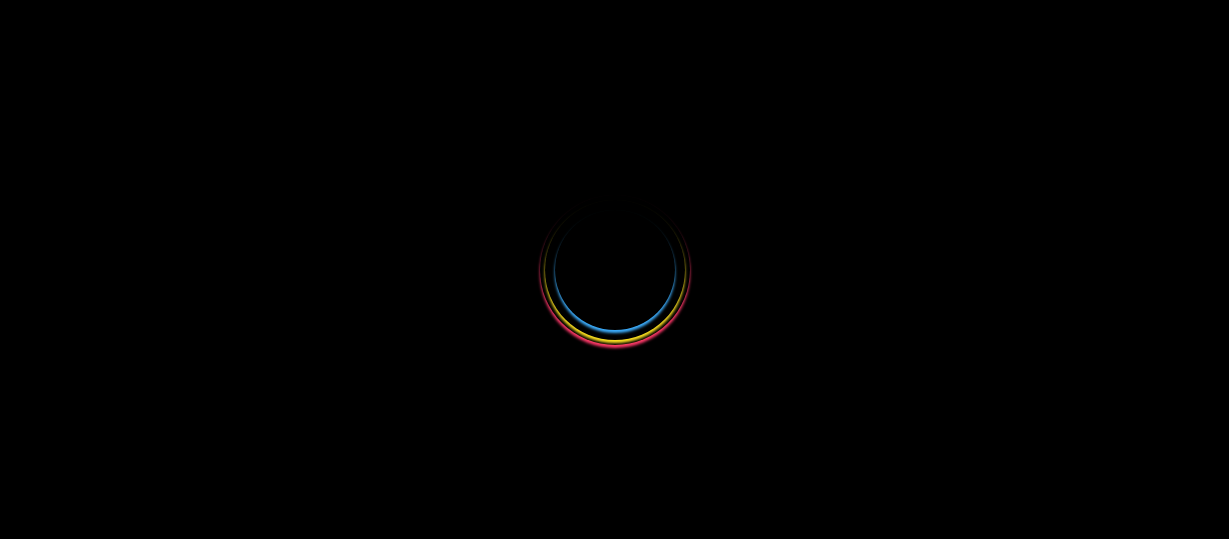 scroll, scrollTop: 0, scrollLeft: 0, axis: both 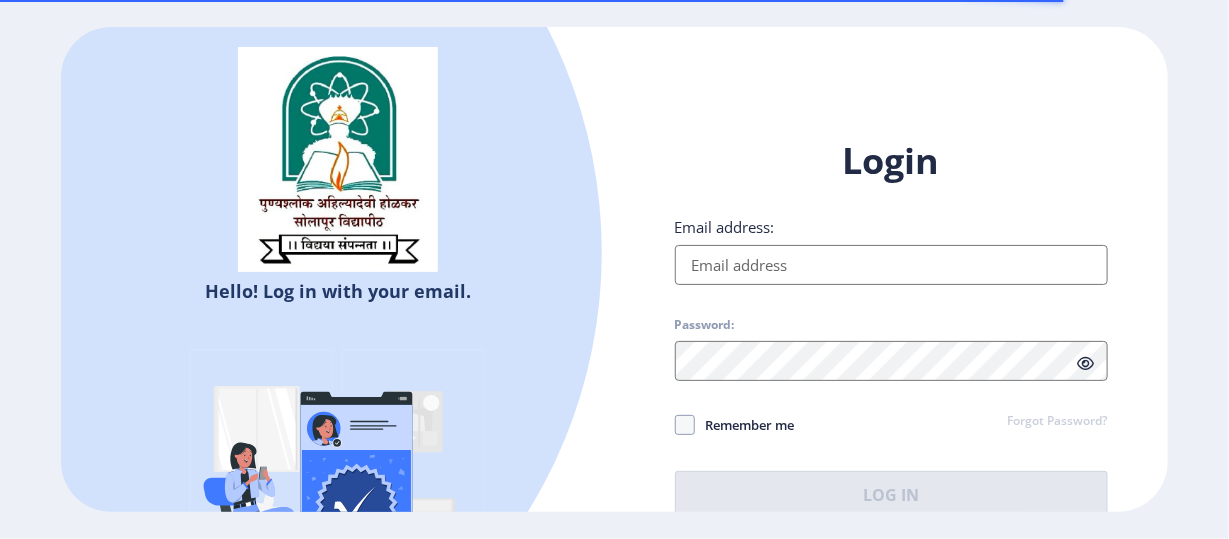 click on "Email address:" at bounding box center (891, 265) 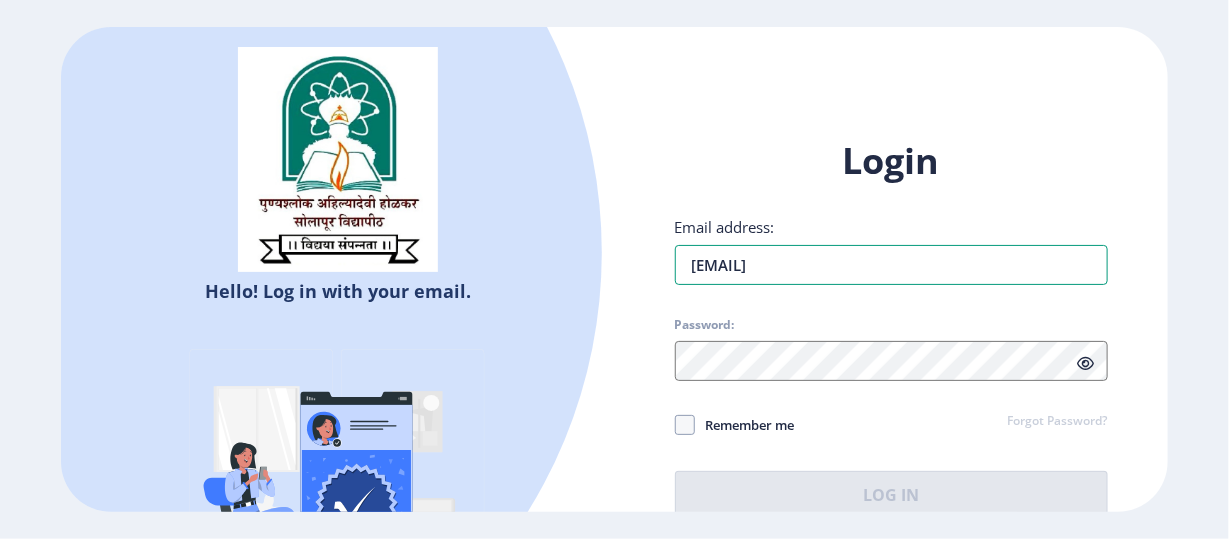 type on "[EMAIL]" 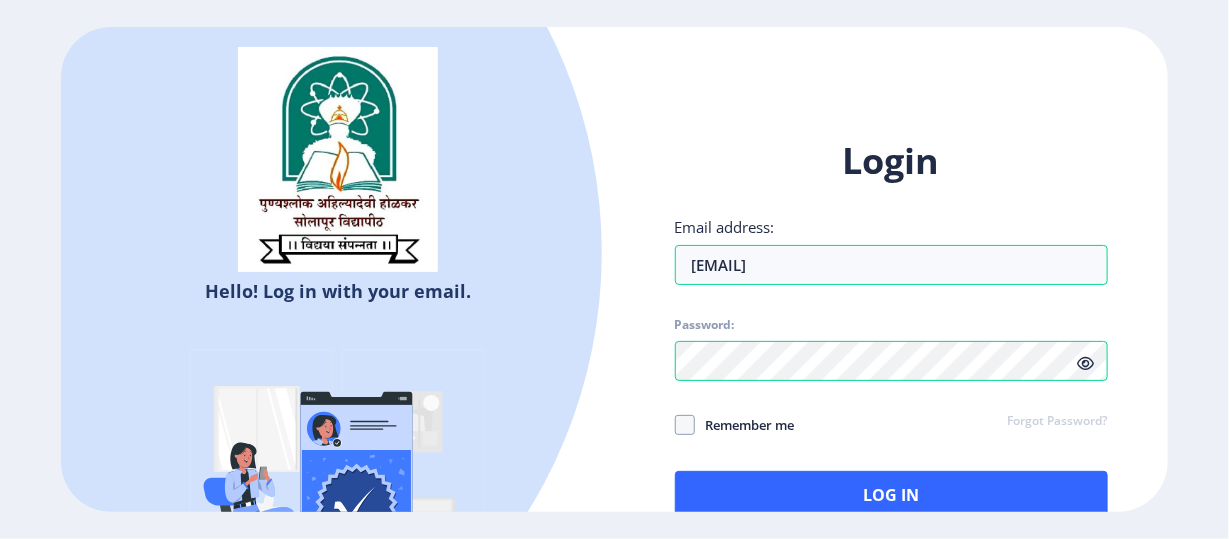 click on "Remember me Forgot Password?" at bounding box center [891, 426] 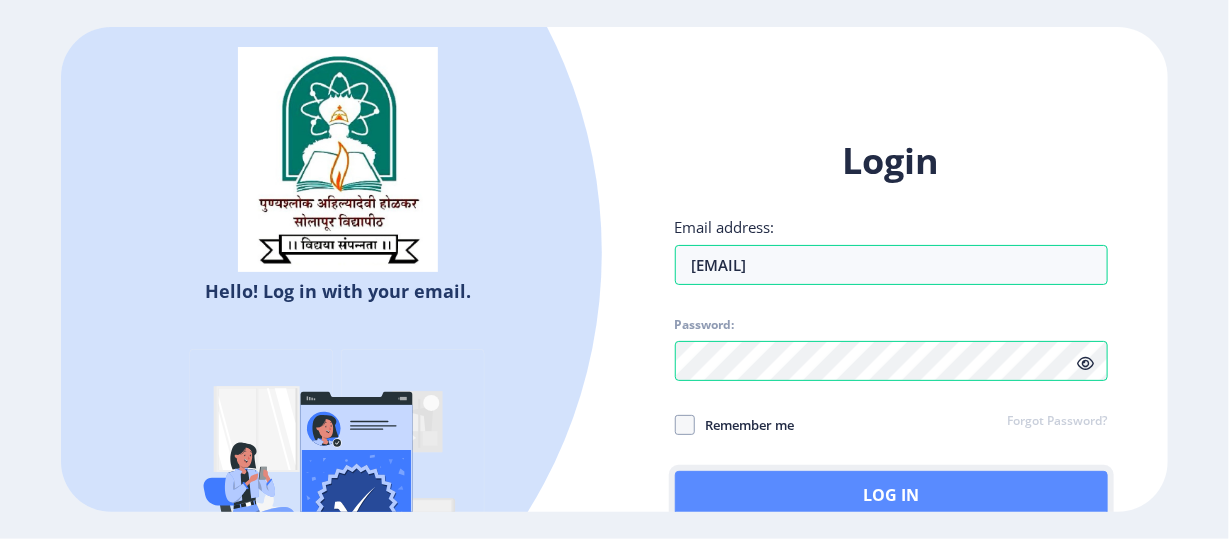 click on "Log In" at bounding box center (891, 495) 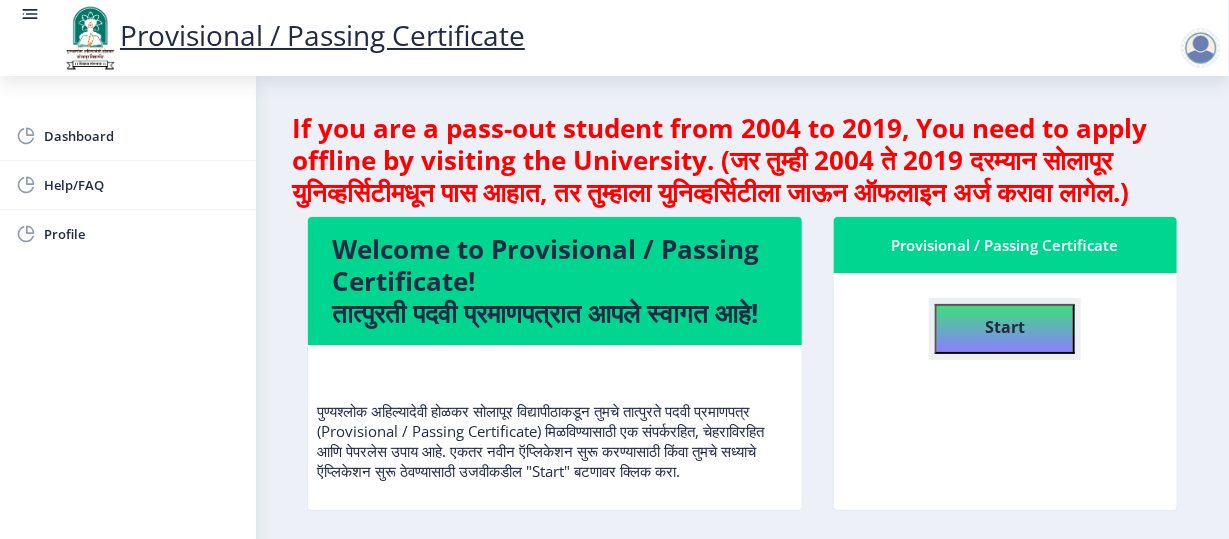 click on "Start" at bounding box center [1005, 325] 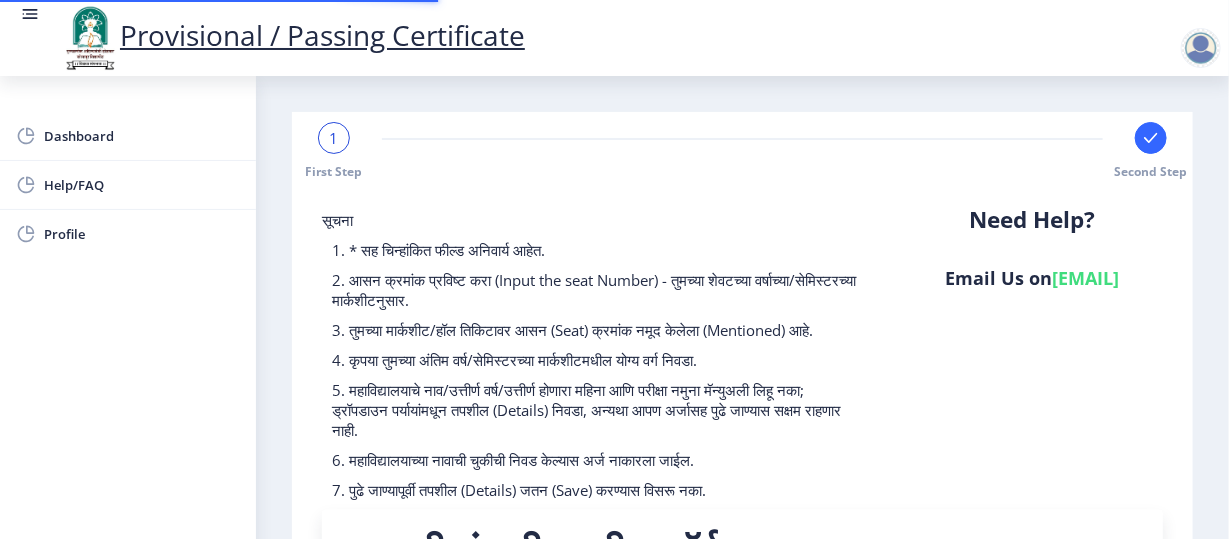 scroll, scrollTop: 456, scrollLeft: 0, axis: vertical 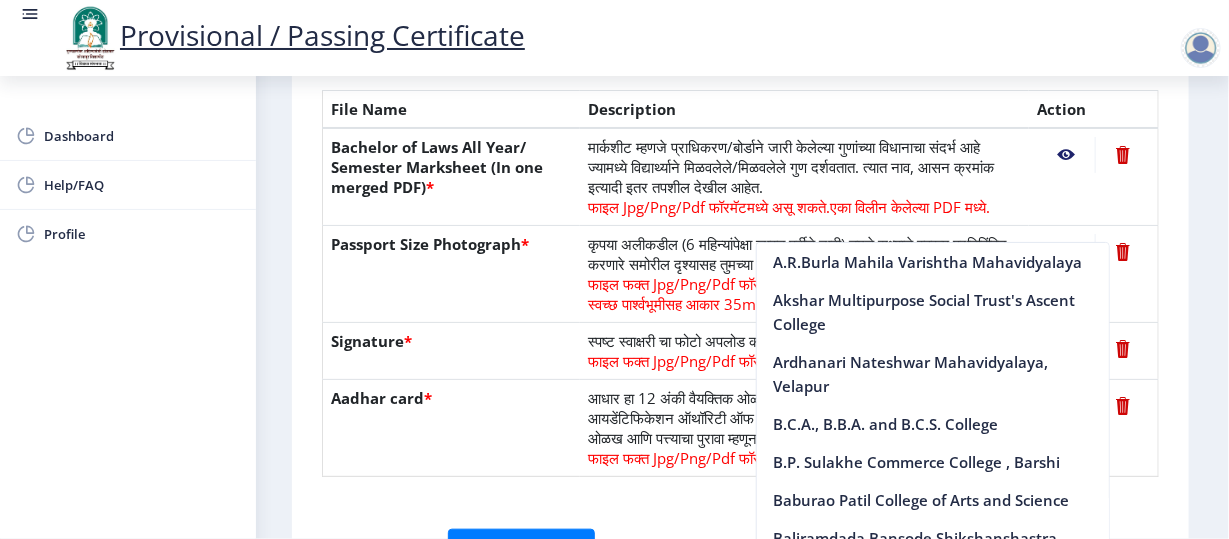 click at bounding box center (1094, 177) 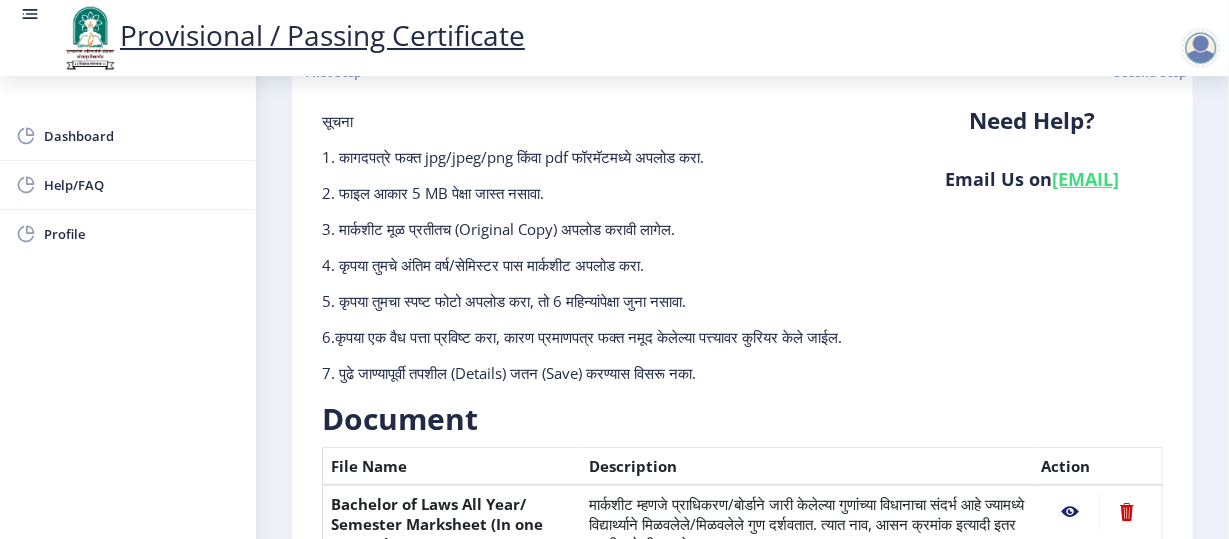 scroll, scrollTop: 0, scrollLeft: 0, axis: both 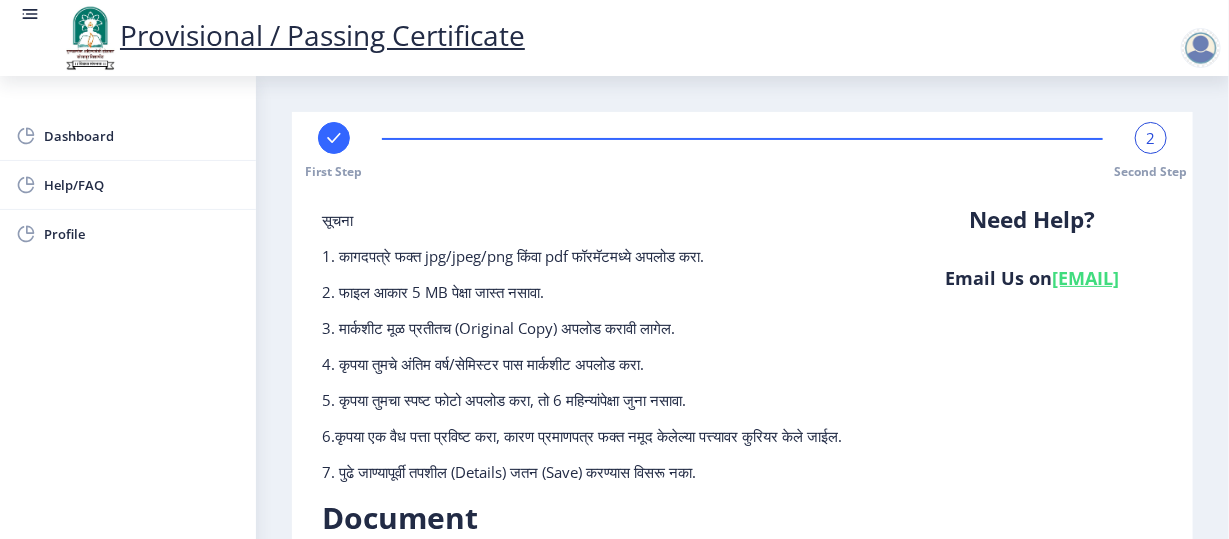 click at bounding box center [334, 138] 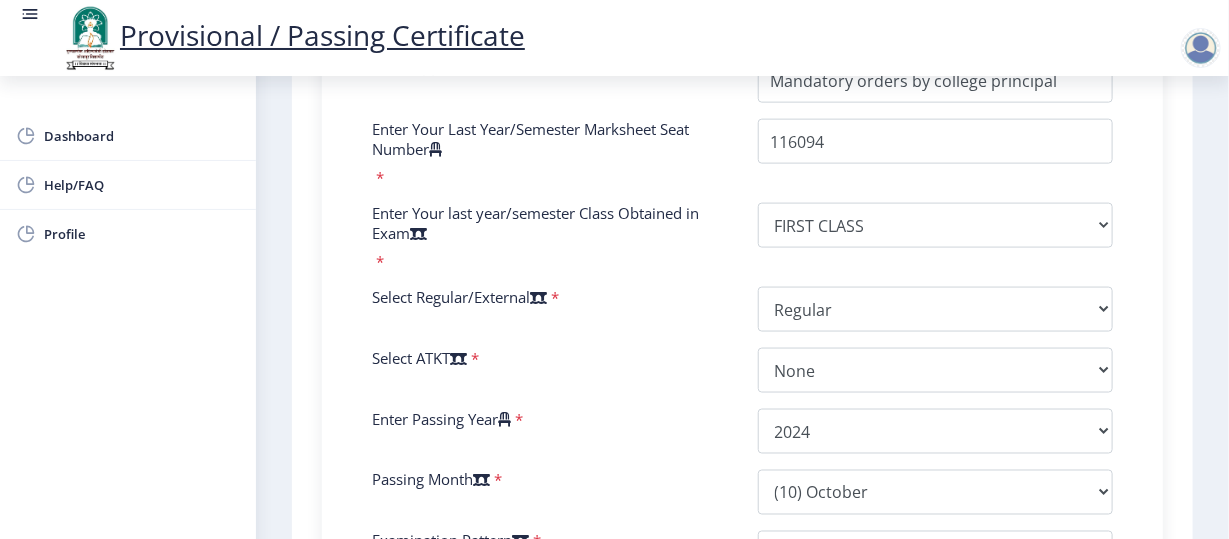scroll, scrollTop: 1150, scrollLeft: 0, axis: vertical 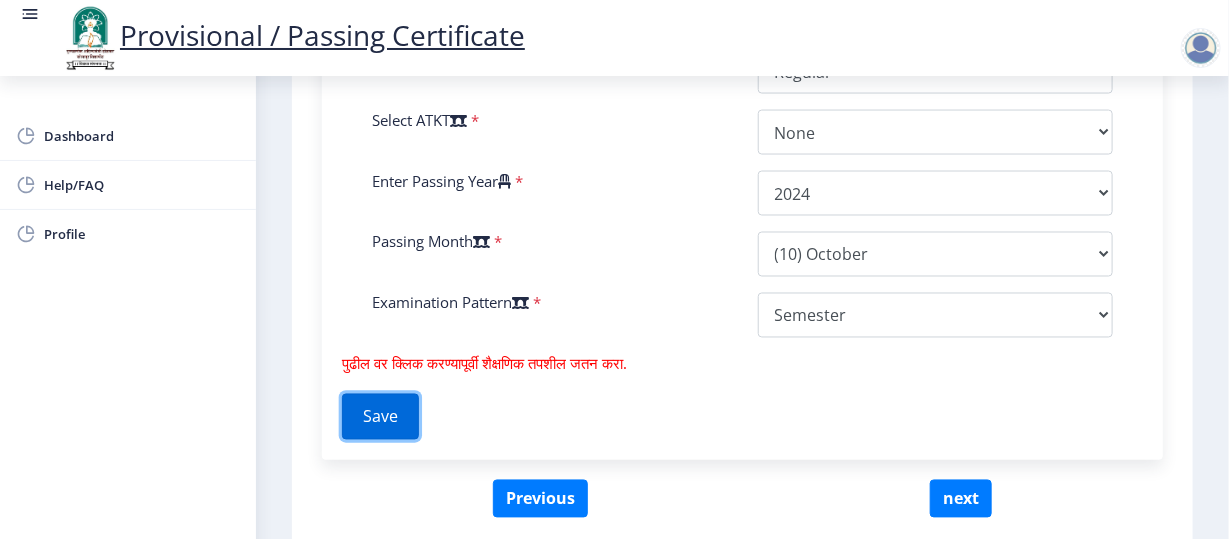 click on "Save" at bounding box center (380, 417) 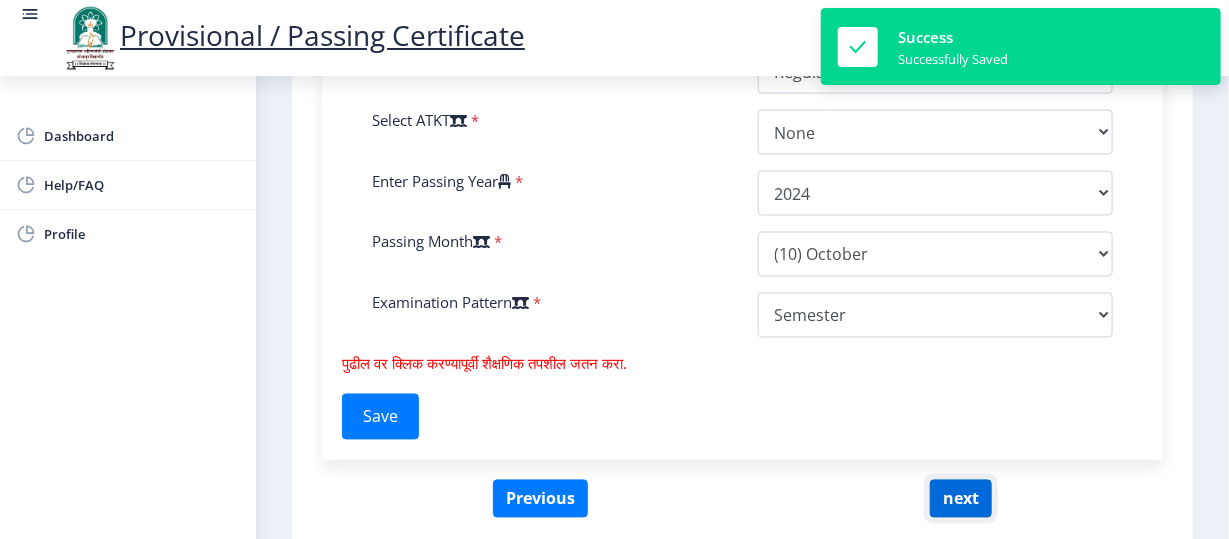 click on "next" at bounding box center [961, 499] 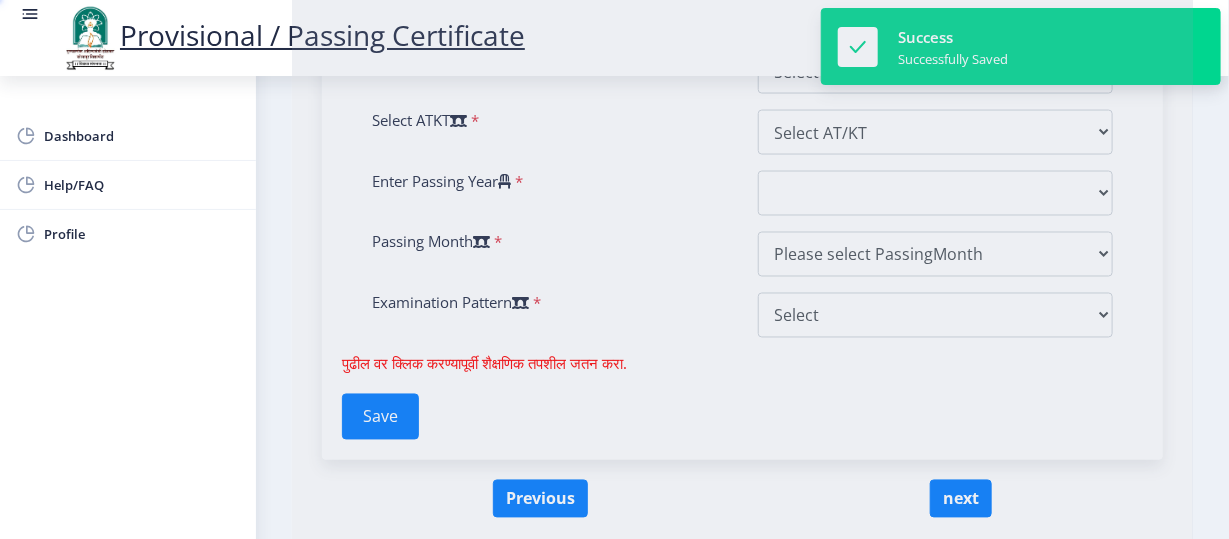 scroll, scrollTop: 0, scrollLeft: 0, axis: both 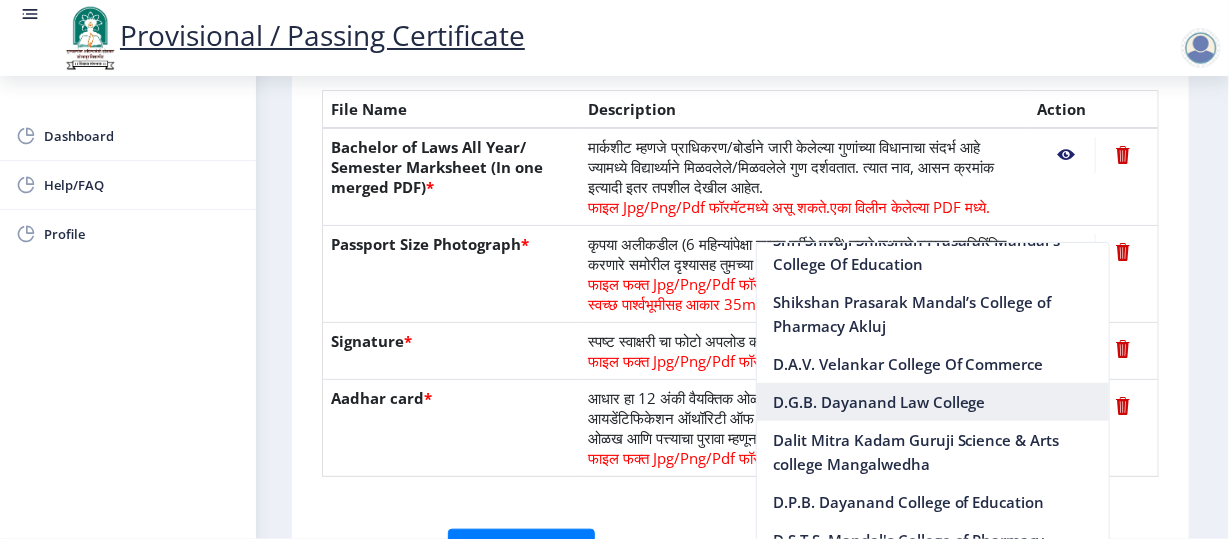click on "D.G.B. Dayanand Law College" at bounding box center [933, 402] 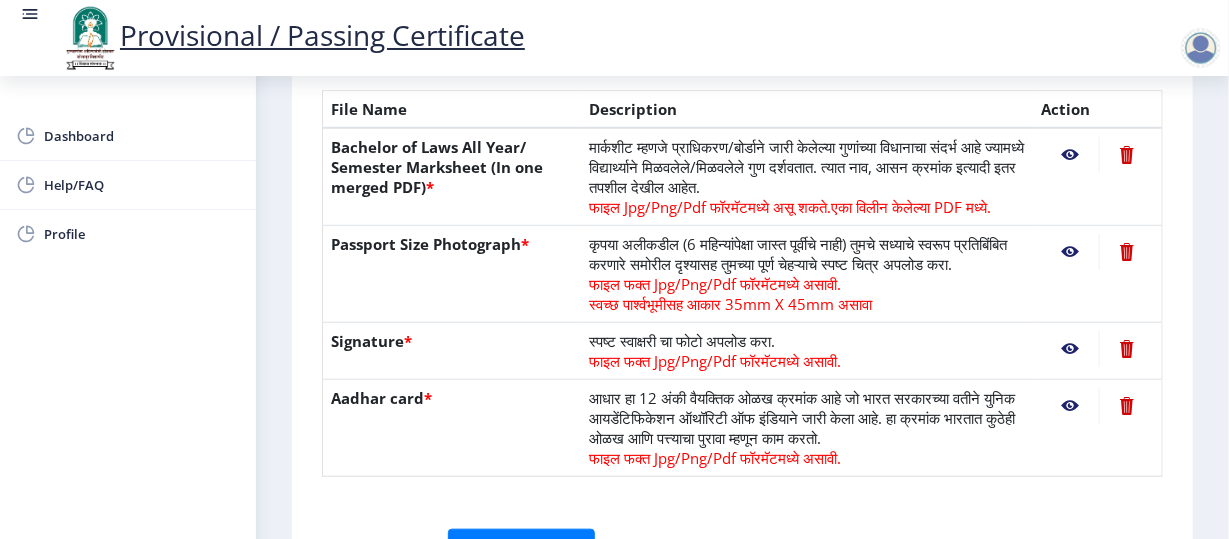click on "कृपया अलीकडील (6 महिन्यांपेक्षा जास्त पूर्वीचे नाही) तुमचे सध्याचे स्वरूप प्रतिबिंबित करणारे समोरील दृश्यासह तुमच्या पूर्ण चेहऱ्याचे स्पष्ट चित्र अपलोड करा.  फाइल फक्त Jpg/Png/Pdf फॉरमॅटमध्ये असावी.  स्वच्छ पार्श्वभूमीसह आकार 35mm X 45mm असावा" at bounding box center [807, 177] 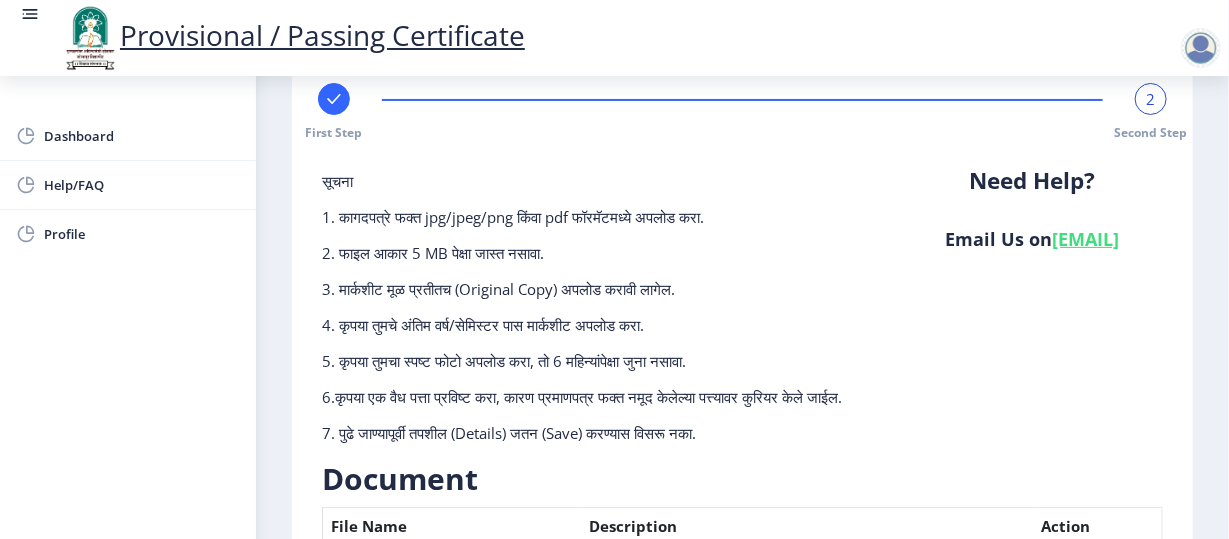 scroll, scrollTop: 317, scrollLeft: 0, axis: vertical 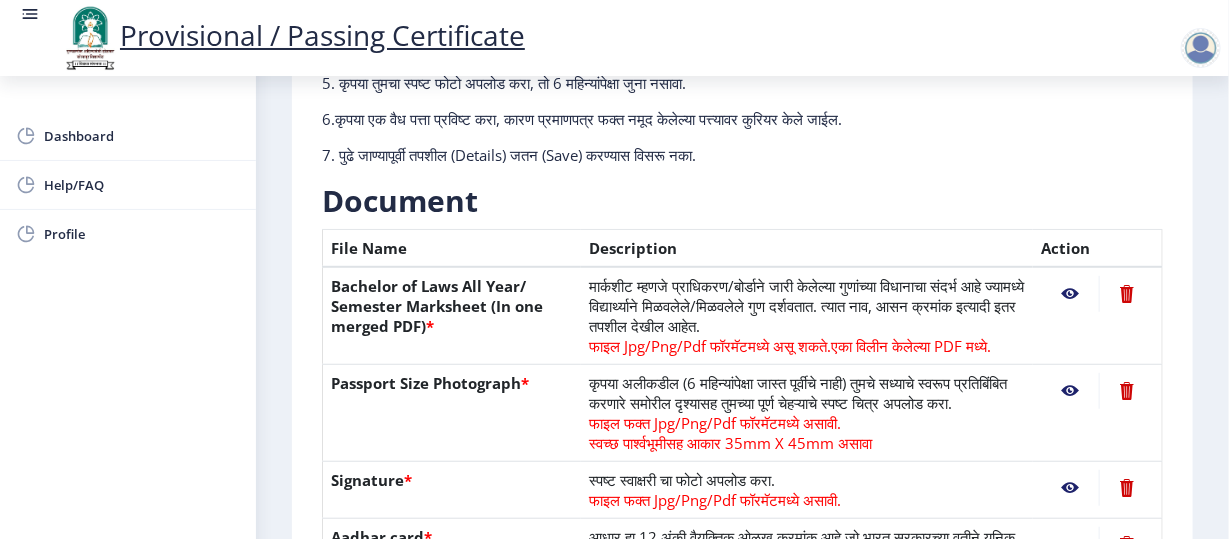 click at bounding box center (1070, 294) 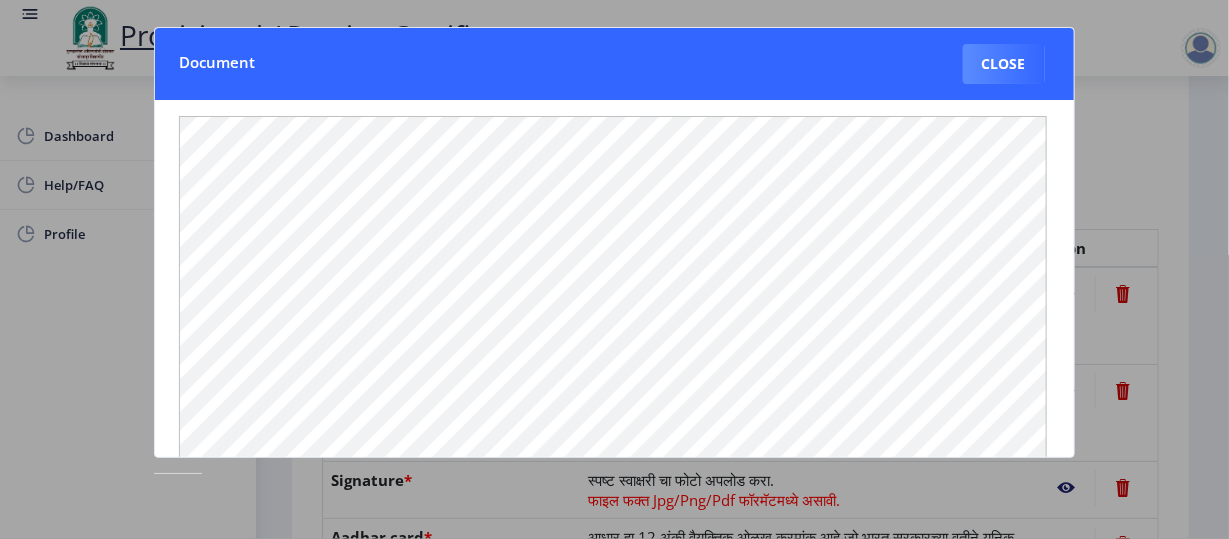 type 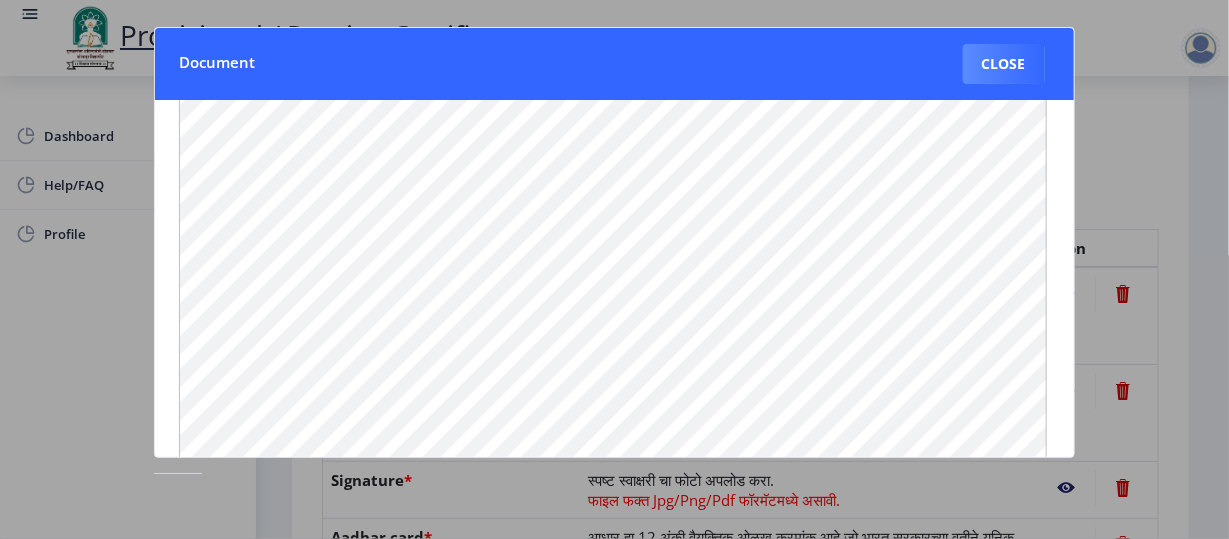 scroll, scrollTop: 305, scrollLeft: 0, axis: vertical 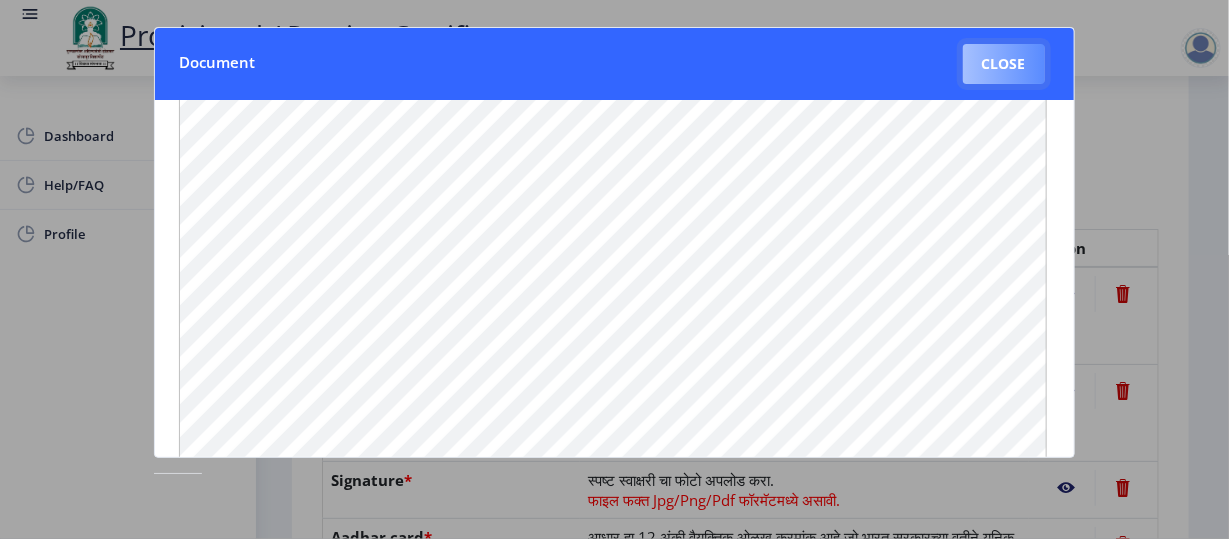 click on "Close" at bounding box center (1004, 64) 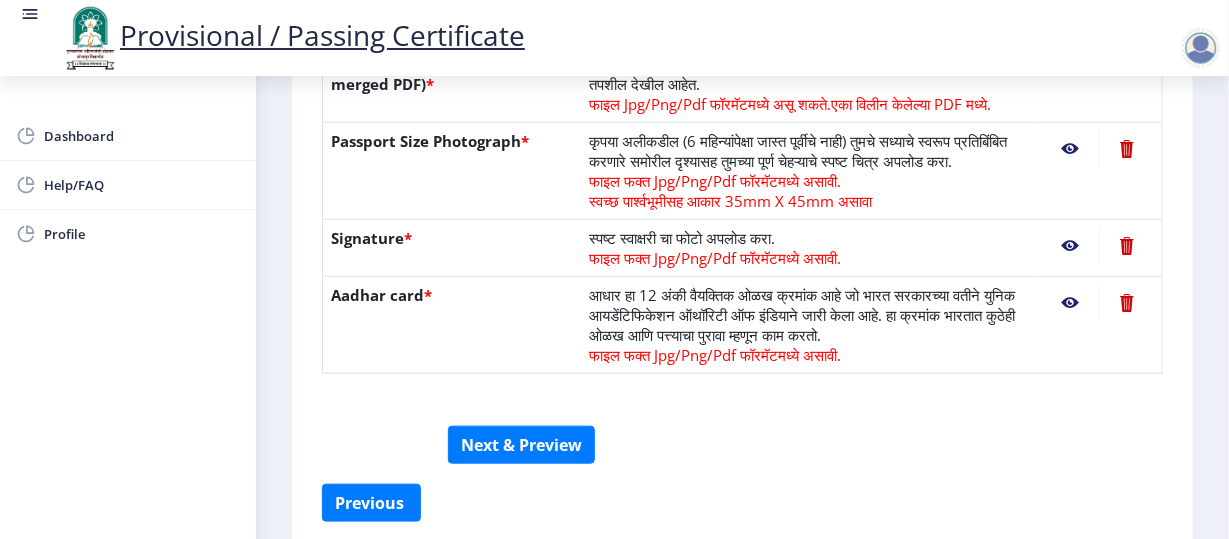 scroll, scrollTop: 561, scrollLeft: 0, axis: vertical 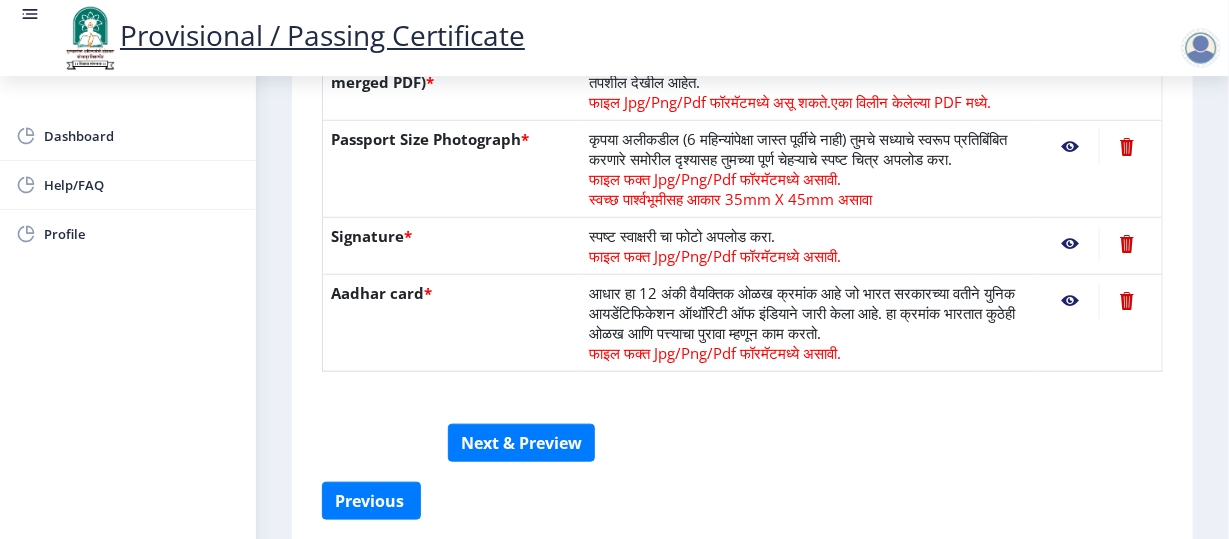 click at bounding box center (1070, 50) 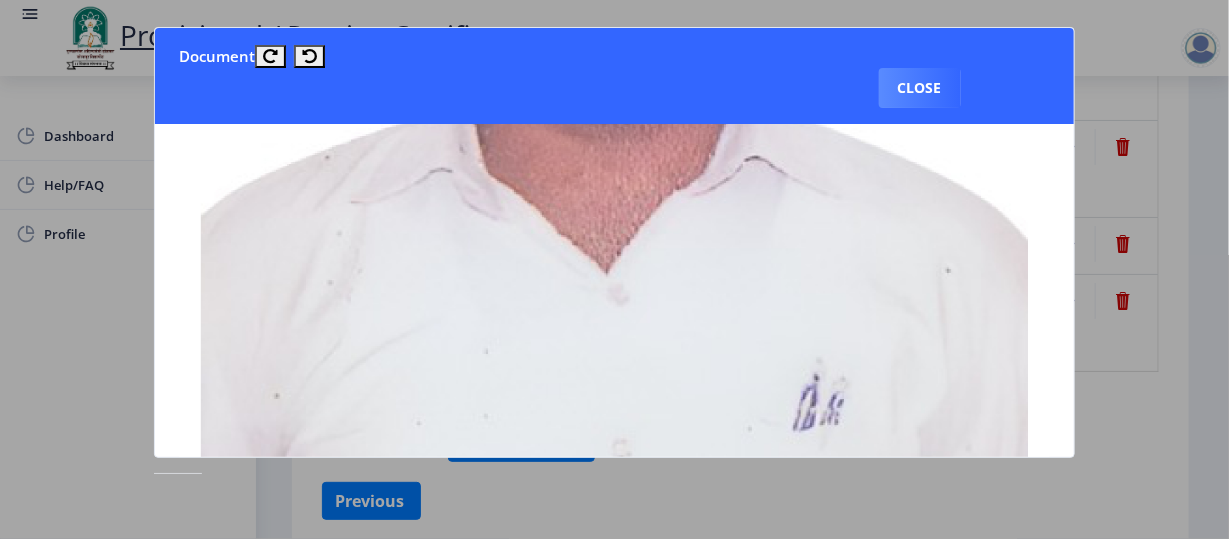 scroll, scrollTop: 926, scrollLeft: 0, axis: vertical 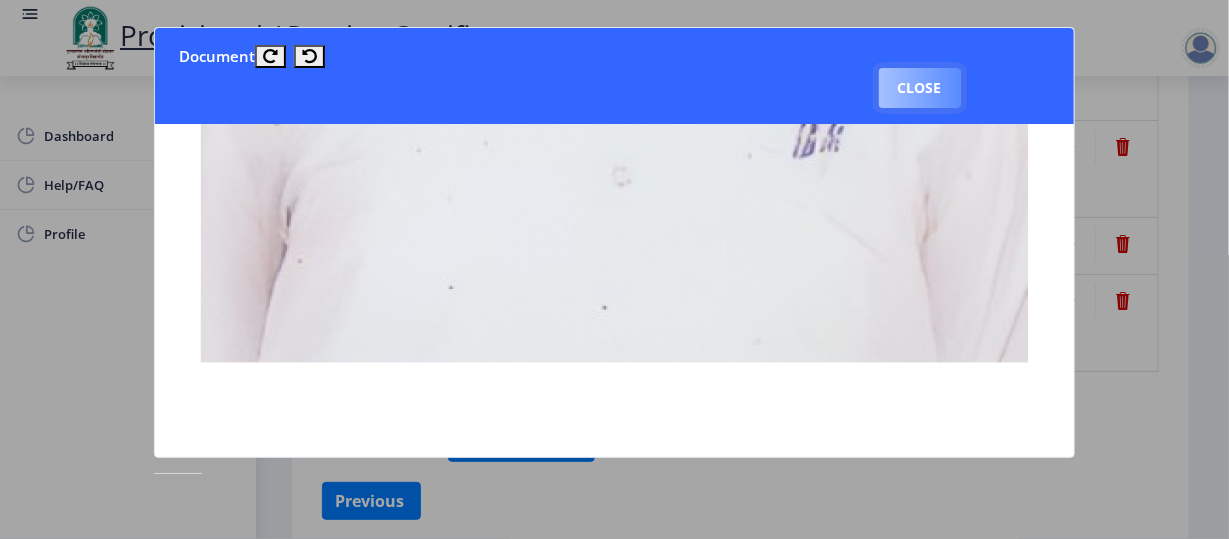 click on "Close" at bounding box center [920, 88] 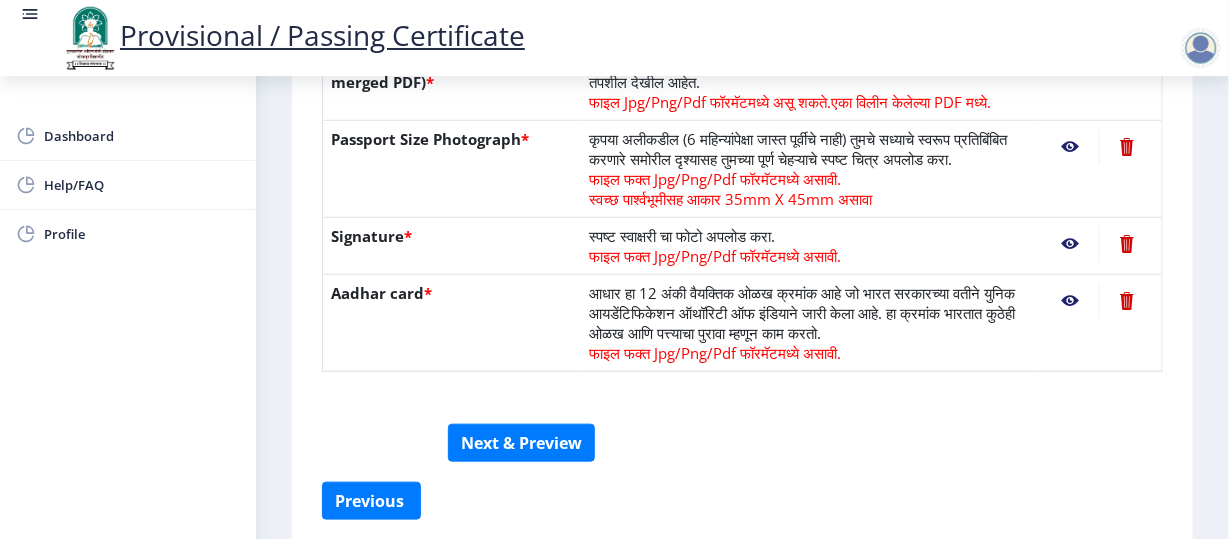 click at bounding box center [1070, 50] 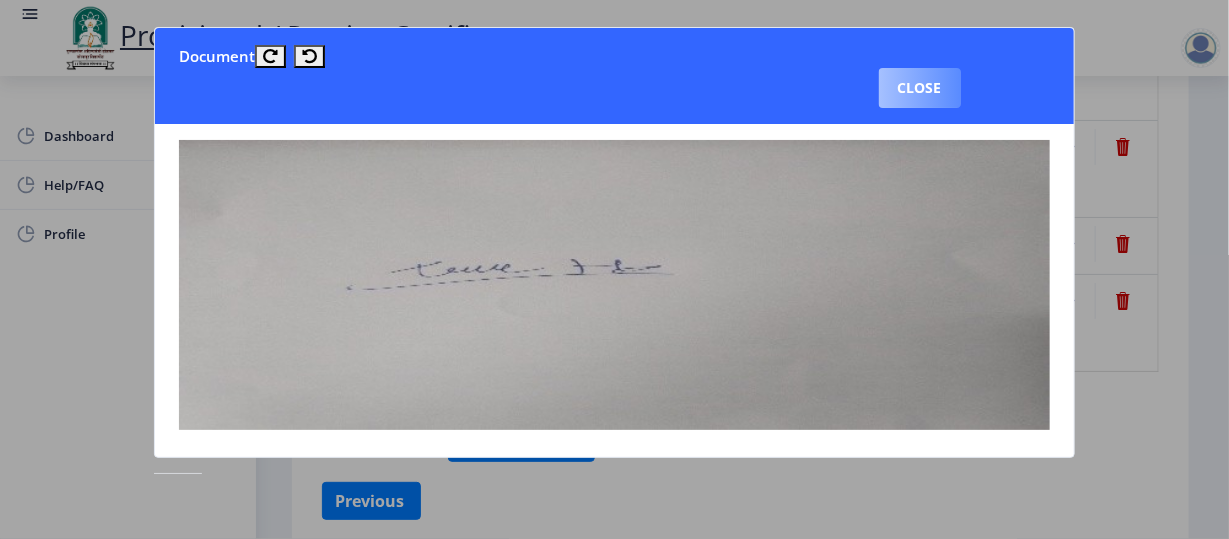 click on "Close" at bounding box center (920, 88) 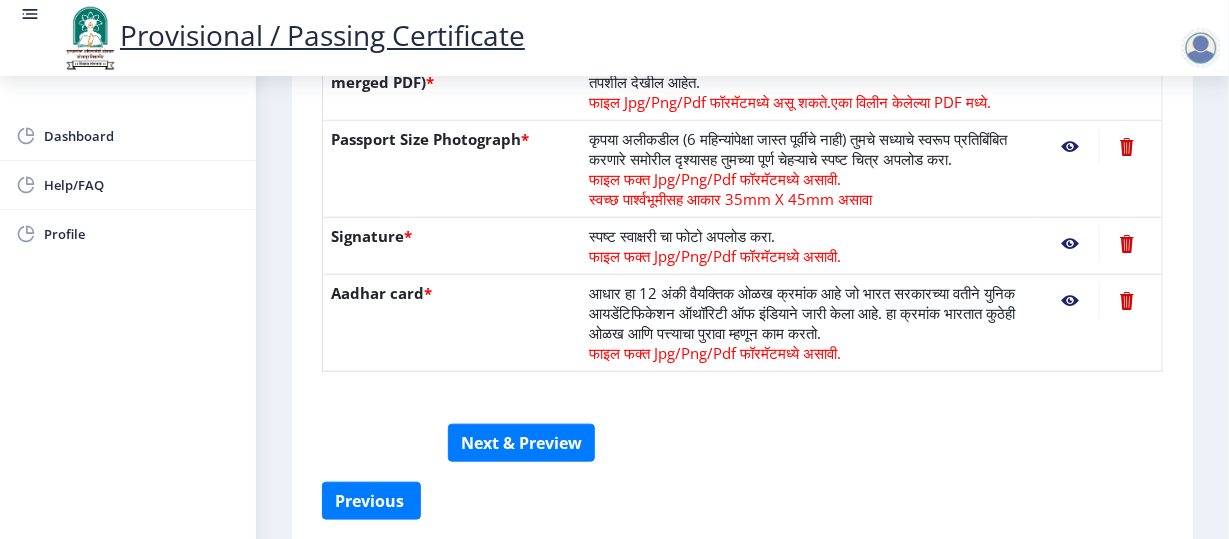 click at bounding box center [1070, 50] 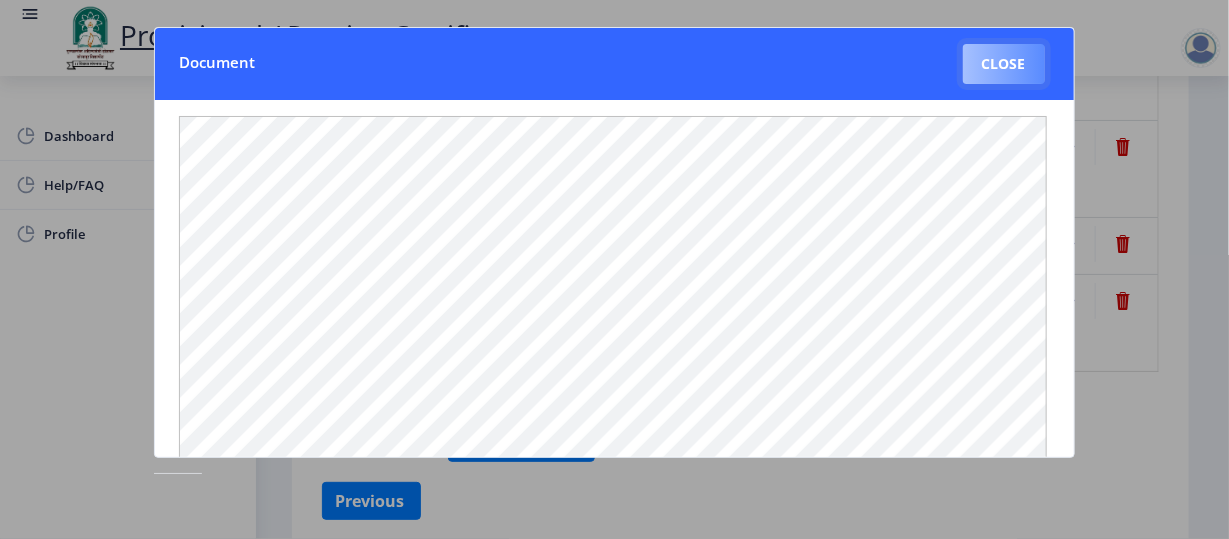 click on "Close" at bounding box center (1004, 64) 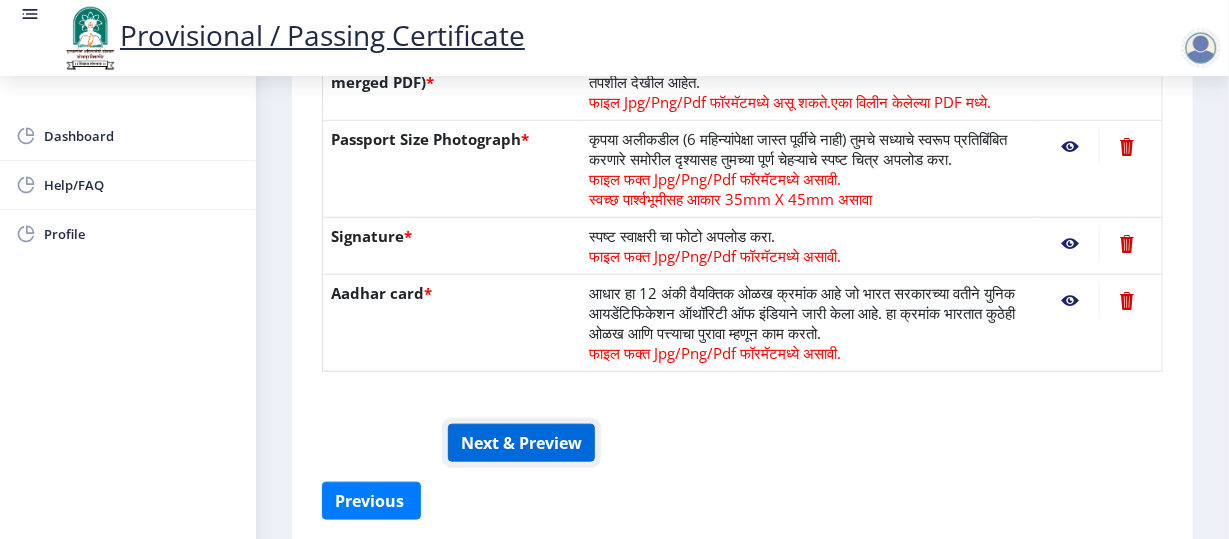 click on "Next & Preview" at bounding box center [521, 443] 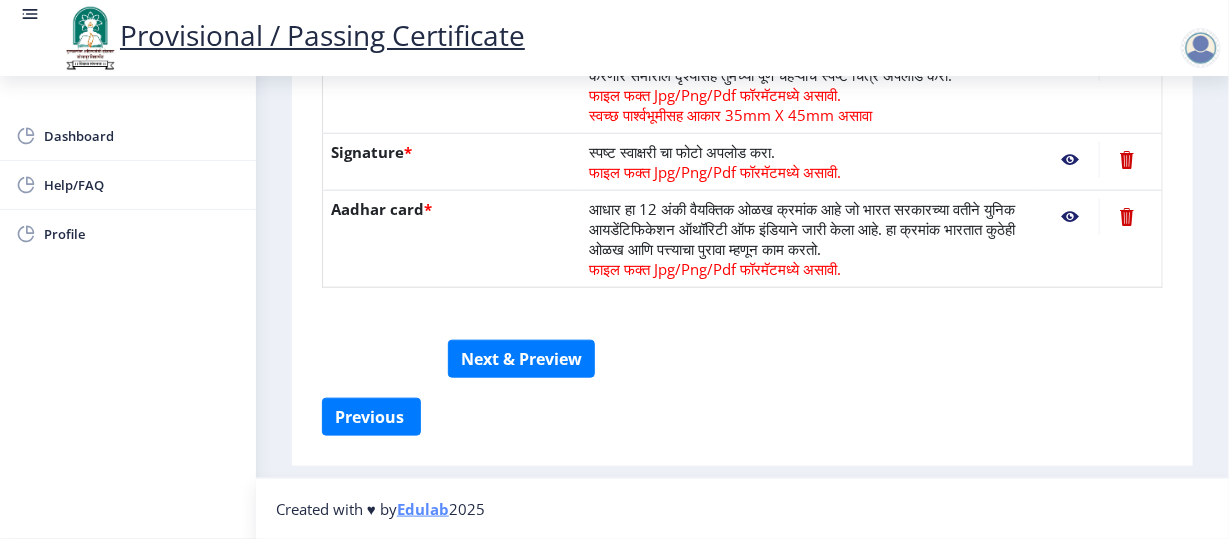 scroll, scrollTop: 680, scrollLeft: 0, axis: vertical 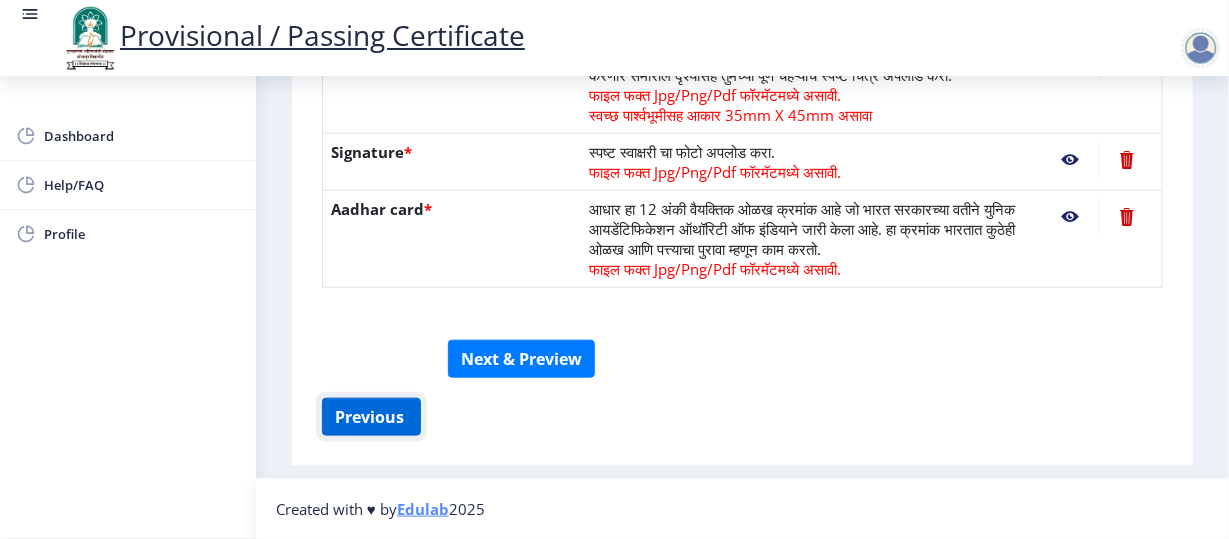 click on "Previous ‍" at bounding box center (371, 417) 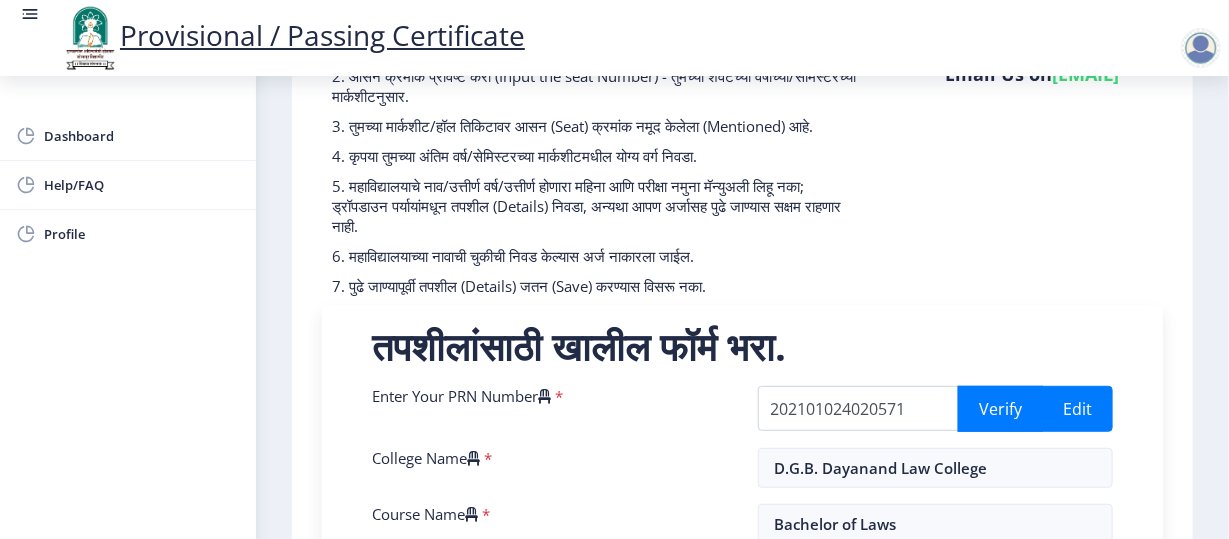 scroll, scrollTop: 124, scrollLeft: 0, axis: vertical 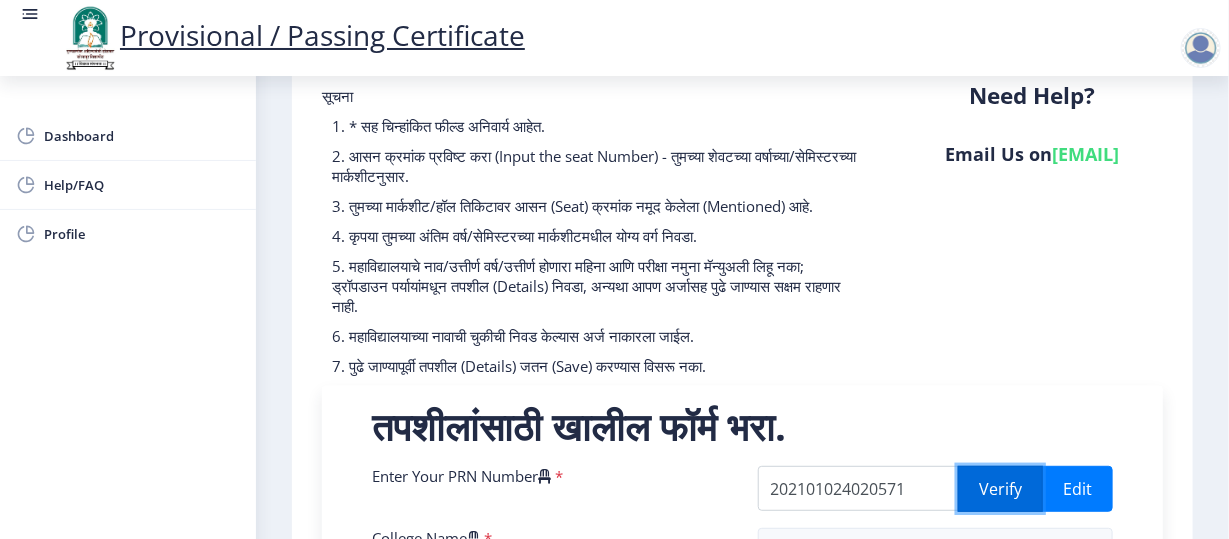 click on "Verify" at bounding box center [1000, 489] 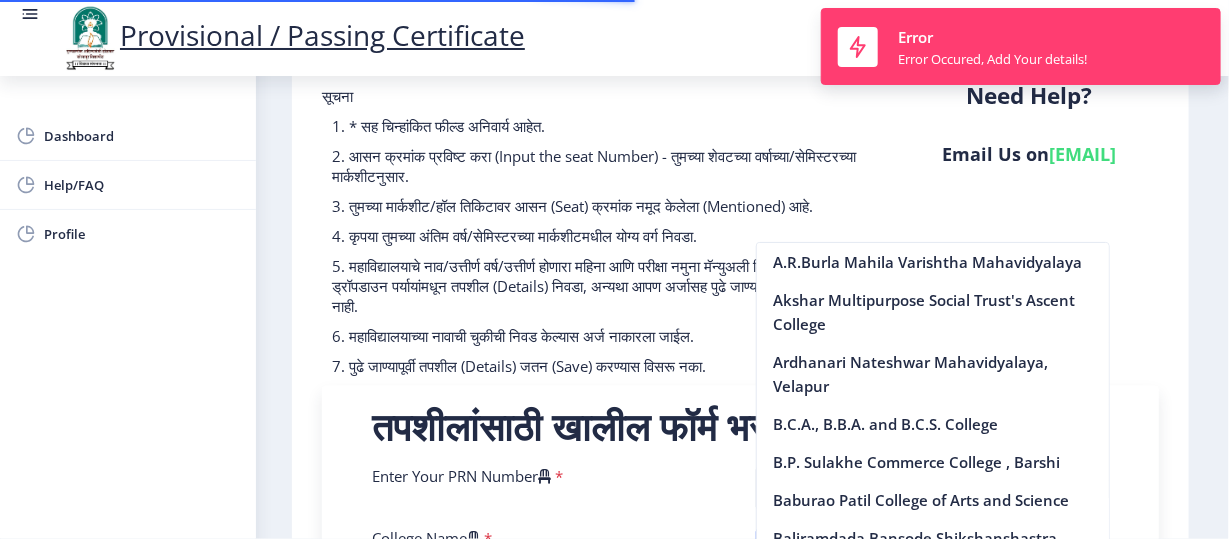 scroll, scrollTop: 456, scrollLeft: 0, axis: vertical 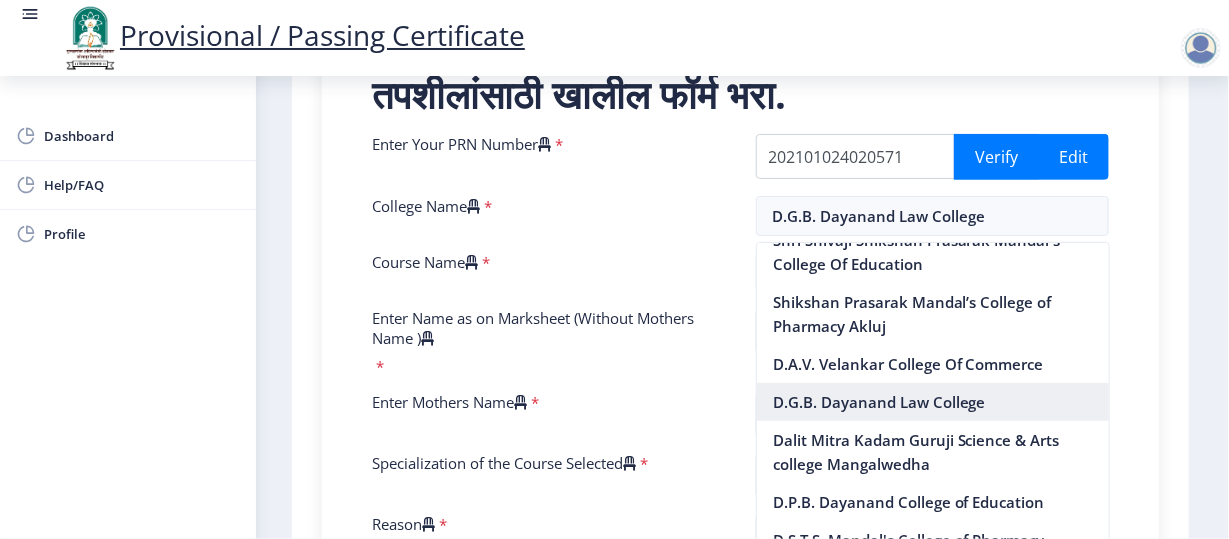 click on "D.G.B. Dayanand Law College" at bounding box center [933, 402] 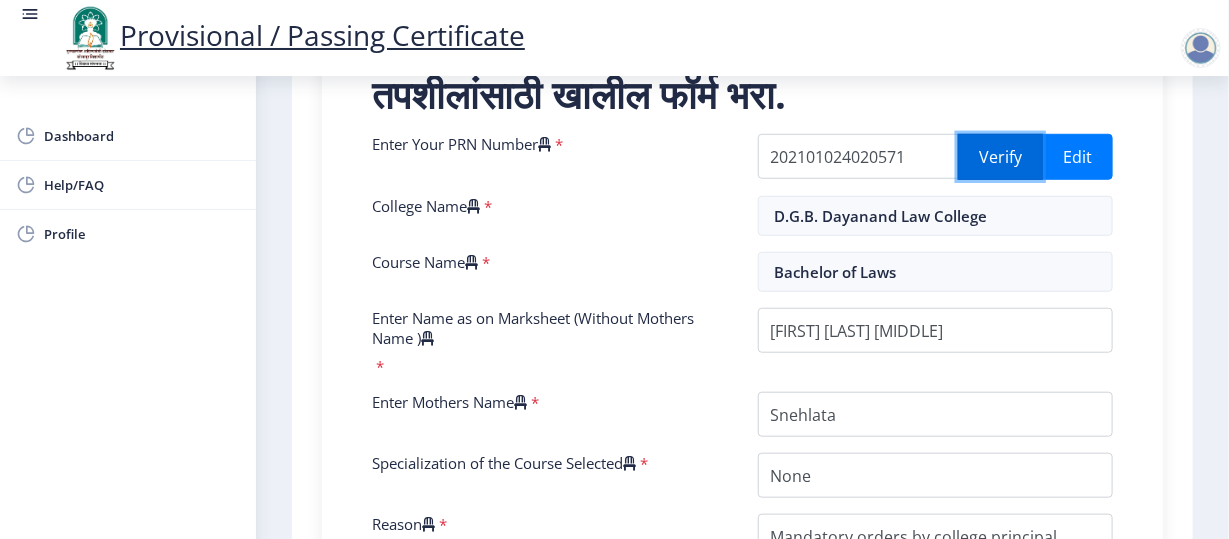 click on "Verify" at bounding box center (1000, 157) 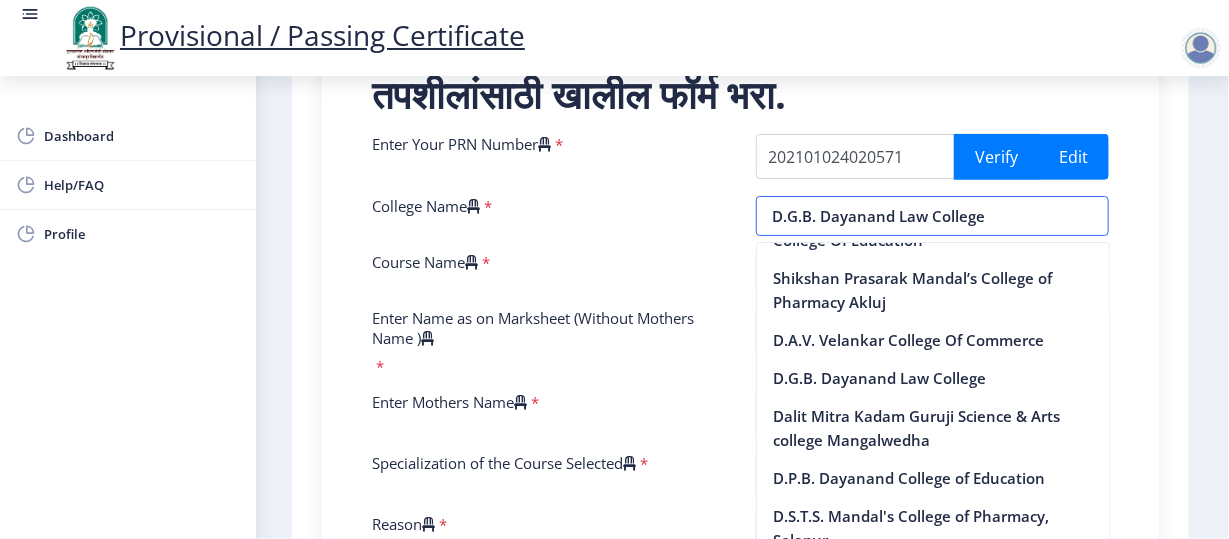 scroll, scrollTop: 771, scrollLeft: 0, axis: vertical 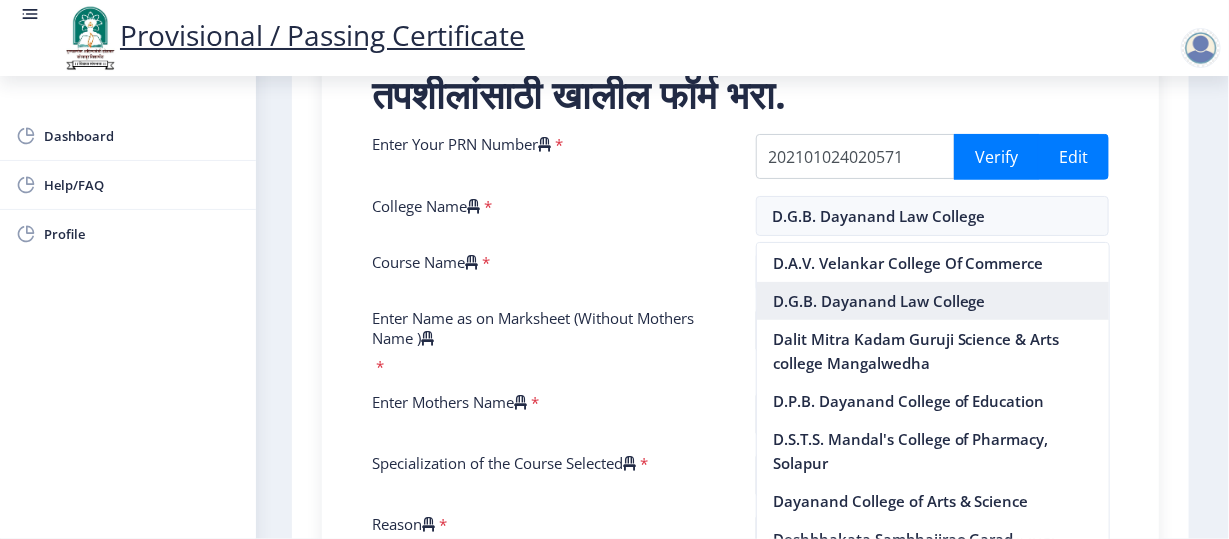 click on "D.G.B. Dayanand Law College" at bounding box center [933, 301] 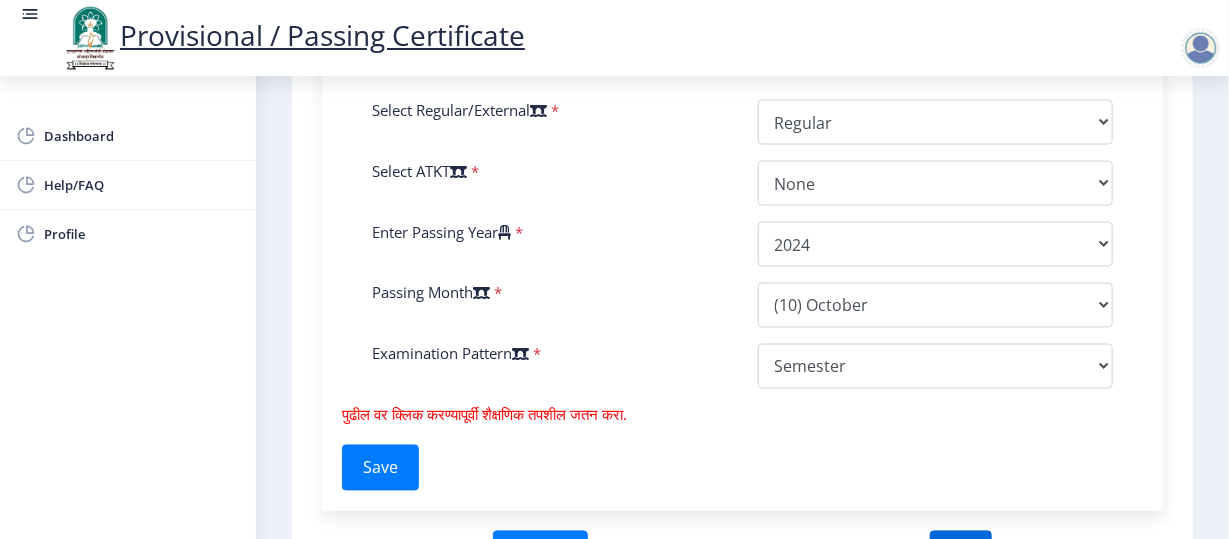 scroll, scrollTop: 1227, scrollLeft: 0, axis: vertical 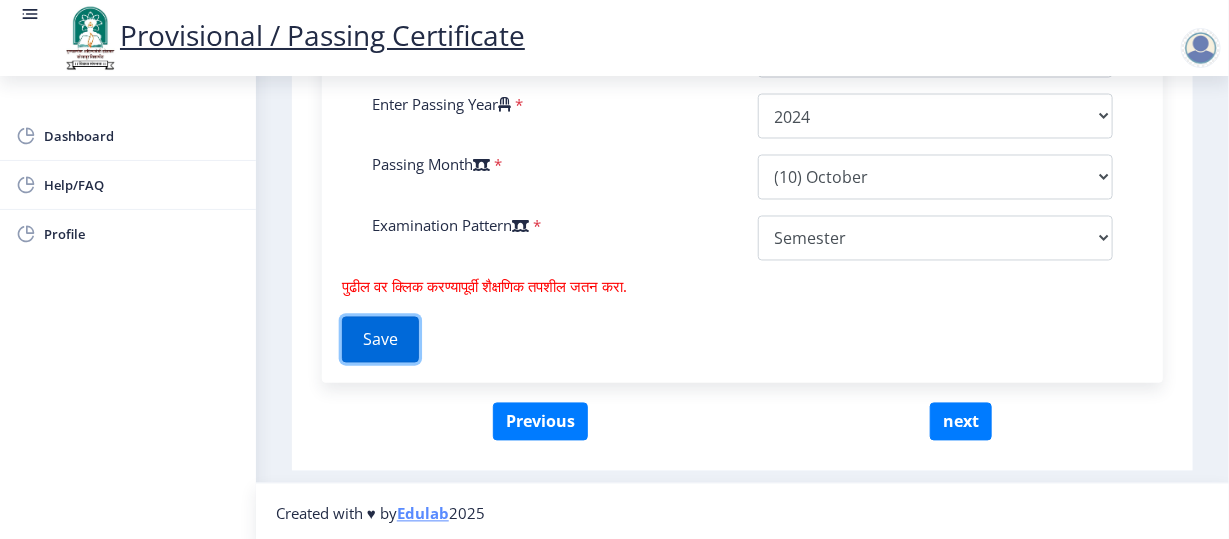 click on "Save" at bounding box center (380, 340) 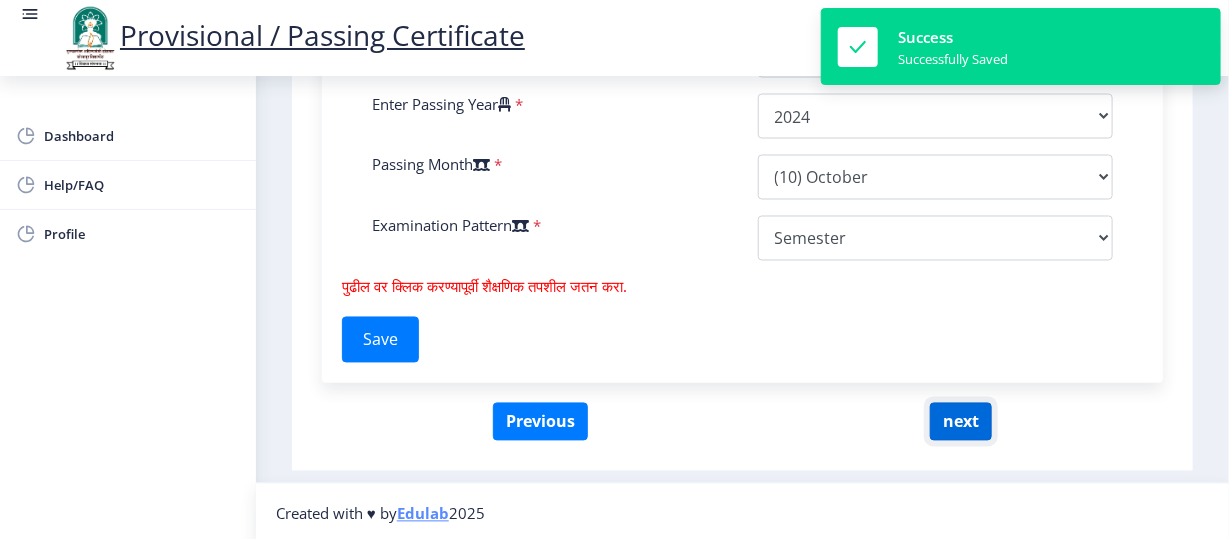 click on "next" at bounding box center (961, 422) 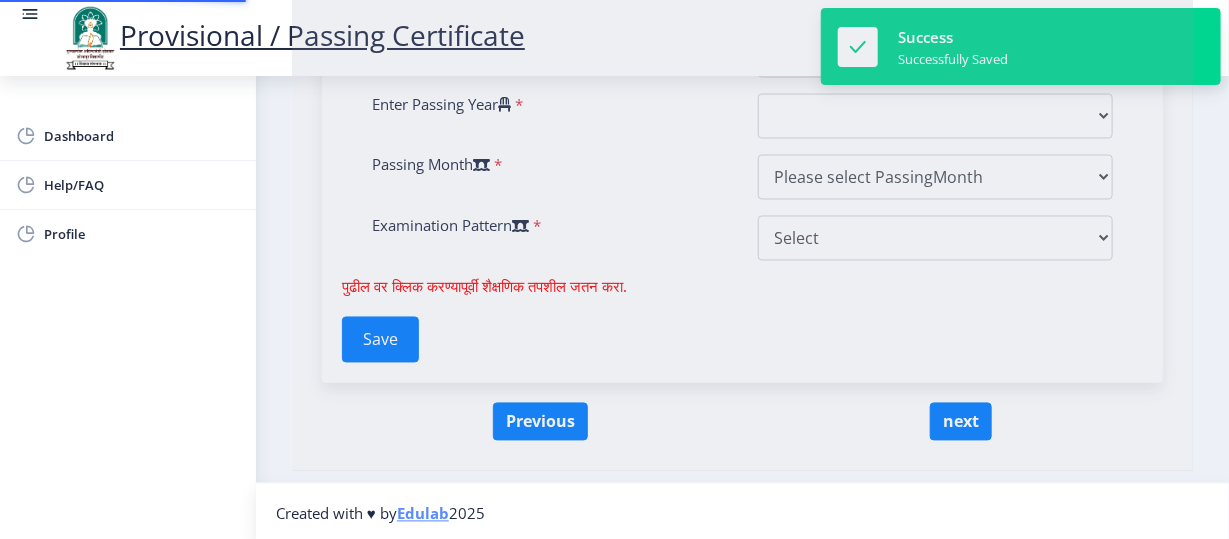 scroll, scrollTop: 0, scrollLeft: 0, axis: both 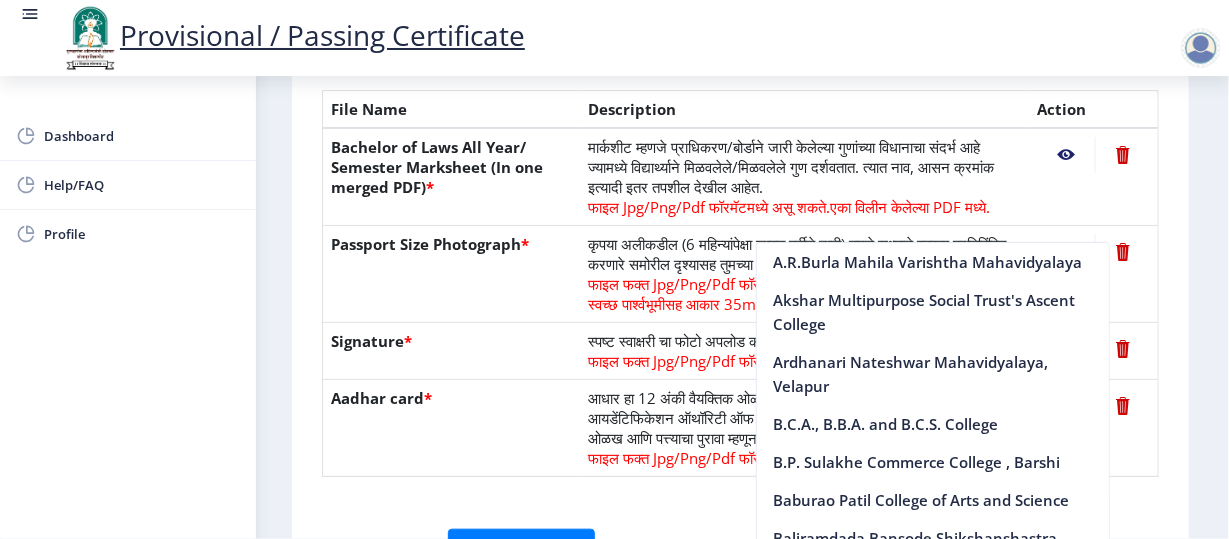 click on "मार्कशीट म्हणजे प्राधिकरण/बोर्डाने जारी केलेल्या गुणांच्या विधानाचा संदर्भ आहे ज्यामध्ये विद्यार्थ्याने मिळवलेले/मिळवलेले गुण दर्शवतात. त्यात नाव, आसन क्रमांक इत्यादी इतर तपशील देखील आहेत.  फाइल Jpg/Png/Pdf फॉरमॅटमध्ये असू शकते.  एका विलीन केलेल्या PDF मध्ये." at bounding box center (804, 177) 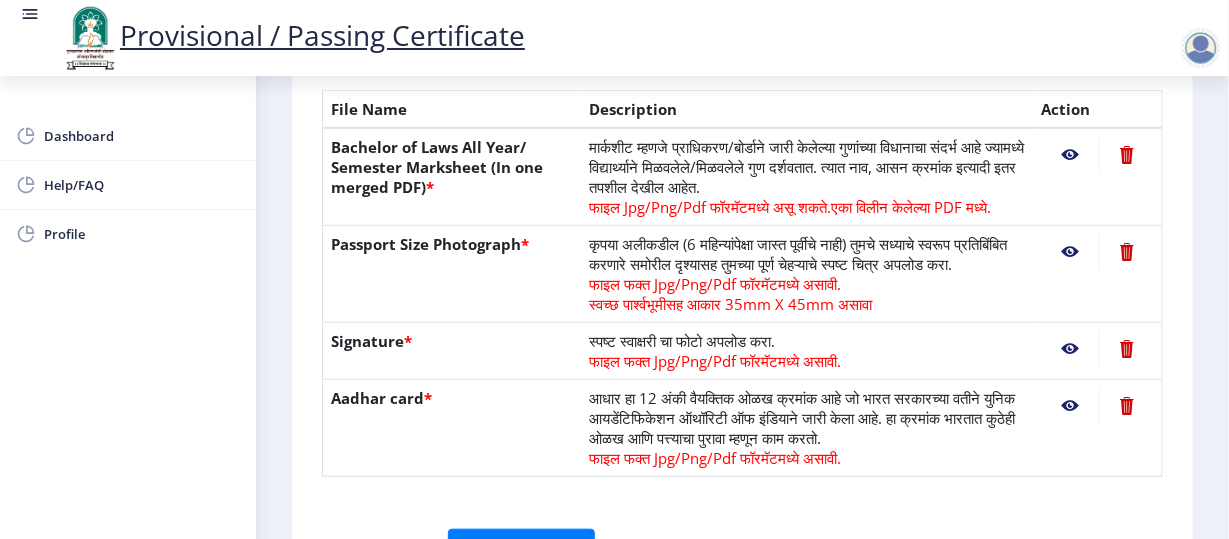 click at bounding box center (1070, 155) 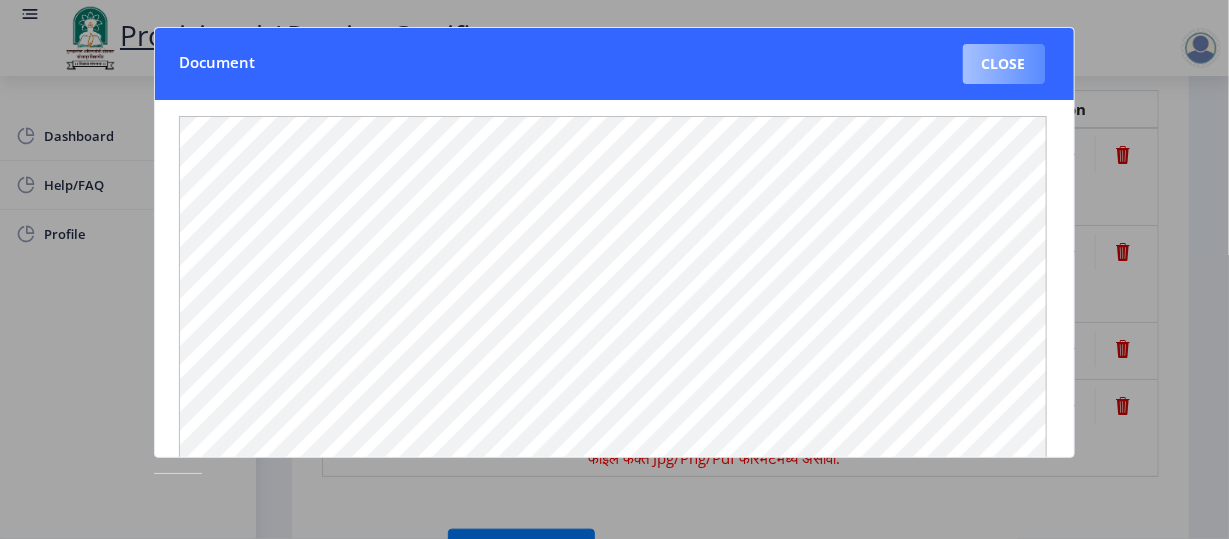 click on "Close" at bounding box center (1004, 64) 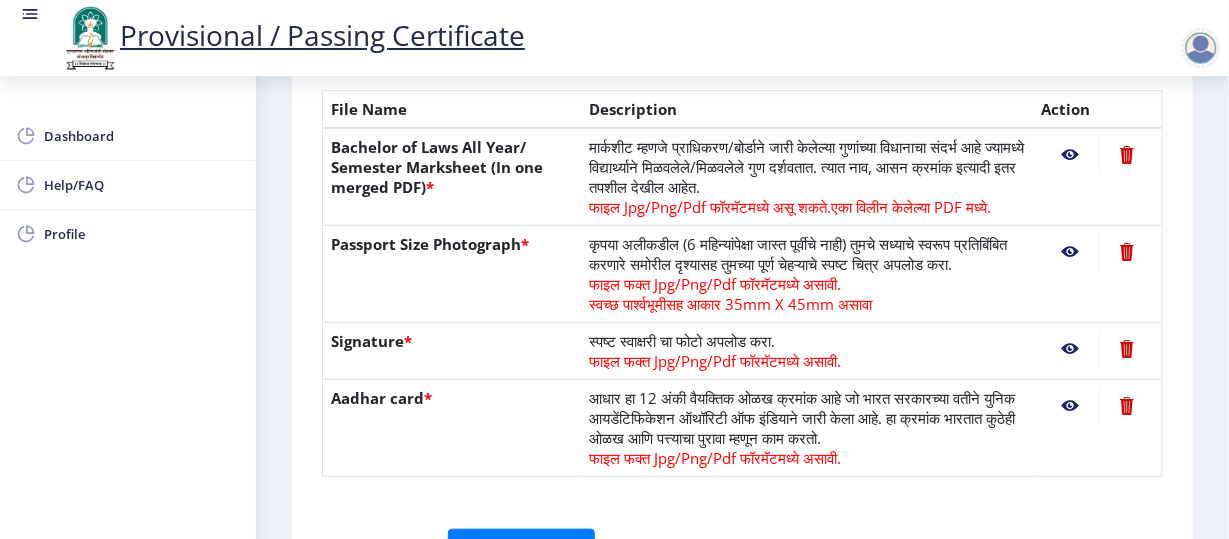 click at bounding box center (1070, 155) 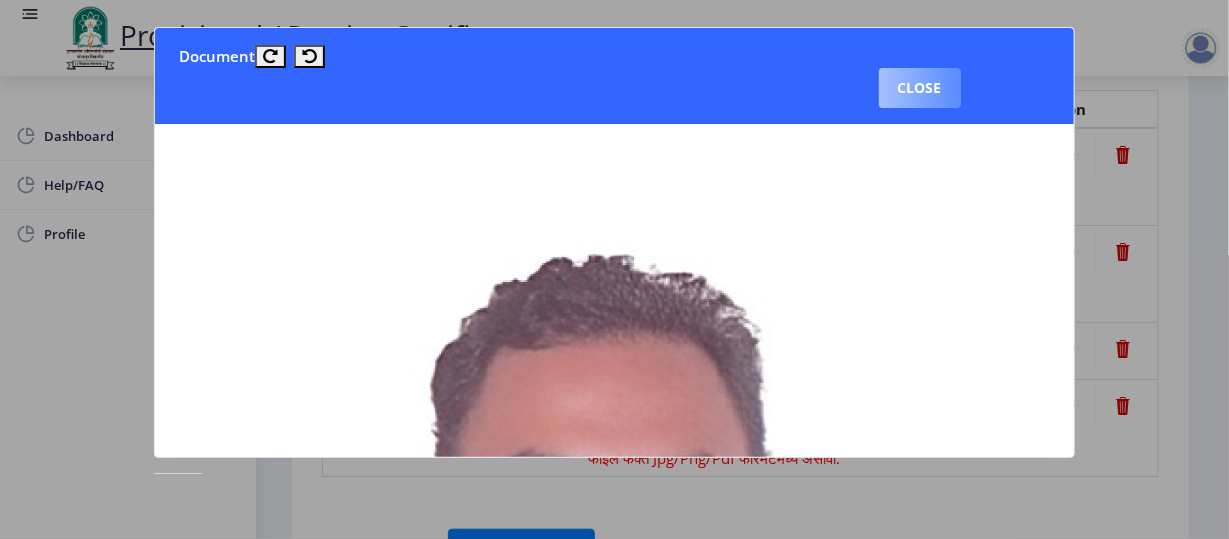click on "Close" at bounding box center (920, 88) 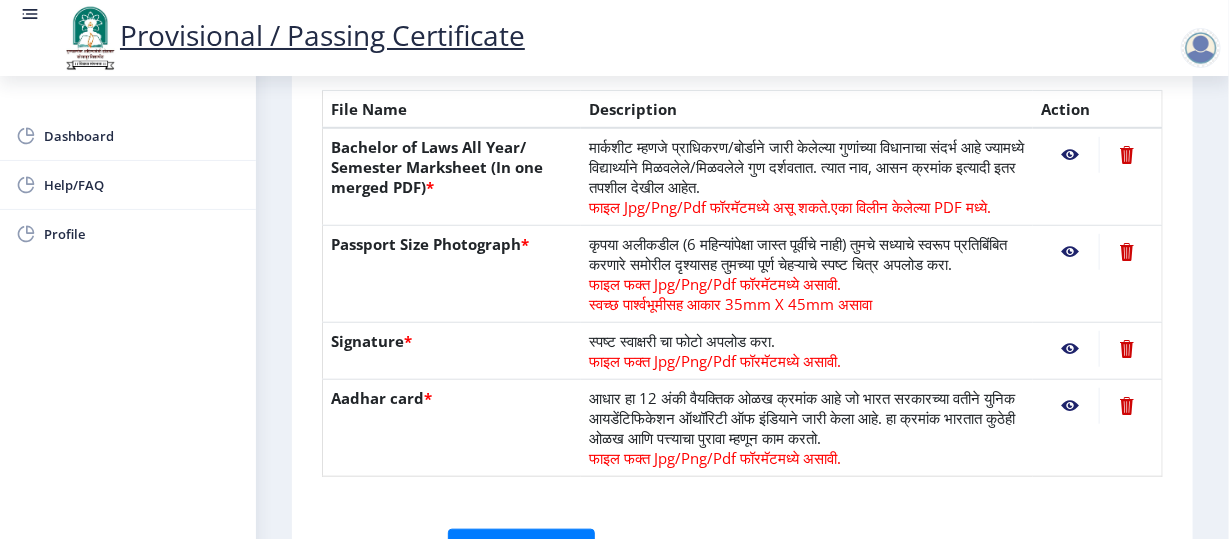 click at bounding box center (1070, 155) 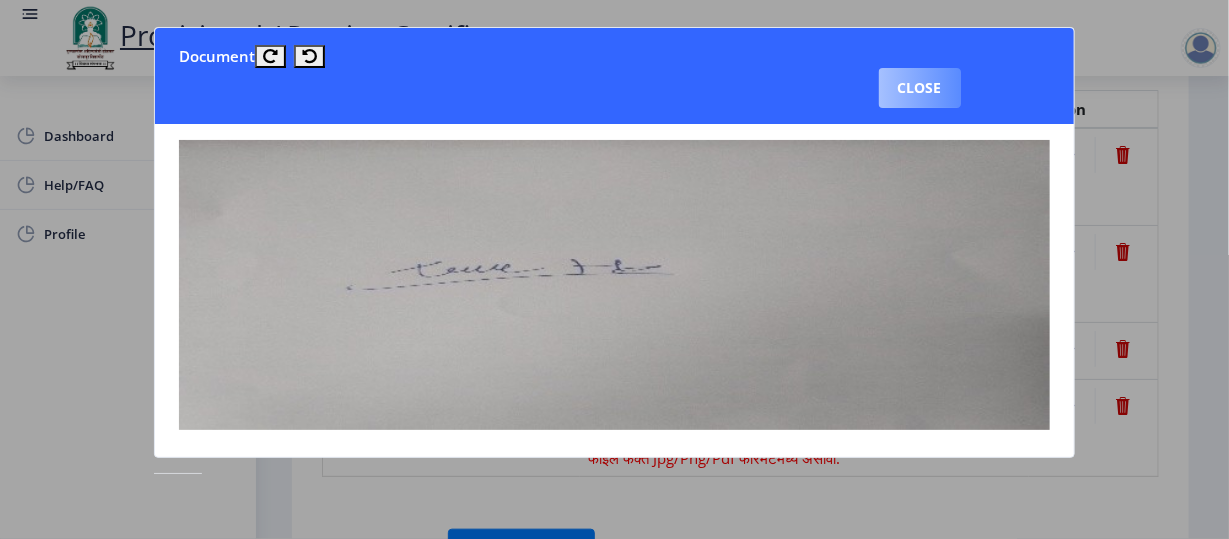 click on "Close" at bounding box center (920, 88) 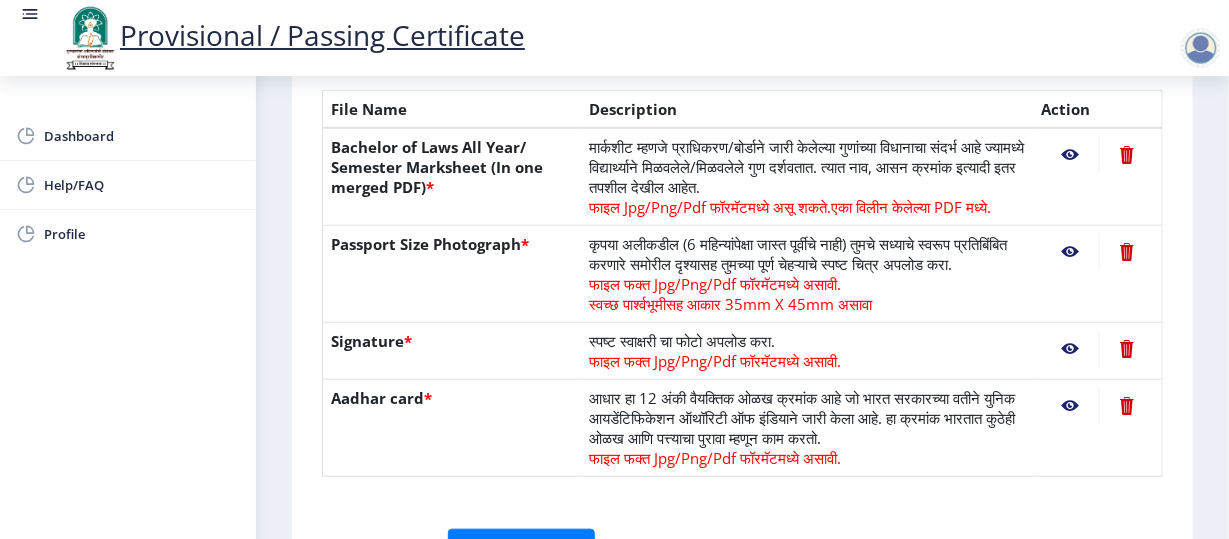click at bounding box center (1070, 155) 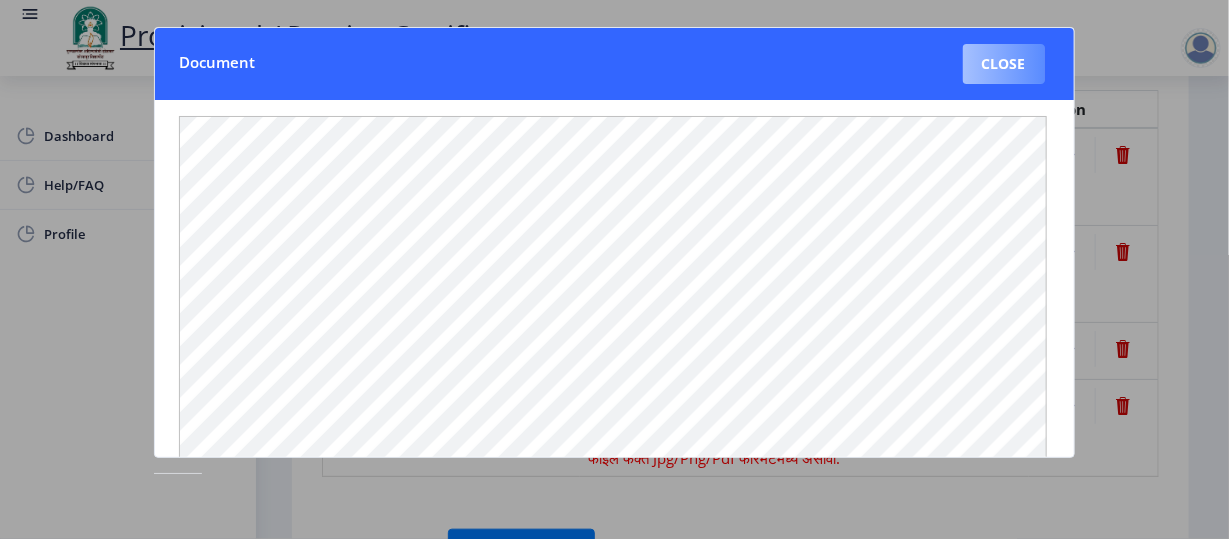 click on "Close" at bounding box center (1004, 64) 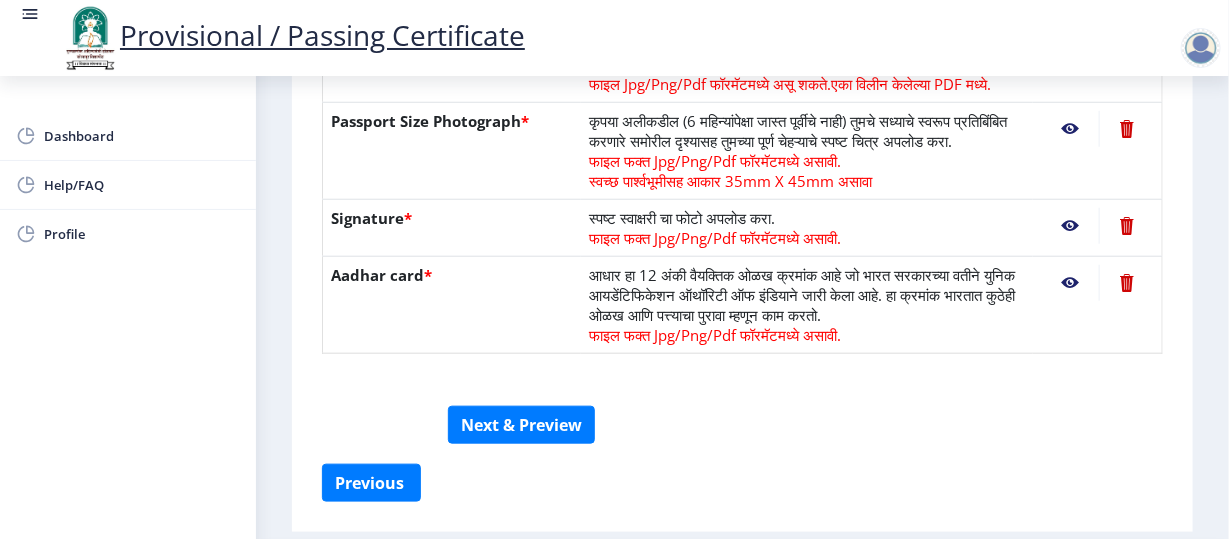 scroll, scrollTop: 680, scrollLeft: 0, axis: vertical 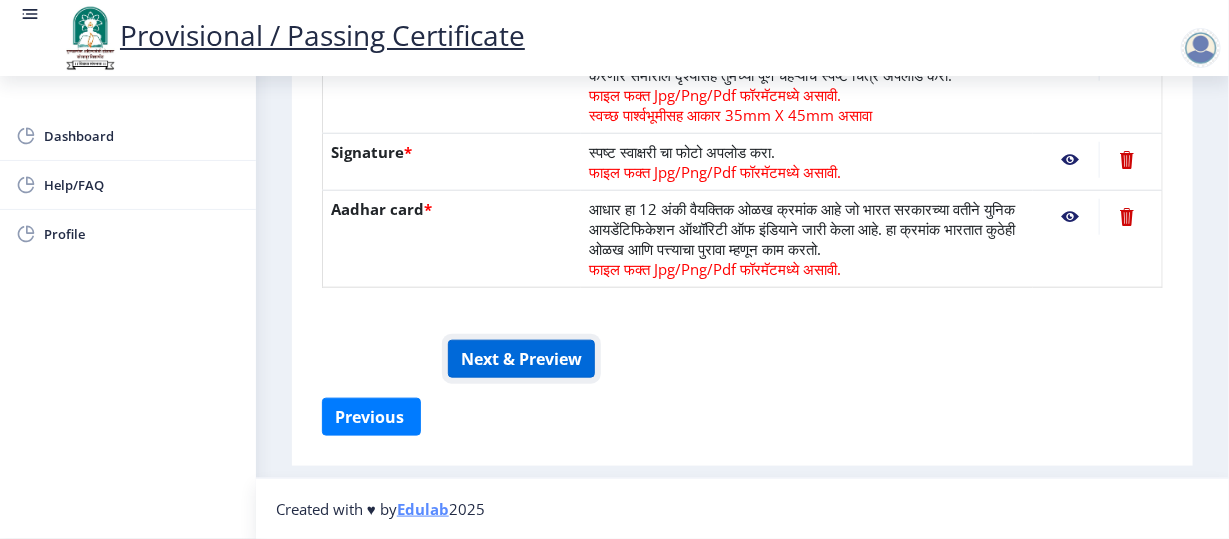 click on "Next & Preview" at bounding box center (521, 359) 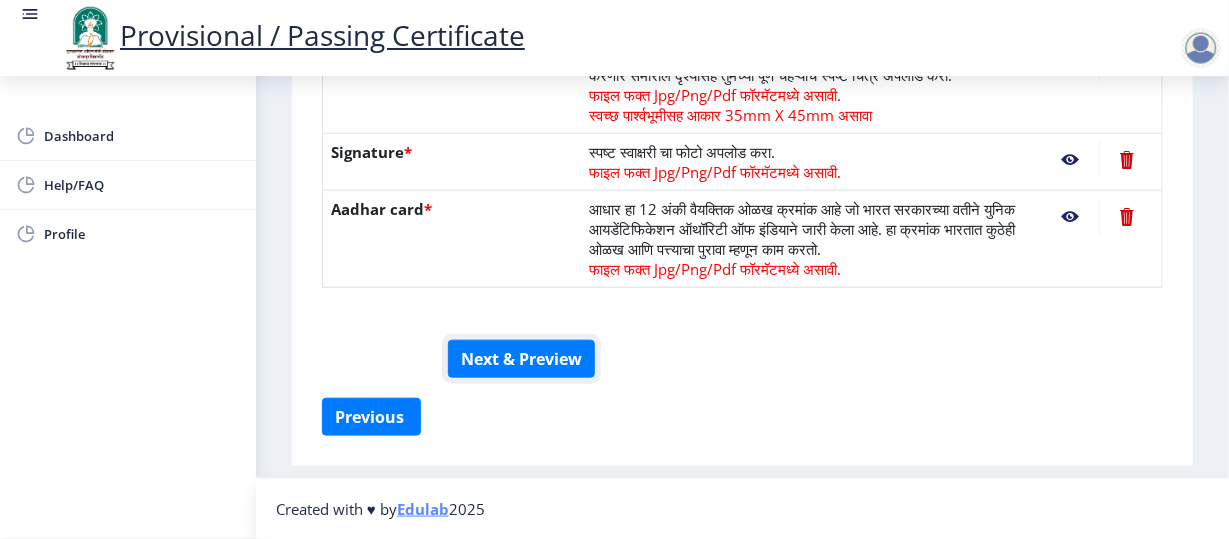 type 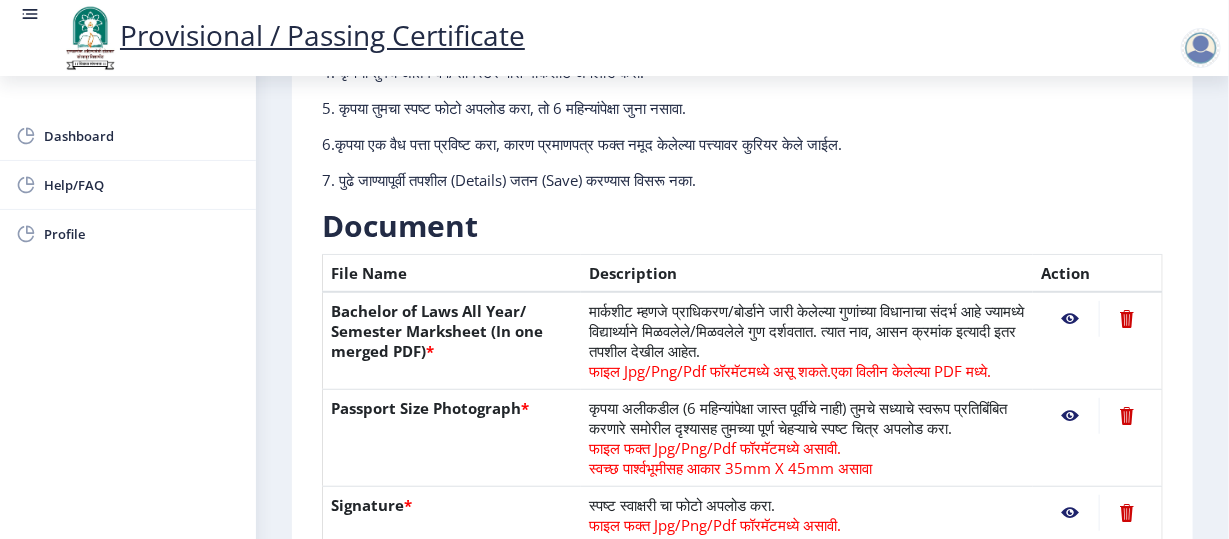 scroll, scrollTop: 0, scrollLeft: 0, axis: both 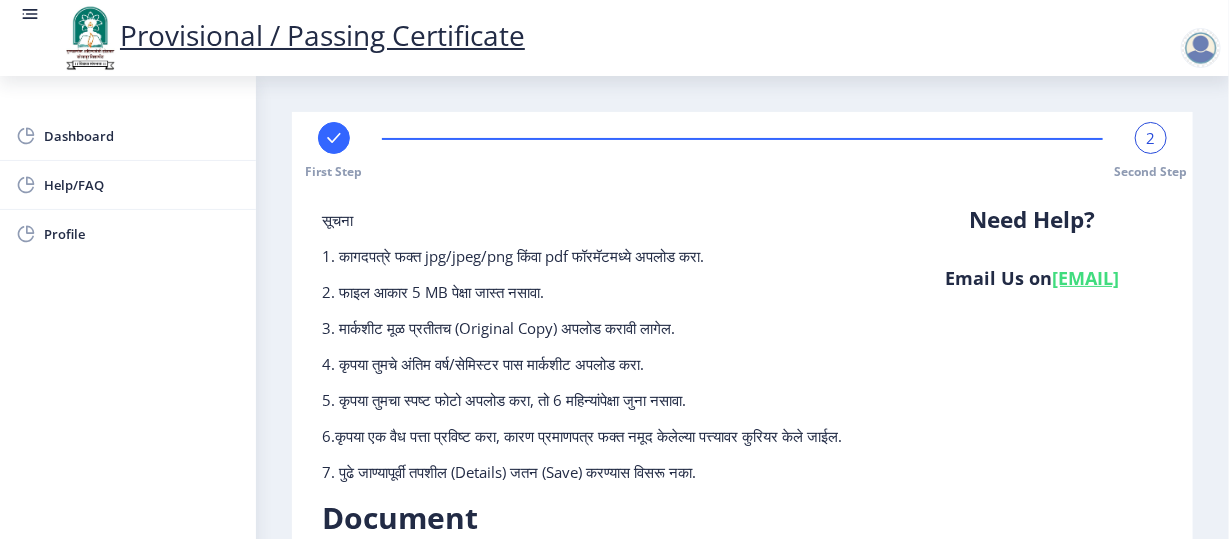 click at bounding box center (1201, 48) 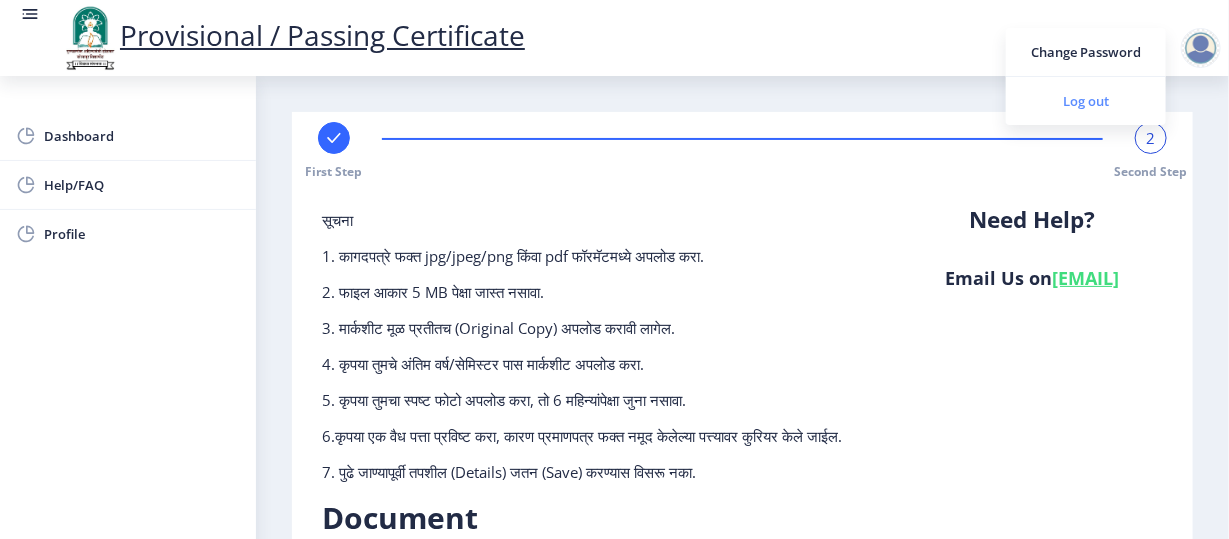 click on "Log out" at bounding box center [1086, 101] 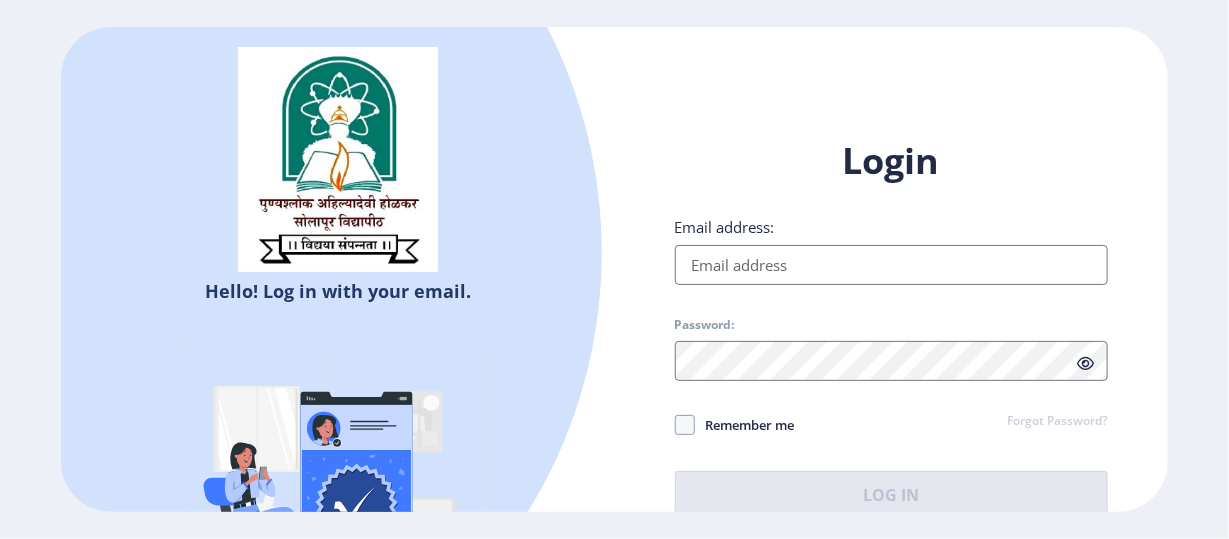 click on "Email address:" at bounding box center [891, 265] 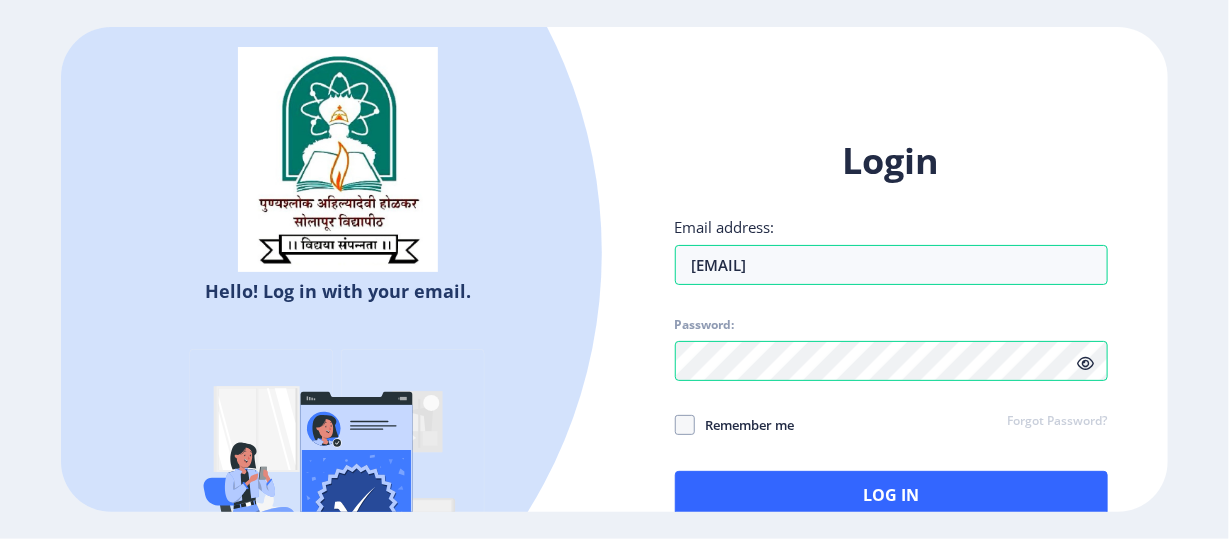 click on "Login Email address: [EMAIL] Password: Remember me Forgot Password?  Log In" at bounding box center (891, 327) 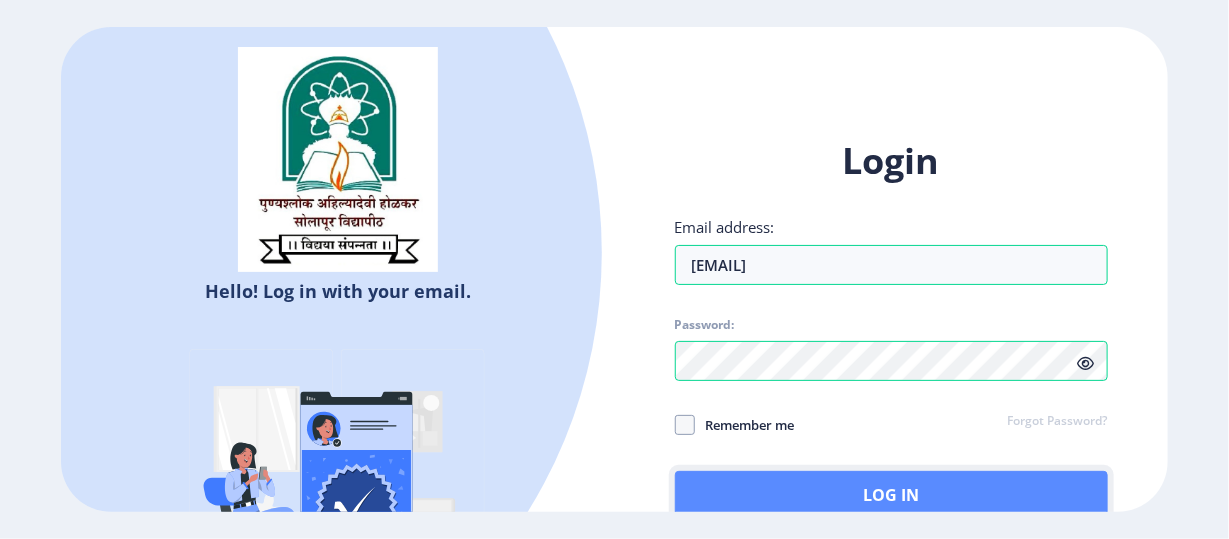 click on "Log In" at bounding box center [891, 495] 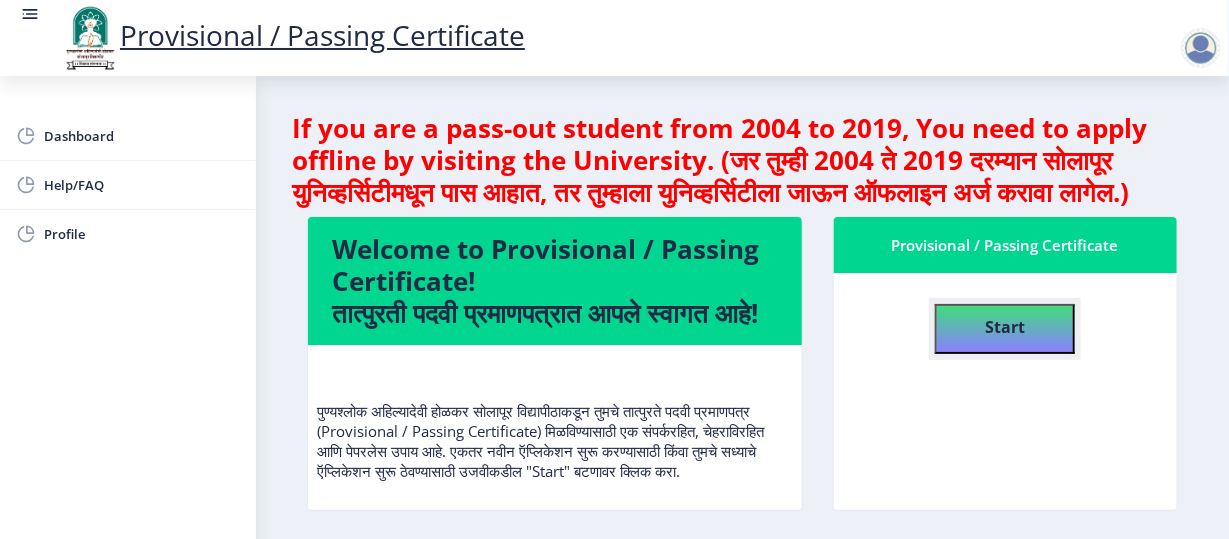 click on "Start" at bounding box center (1005, 329) 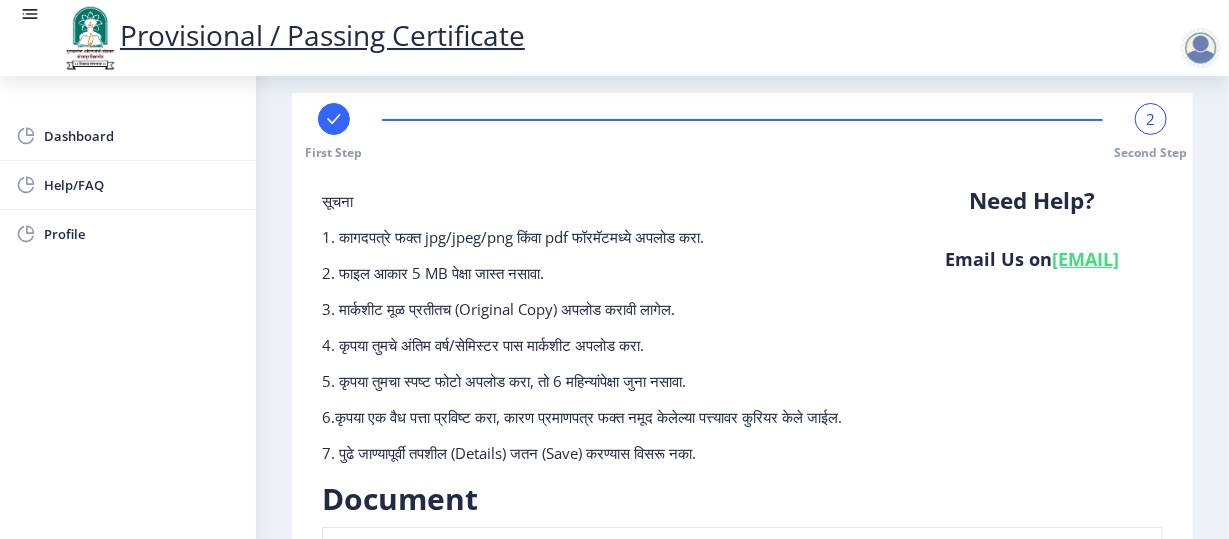 scroll, scrollTop: 0, scrollLeft: 0, axis: both 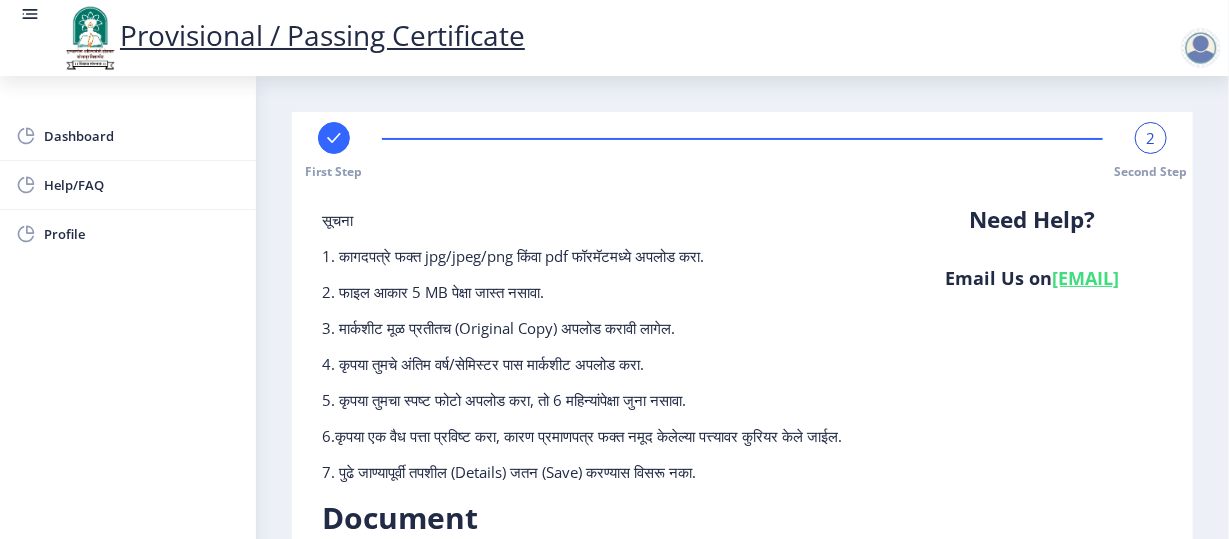 click at bounding box center [334, 138] 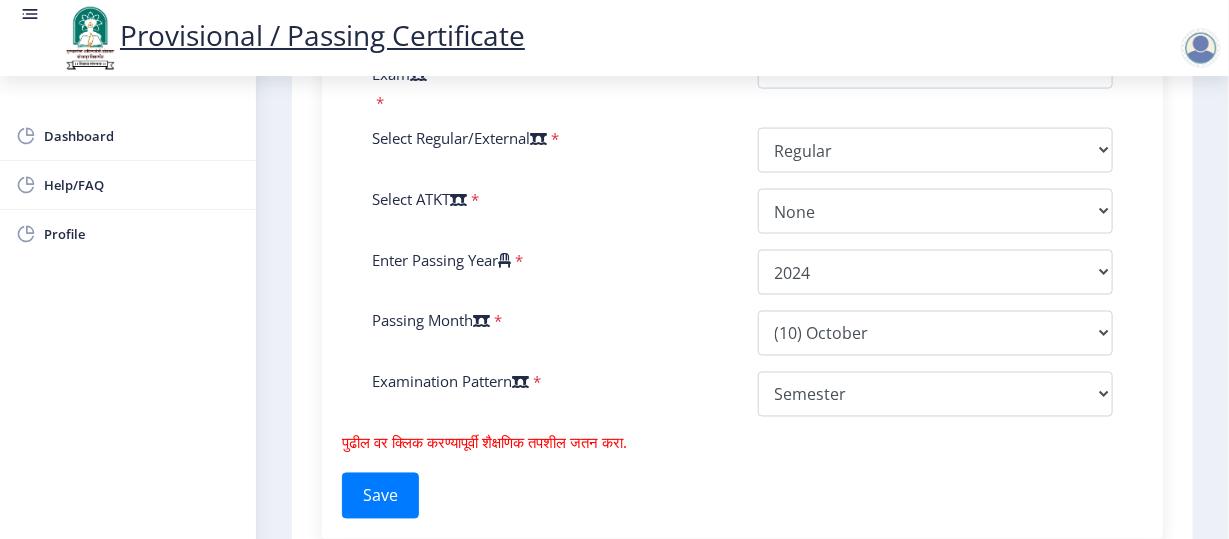 scroll, scrollTop: 1190, scrollLeft: 0, axis: vertical 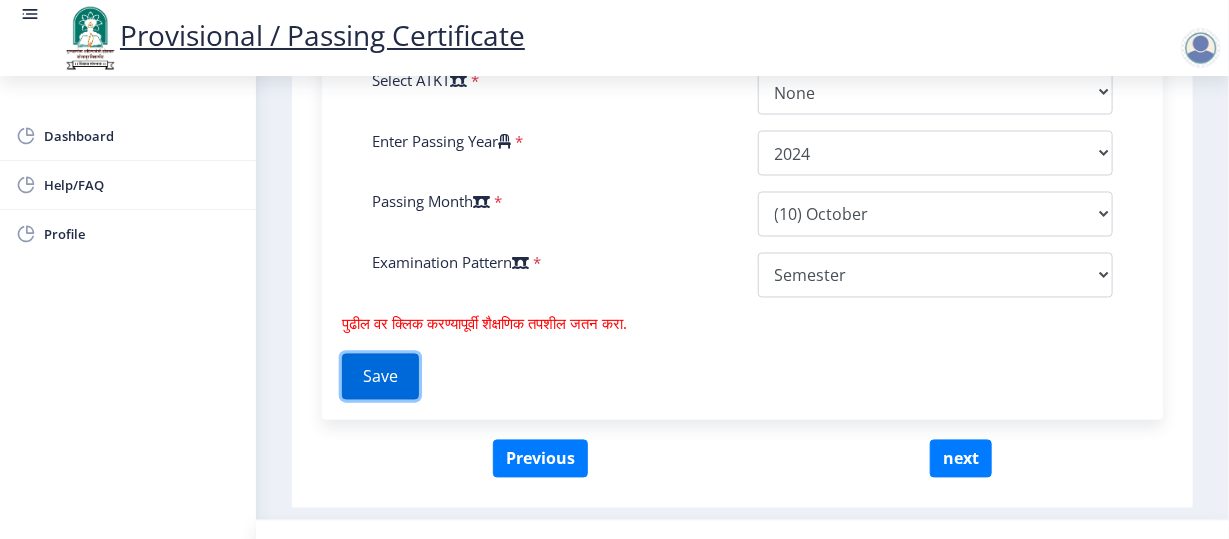 click on "Save" at bounding box center (380, 377) 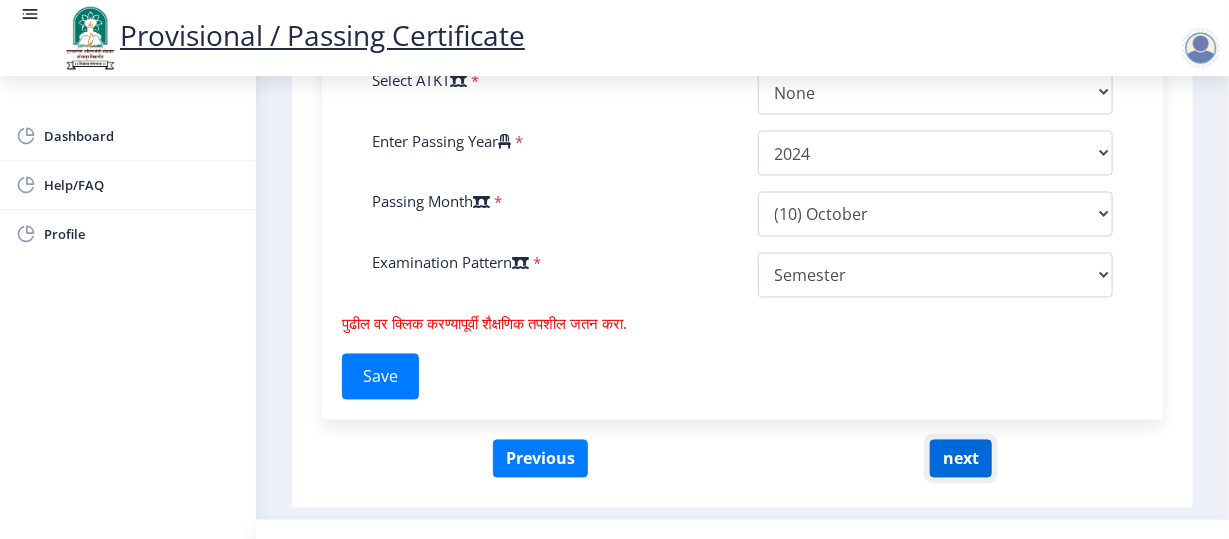 click on "next" at bounding box center (961, 459) 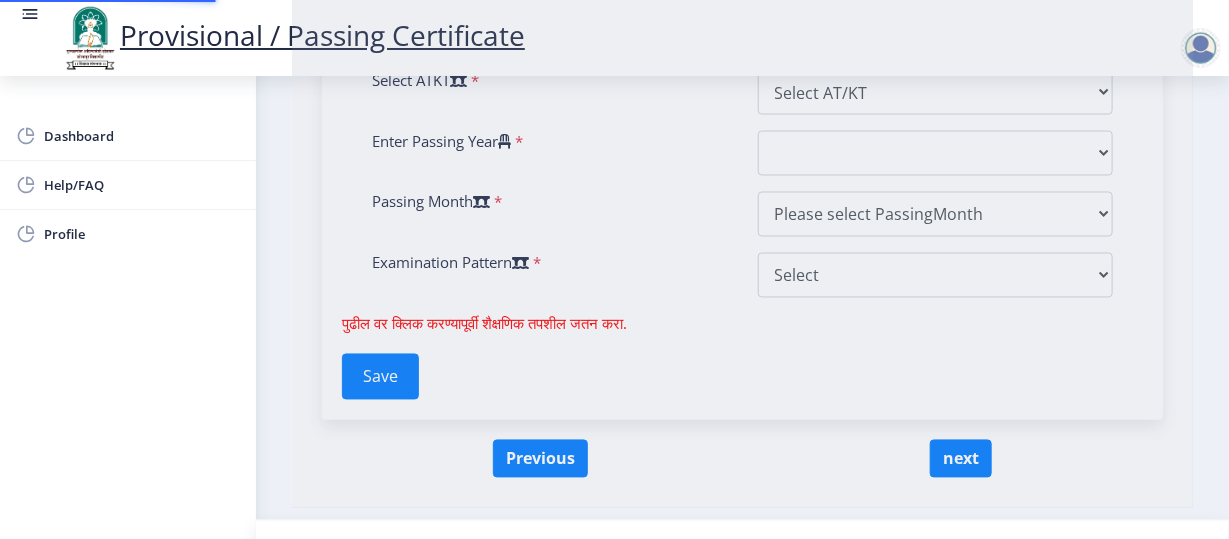 scroll, scrollTop: 0, scrollLeft: 0, axis: both 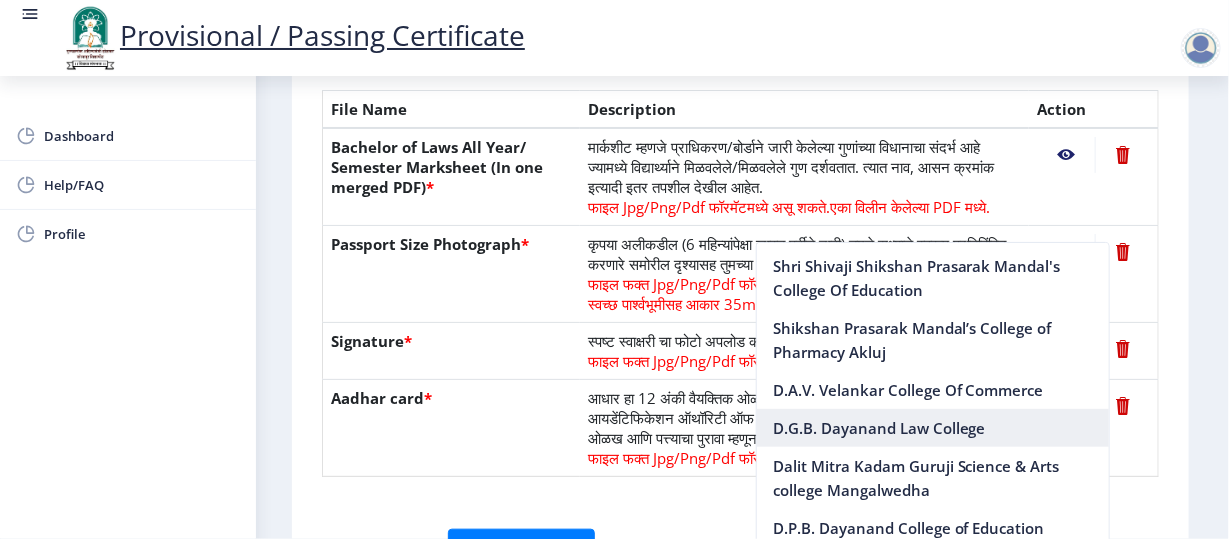 click on "D.G.B. Dayanand Law College" at bounding box center (933, 428) 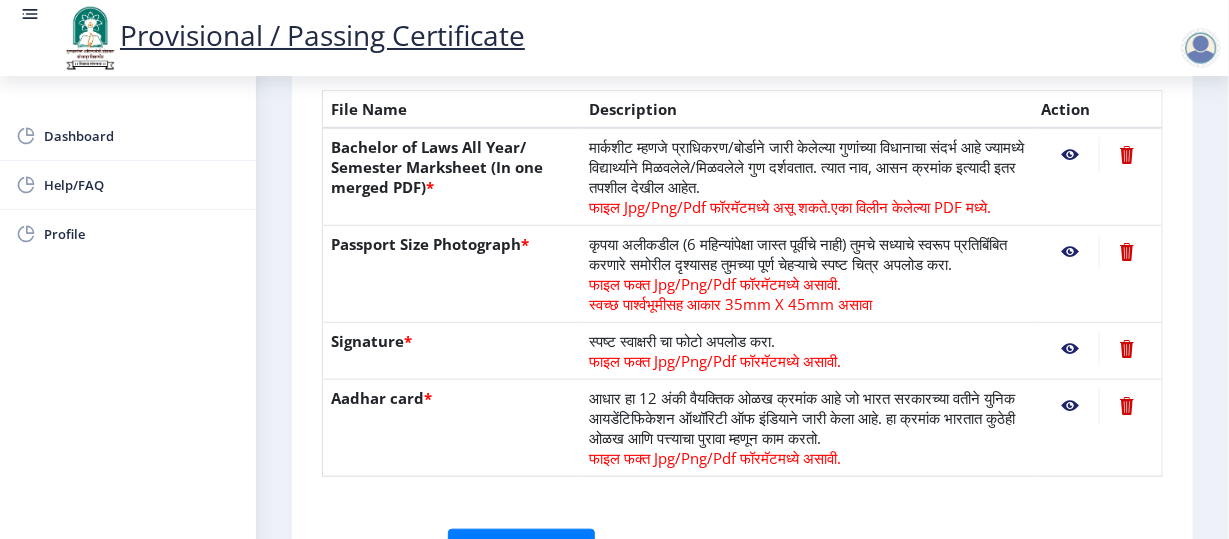 click on "First Step 2 Second Step सूचना 1. कागदपत्रे फक्त jpg/jpeg/png किंवा pdf फॉरमॅटमध्ये अपलोड करा.  2. फाइल आकार 5 MB पेक्षा जास्त नसावा.  3. मार्कशीट मूळ प्रतीतच (Original Copy) अपलोड करावी लागेल.  4. कृपया तुमचे अंतिम वर्ष/सेमिस्टर पास मार्कशीट अपलोड करा.  5. कृपया तुमचा स्पष्ट फोटो अपलोड करा, तो 6 महिन्यांपेक्षा जुना नसावा. 6.कृपया एक वैध पत्ता प्रविष्ट करा, कारण प्रमाणपत्र फक्त नमूद केलेल्या पत्त्यावर कुरियर केले जाईल.  Need Help? Email Us on   Document  File Name *" at bounding box center (742, 143) 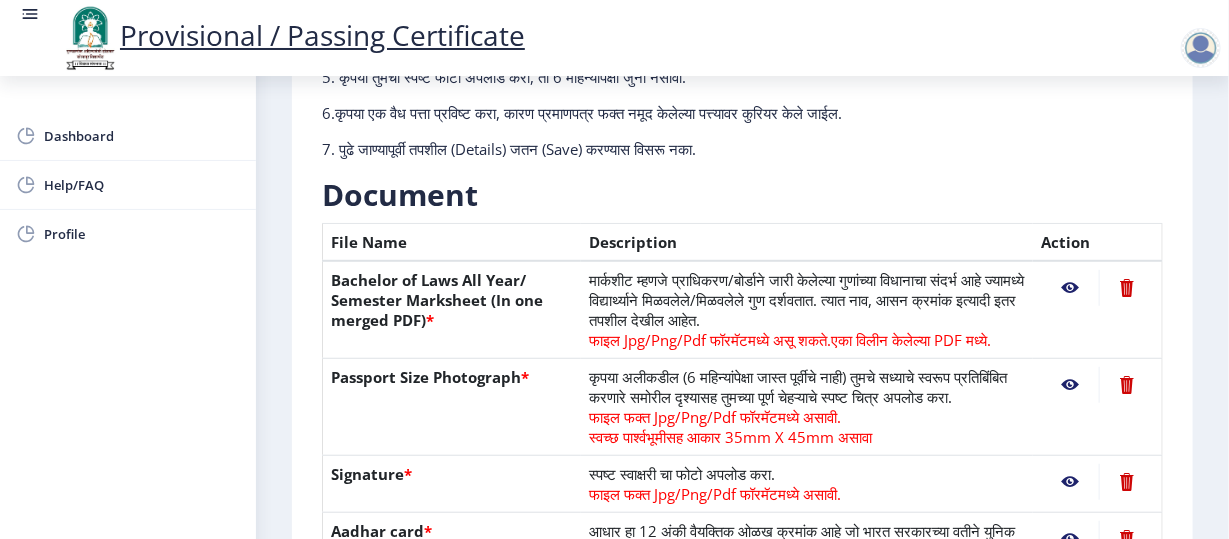 scroll, scrollTop: 283, scrollLeft: 0, axis: vertical 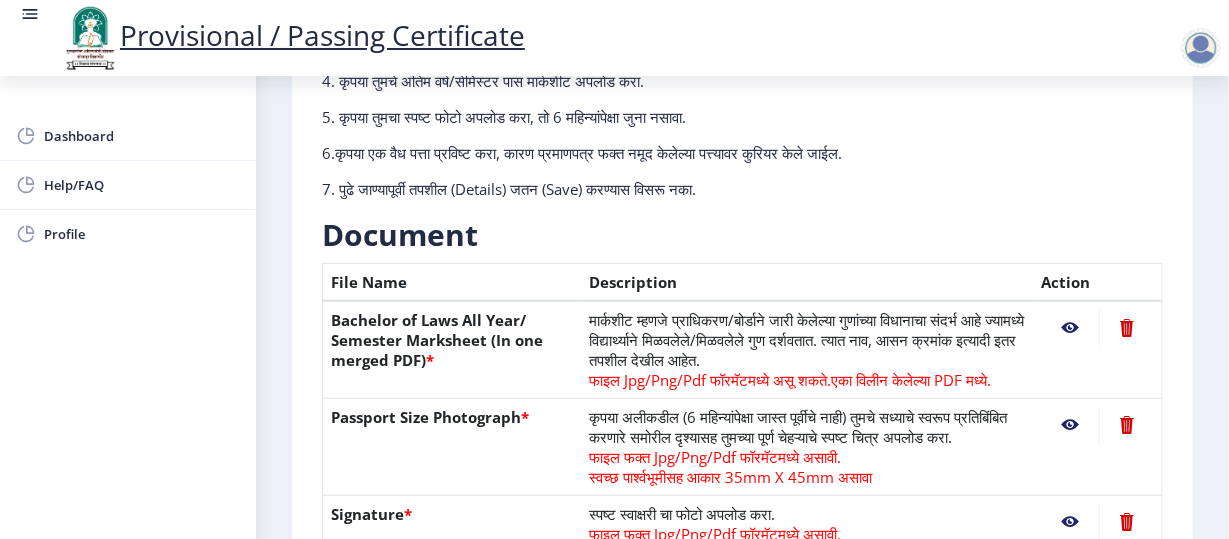 click at bounding box center (1070, 328) 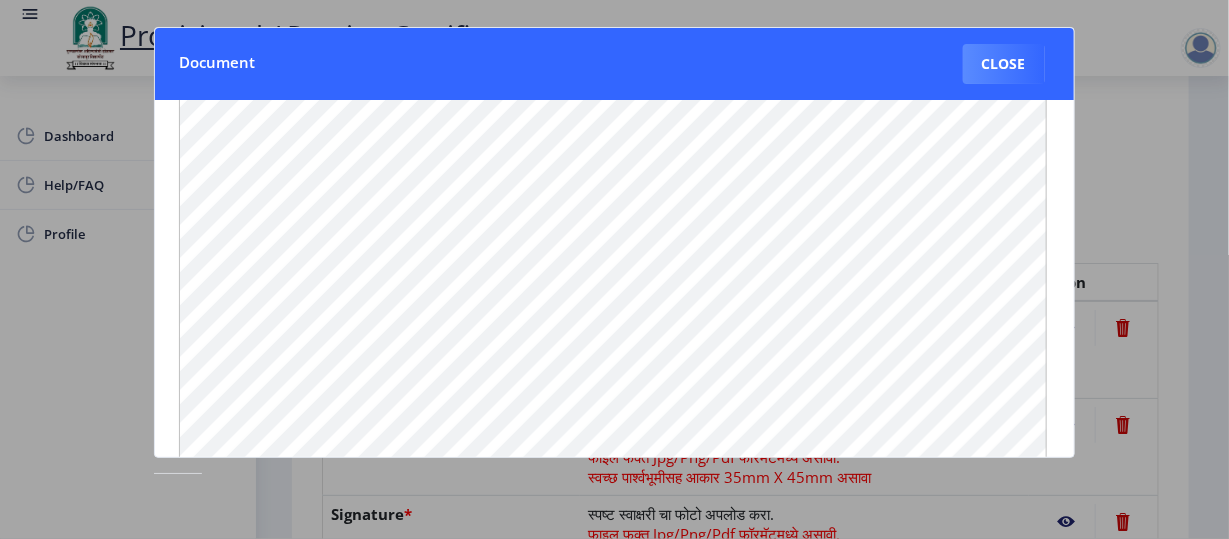 scroll, scrollTop: 305, scrollLeft: 0, axis: vertical 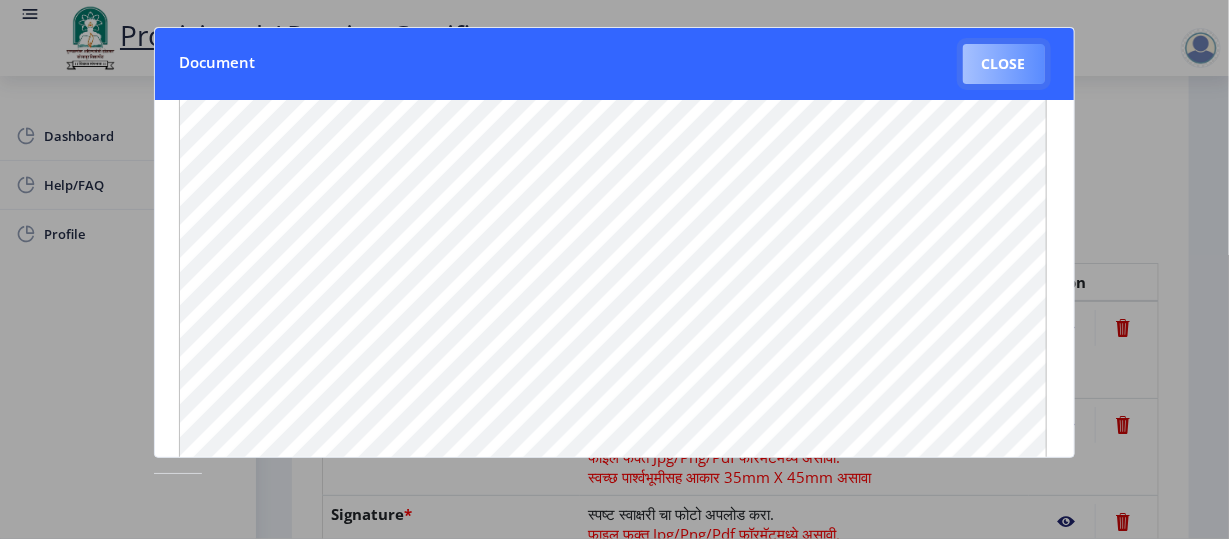 click on "Close" at bounding box center [1004, 64] 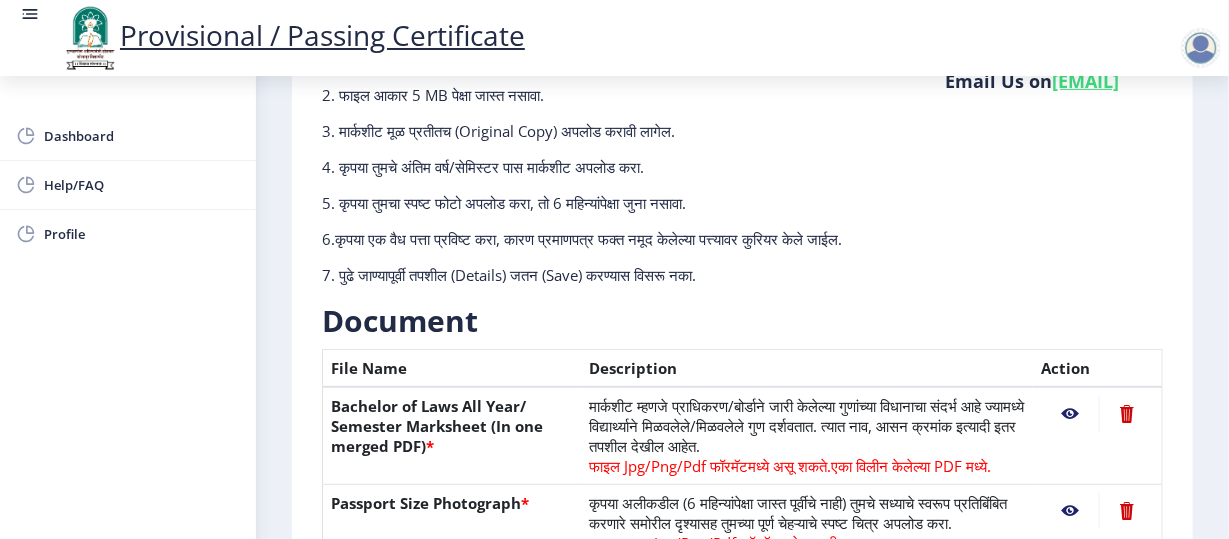 scroll, scrollTop: 0, scrollLeft: 0, axis: both 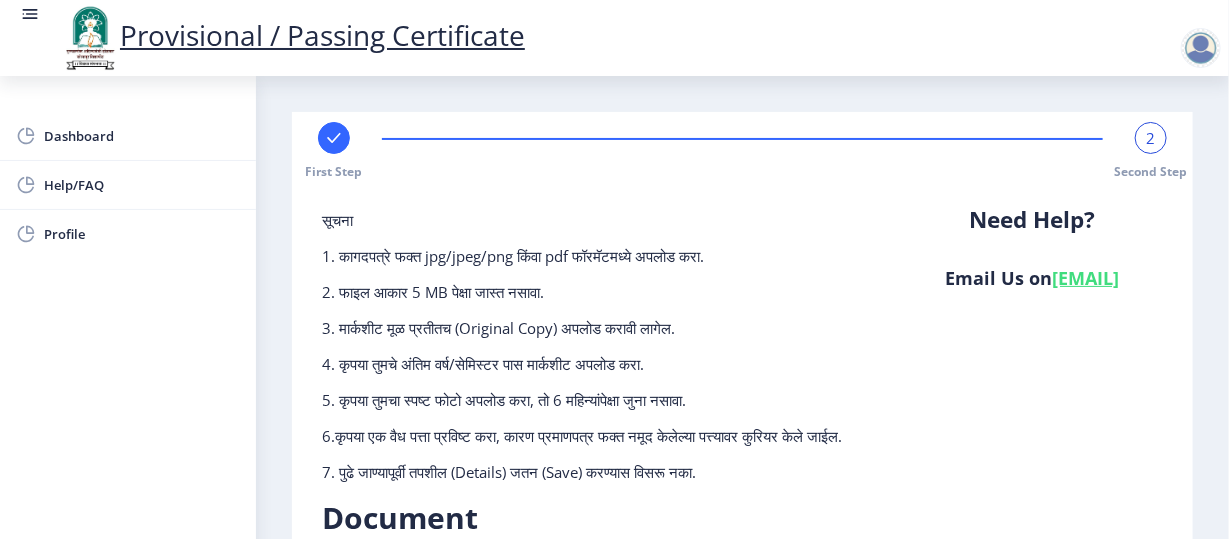 click at bounding box center (1201, 48) 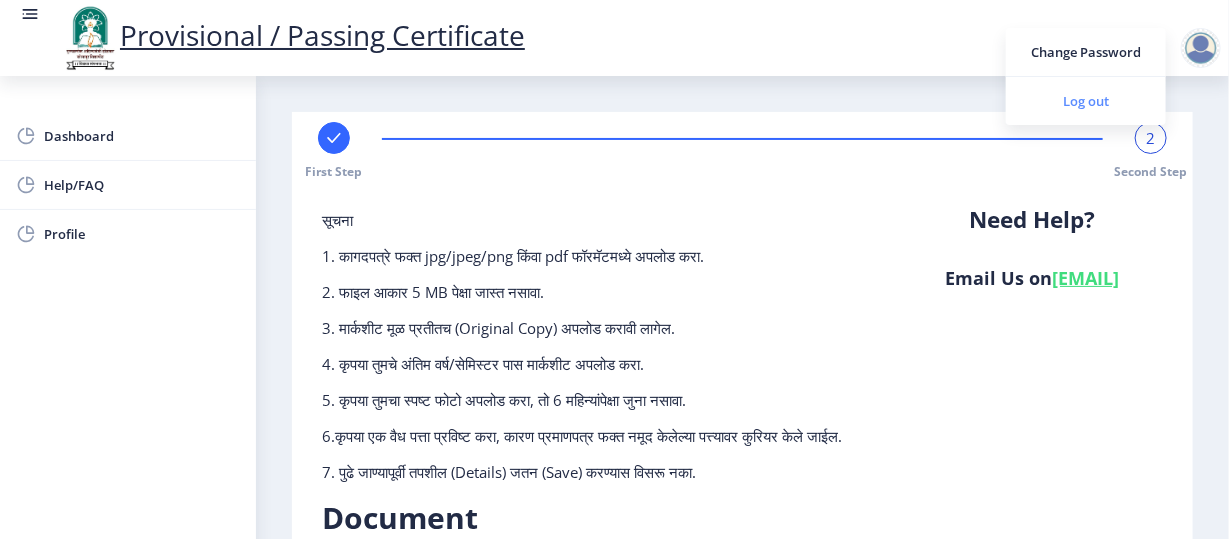 click on "Log out" at bounding box center (1086, 101) 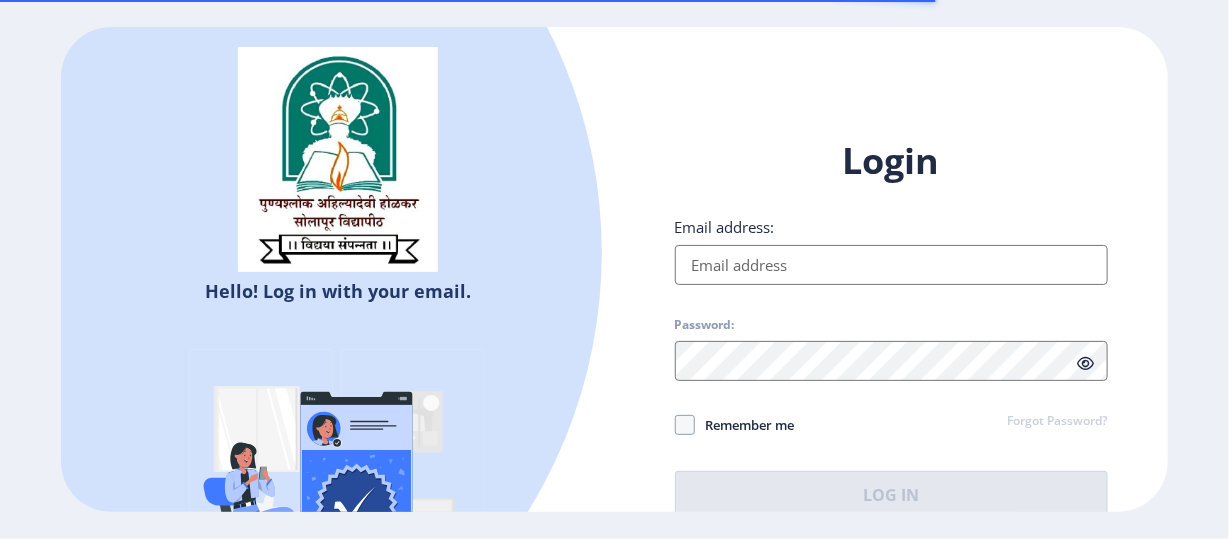 click on "Email address:" at bounding box center (891, 265) 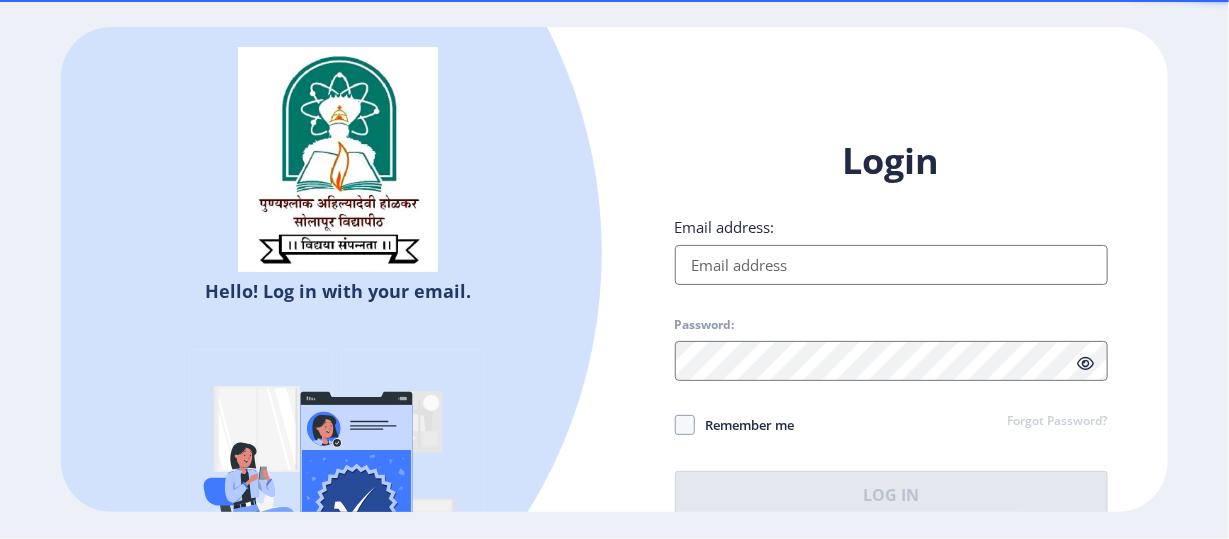 type on "[EMAIL]" 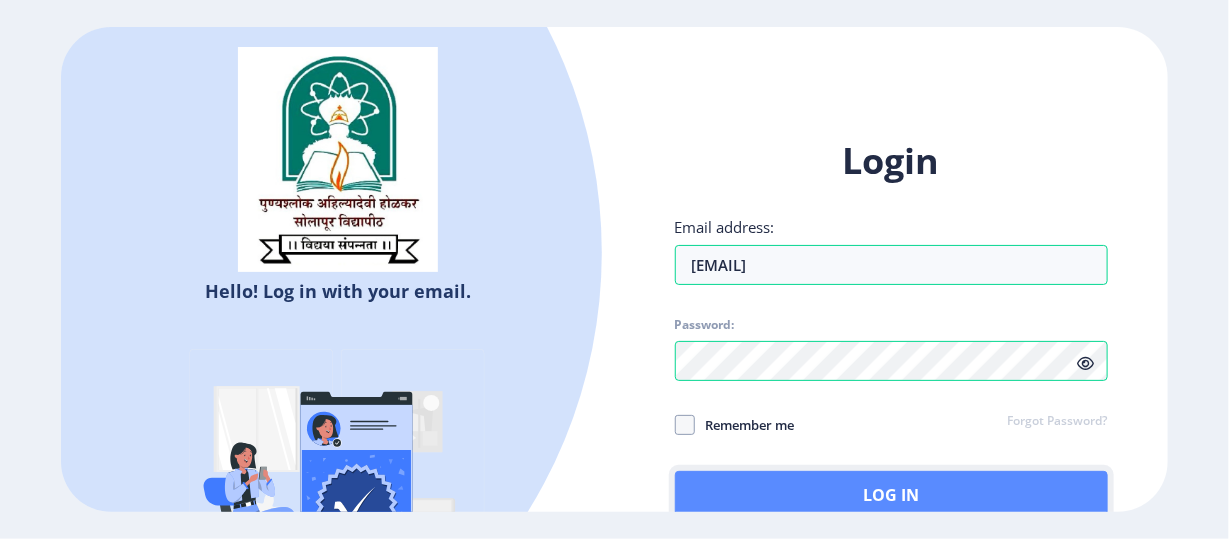 click on "Log In" at bounding box center (891, 495) 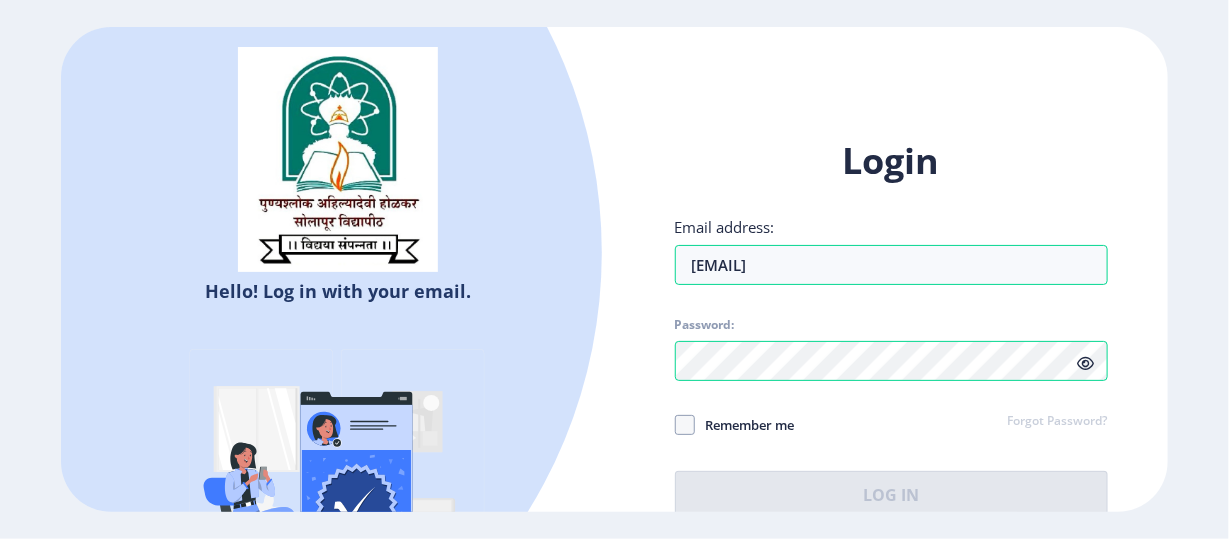 click at bounding box center [1086, 363] 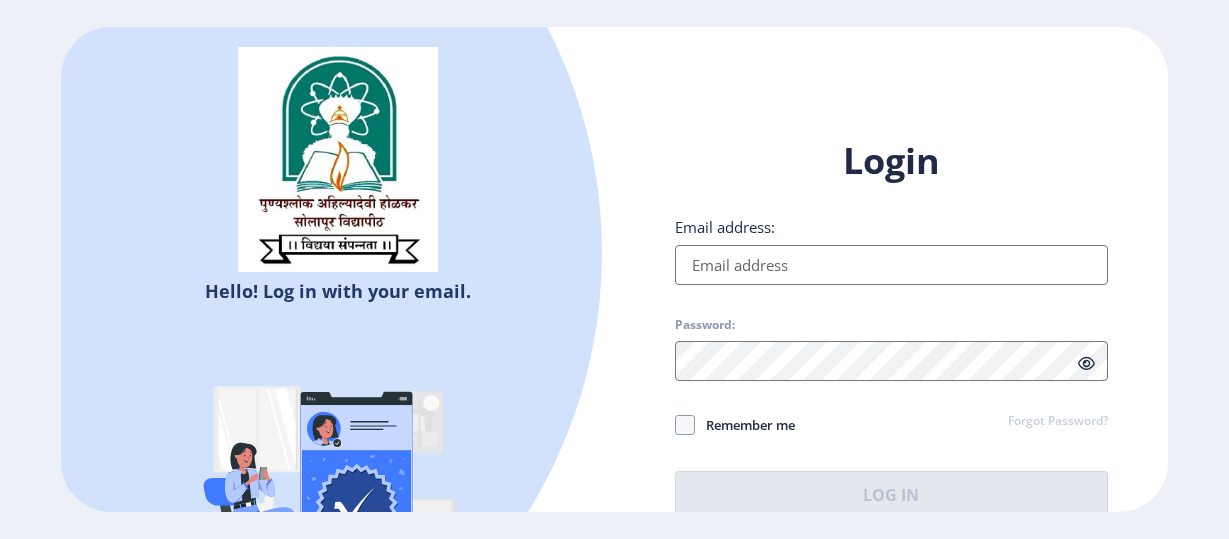 scroll, scrollTop: 0, scrollLeft: 0, axis: both 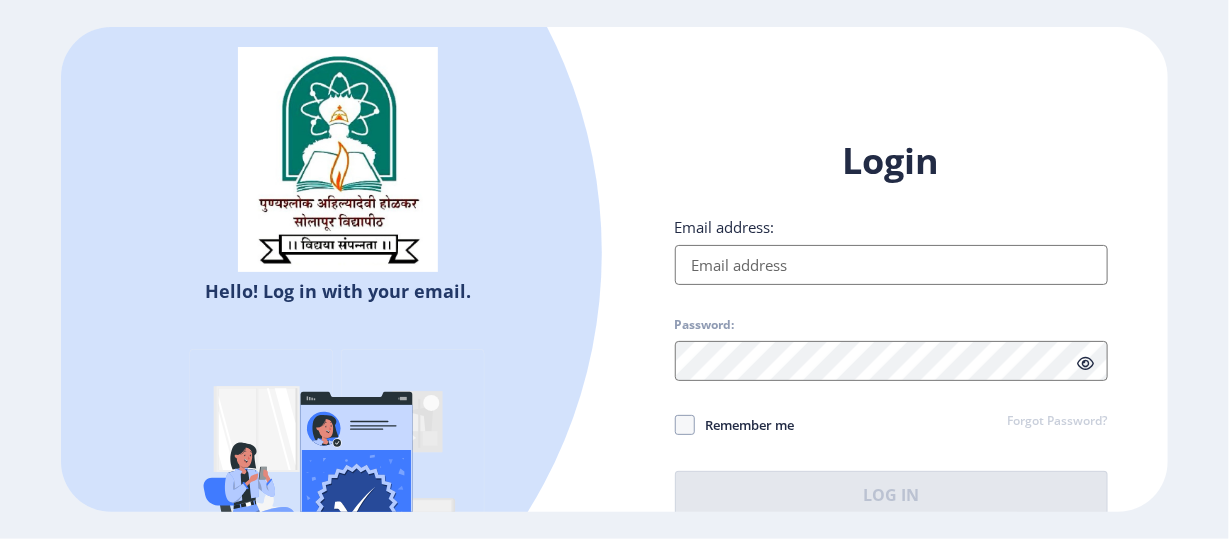 click on "Email address:" at bounding box center (891, 265) 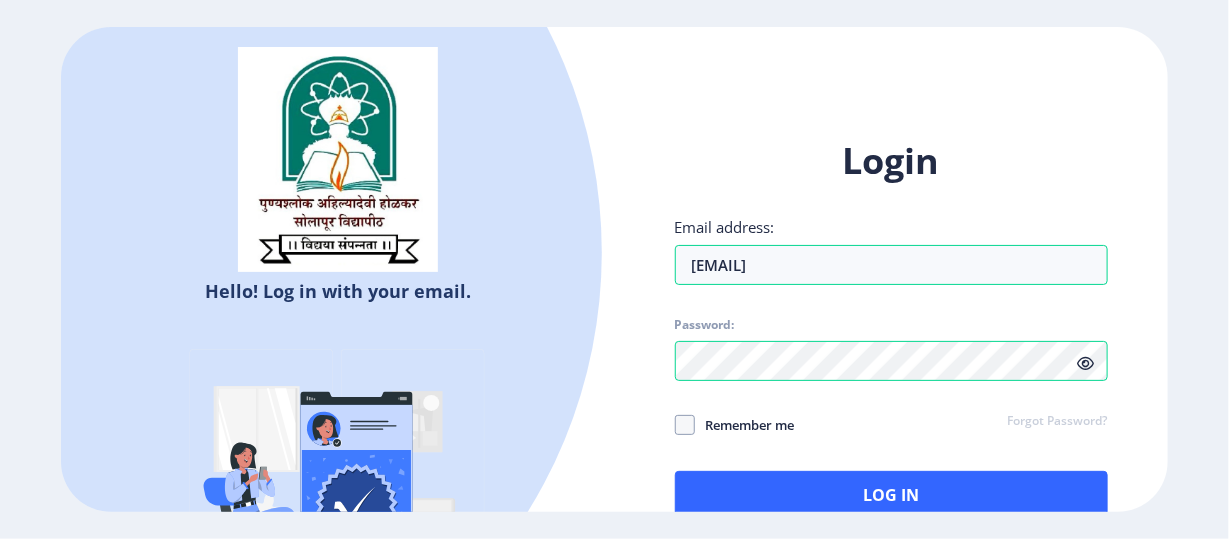 click on "Hello! Log in with your email. Don't have an account?  Register Login Email address: [EMAIL] Password: Remember me Forgot Password?  Log In   Don't have an account?  Register" at bounding box center [614, 269] 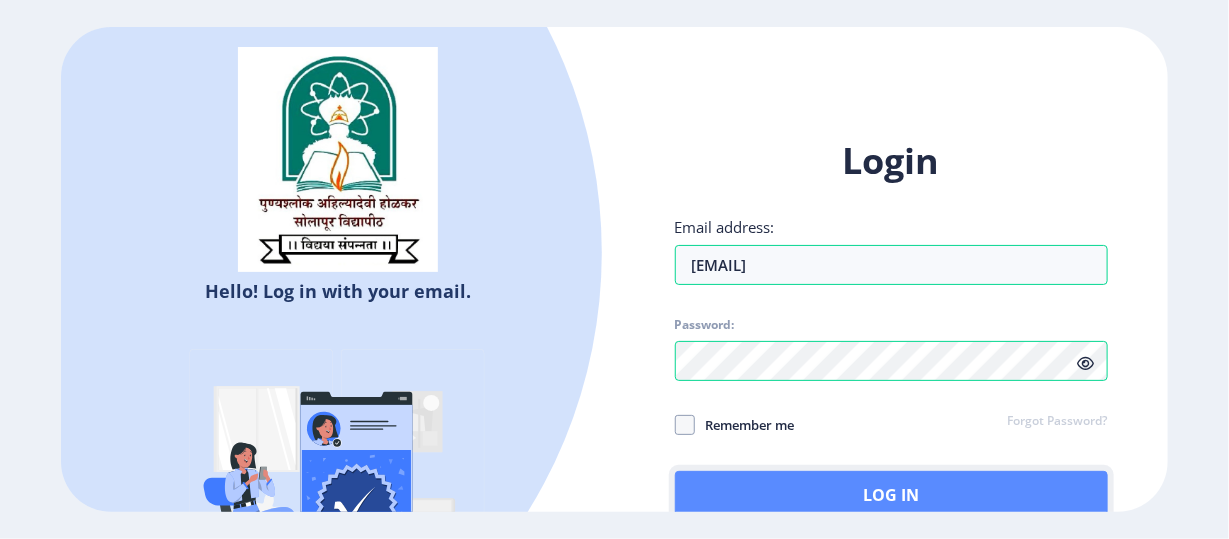 click on "Log In" at bounding box center [891, 495] 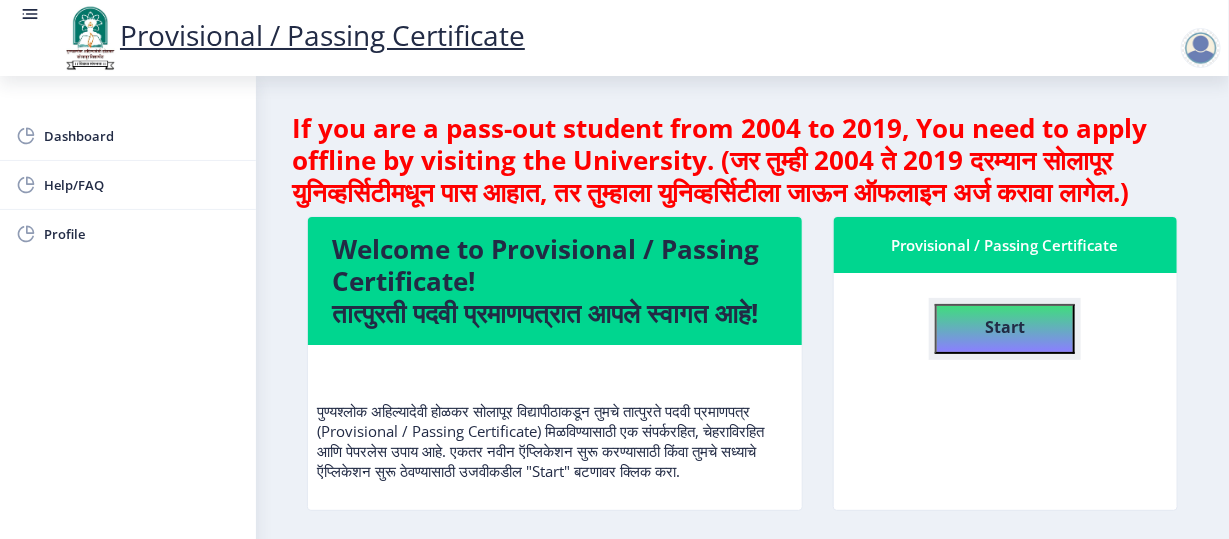 click on "Start" at bounding box center (1005, 325) 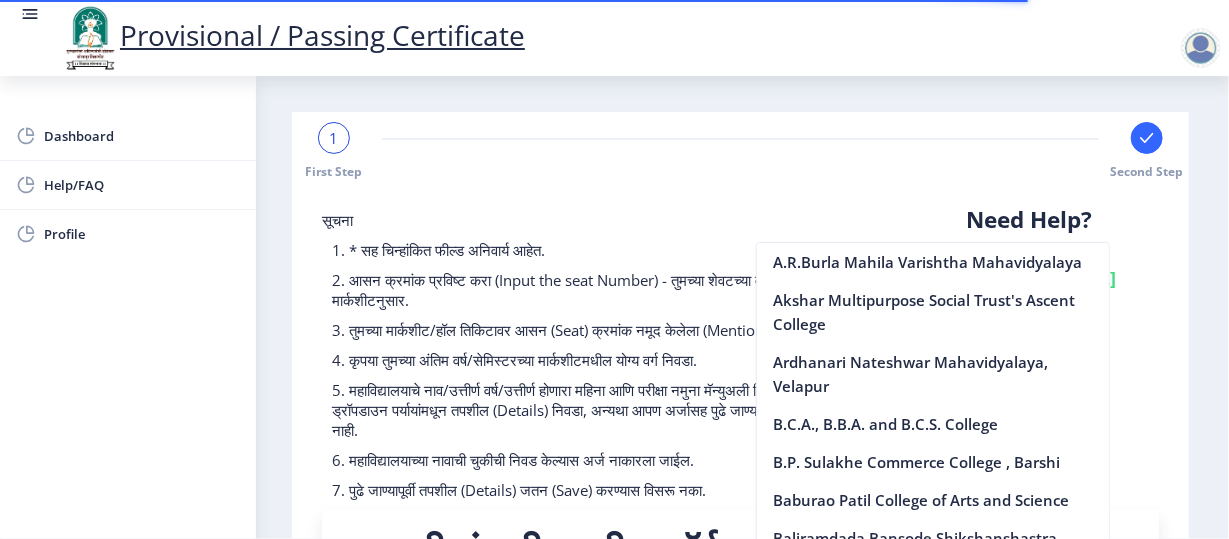 scroll, scrollTop: 456, scrollLeft: 0, axis: vertical 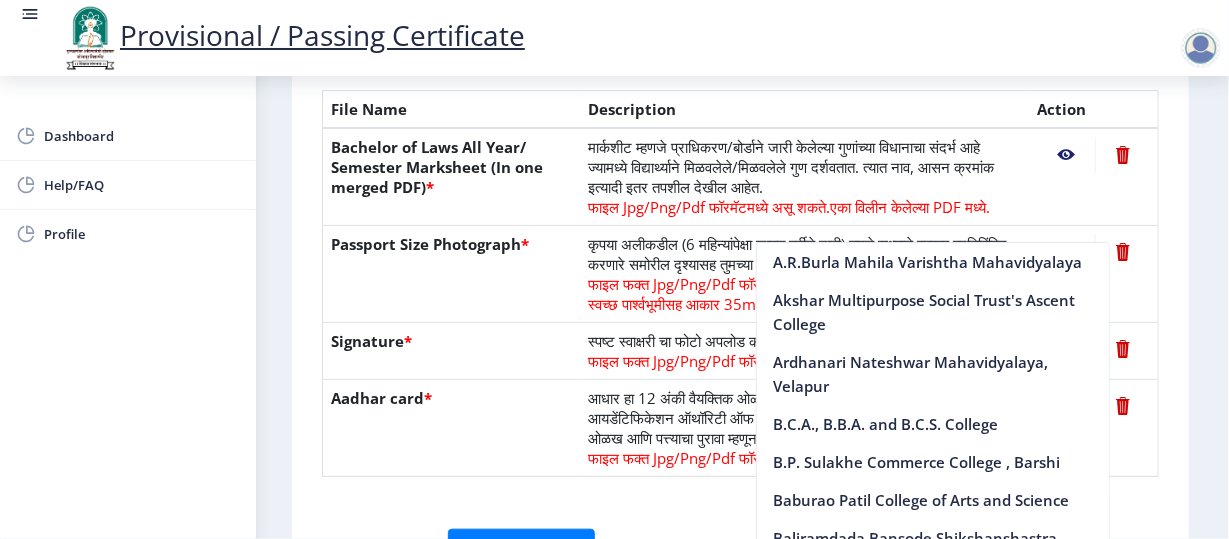 click on "First Step 2 Second Step सूचना 1. कागदपत्रे फक्त jpg/jpeg/png किंवा pdf फॉरमॅटमध्ये अपलोड करा.  2. फाइल आकार 5 MB पेक्षा जास्त नसावा.  3. मार्कशीट मूळ प्रतीतच (Original Copy) अपलोड करावी लागेल.  4. कृपया तुमचे अंतिम वर्ष/सेमिस्टर पास मार्कशीट अपलोड करा.  5. कृपया तुमचा स्पष्ट फोटो अपलोड करा, तो 6 महिन्यांपेक्षा जुना नसावा. 6.कृपया एक वैध पत्ता प्रविष्ट करा, कारण प्रमाणपत्र फक्त नमूद केलेल्या पत्त्यावर कुरियर केले जाईल.  Need Help? Email Us on   Document  File Name *" at bounding box center [740, 143] 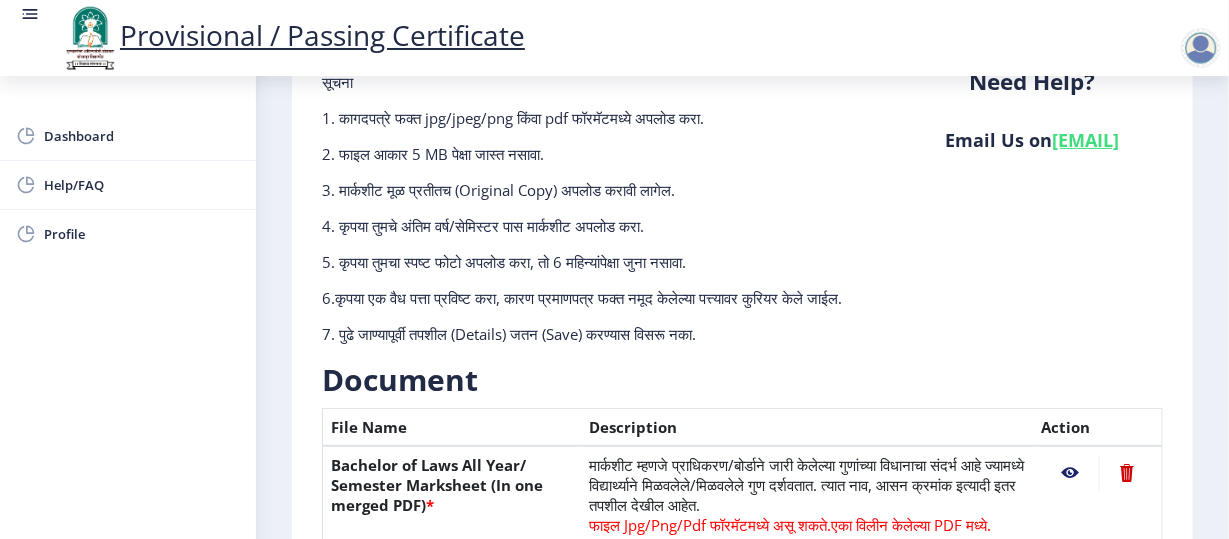 scroll, scrollTop: 0, scrollLeft: 0, axis: both 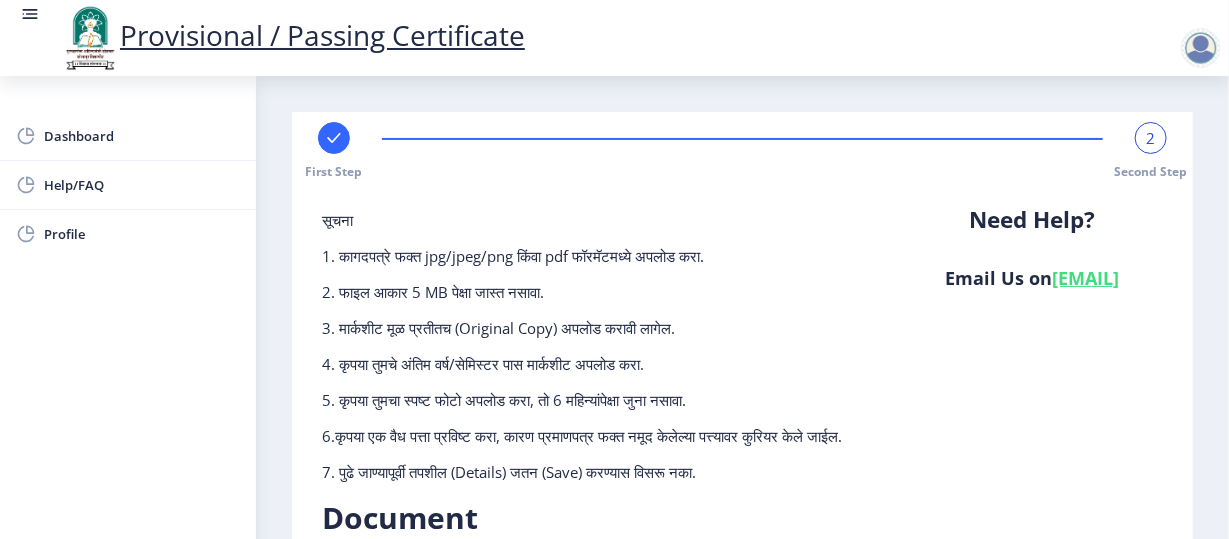 click at bounding box center [333, 138] 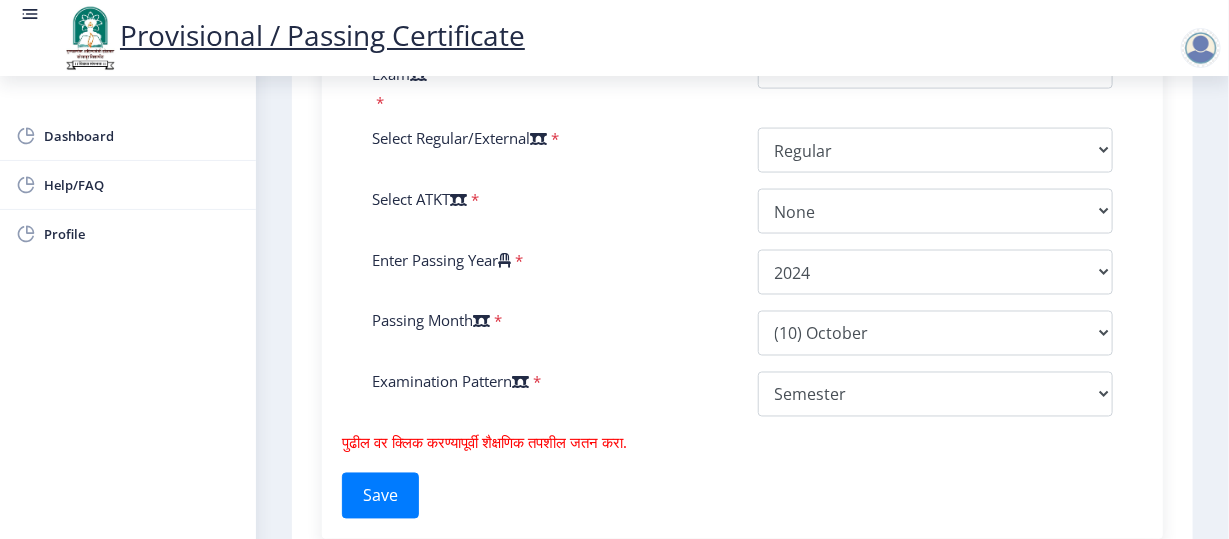 scroll, scrollTop: 1150, scrollLeft: 0, axis: vertical 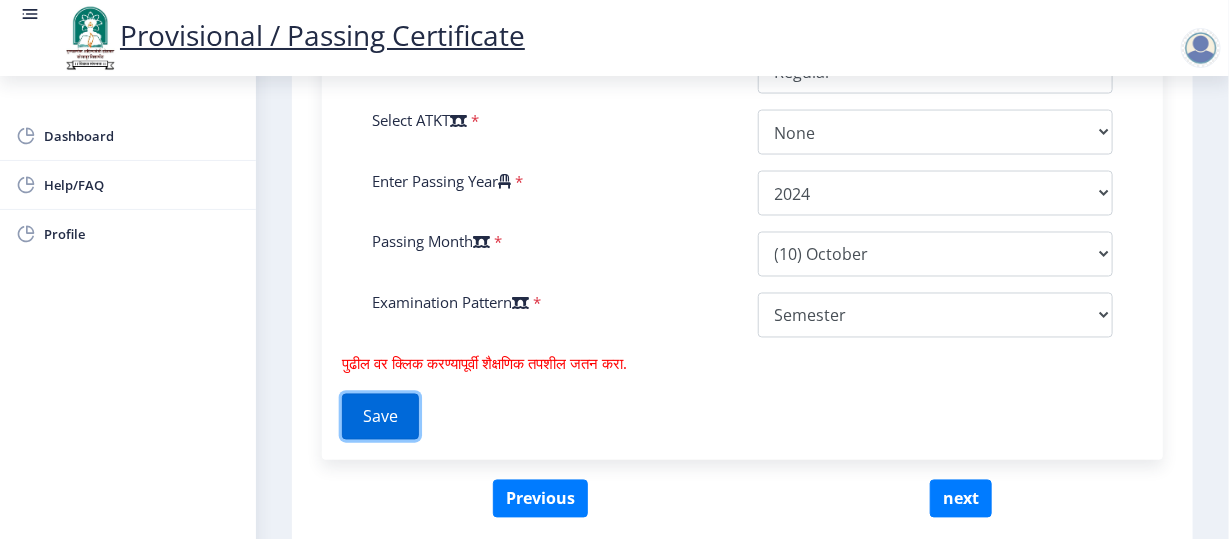 click on "Save" at bounding box center [380, 417] 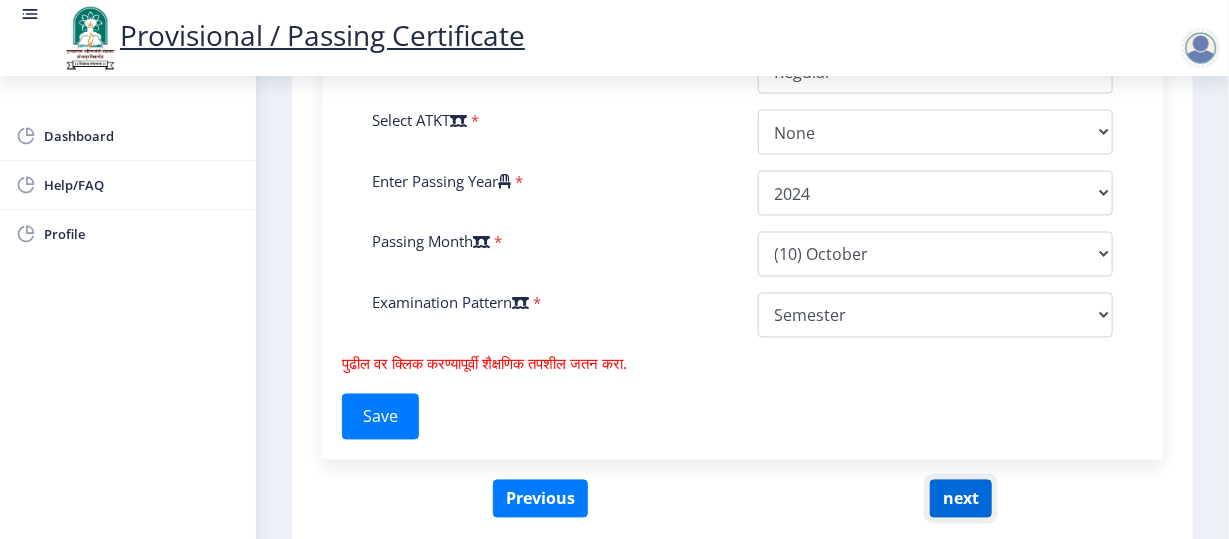 click on "next" at bounding box center (961, 499) 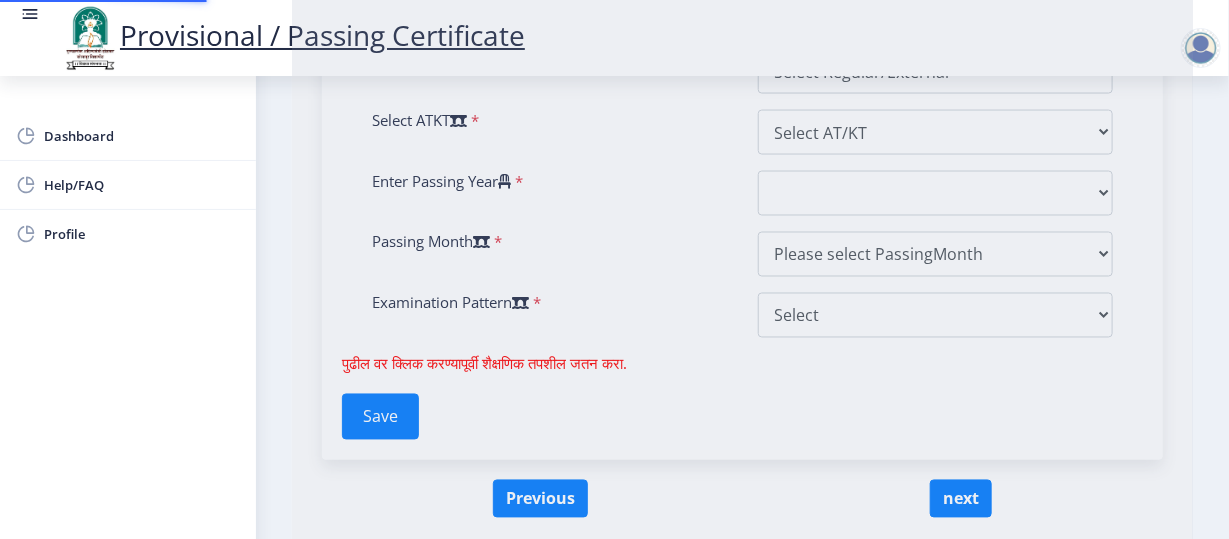 scroll, scrollTop: 0, scrollLeft: 0, axis: both 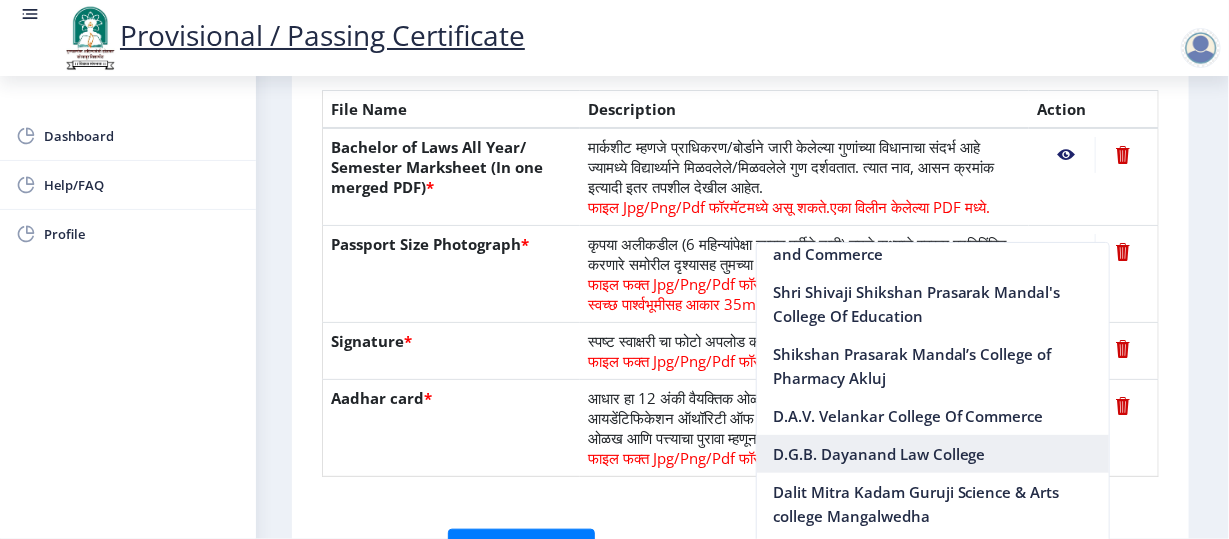 click on "D.G.B. Dayanand Law College" at bounding box center [933, 454] 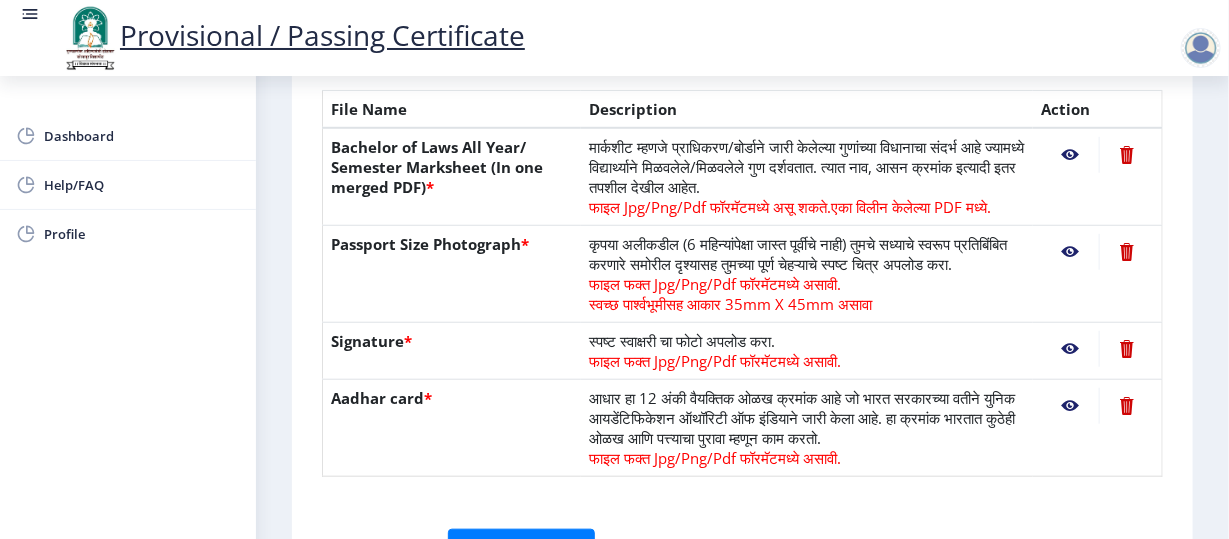 click on "First Step 2 Second Step सूचना 1. कागदपत्रे फक्त jpg/jpeg/png किंवा pdf फॉरमॅटमध्ये अपलोड करा.  2. फाइल आकार 5 MB पेक्षा जास्त नसावा.  3. मार्कशीट मूळ प्रतीतच (Original Copy) अपलोड करावी लागेल.  4. कृपया तुमचे अंतिम वर्ष/सेमिस्टर पास मार्कशीट अपलोड करा.  5. कृपया तुमचा स्पष्ट फोटो अपलोड करा, तो 6 महिन्यांपेक्षा जुना नसावा. 6.कृपया एक वैध पत्ता प्रविष्ट करा, कारण प्रमाणपत्र फक्त नमूद केलेल्या पत्त्यावर कुरियर केले जाईल.  Need Help? Email Us on   Document  File Name *" at bounding box center (742, 143) 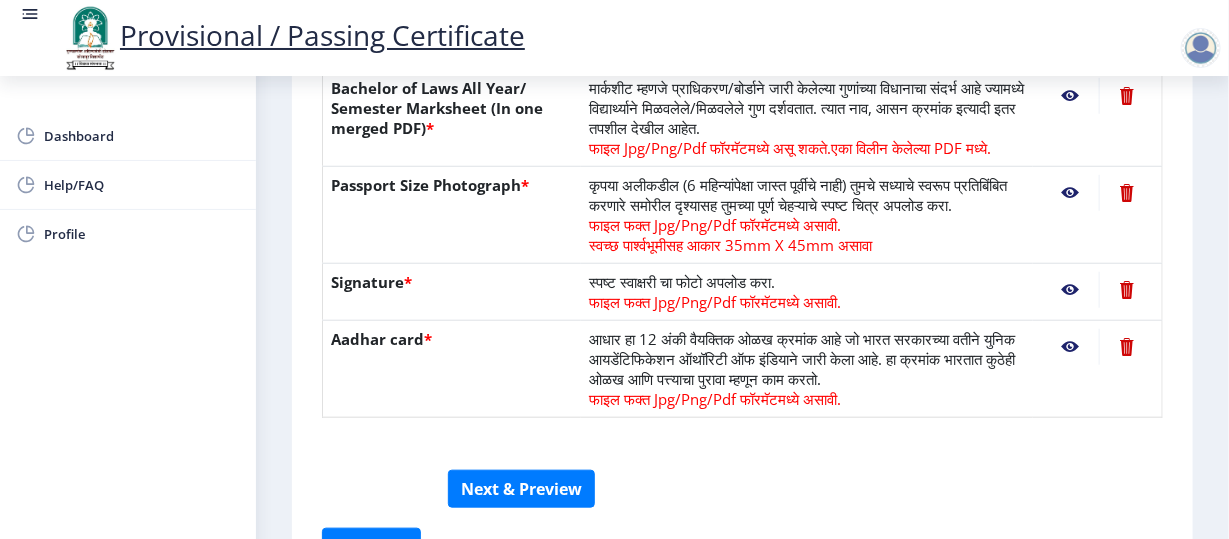 scroll, scrollTop: 634, scrollLeft: 0, axis: vertical 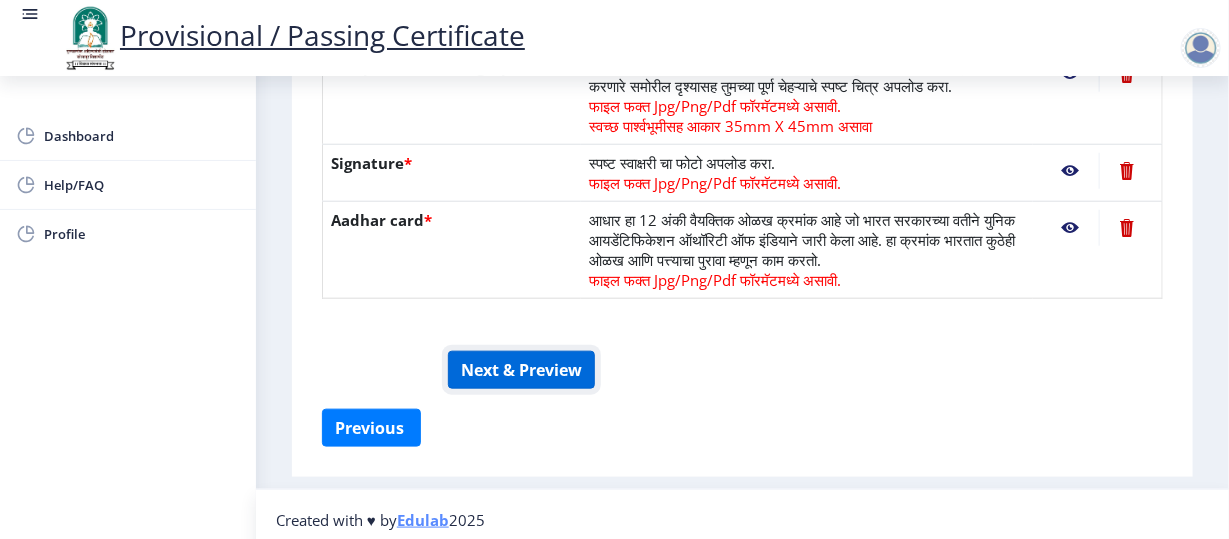 click on "Next & Preview" at bounding box center [521, 370] 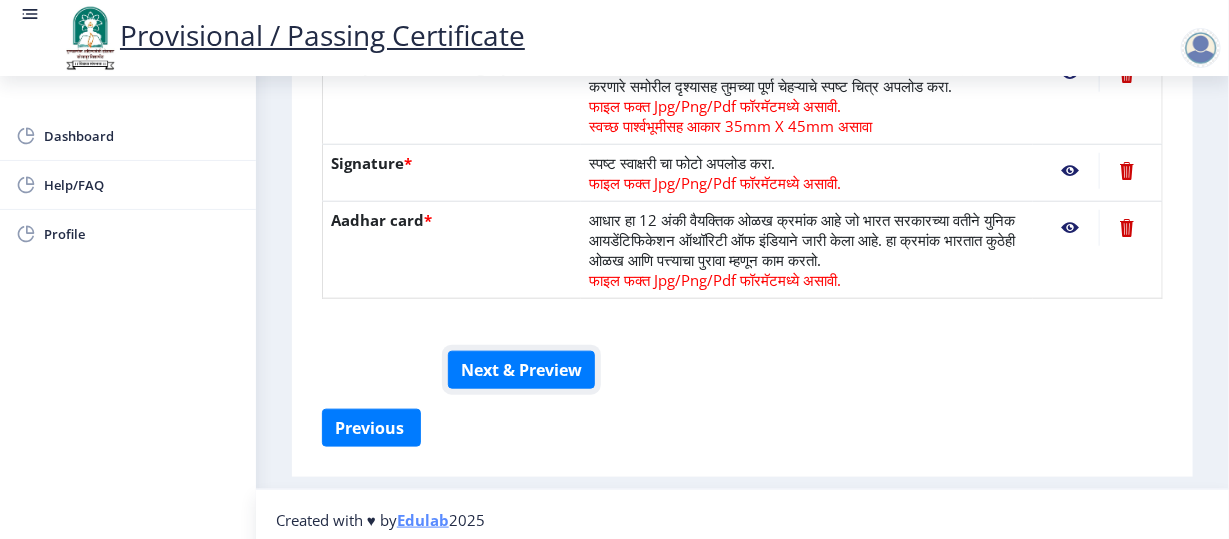type 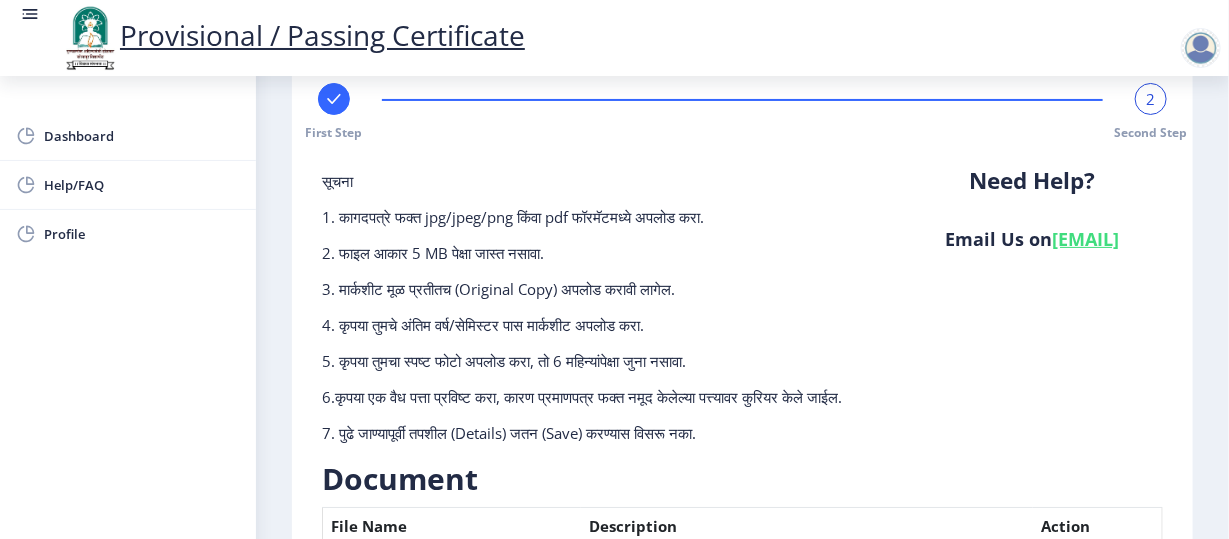 scroll, scrollTop: 0, scrollLeft: 0, axis: both 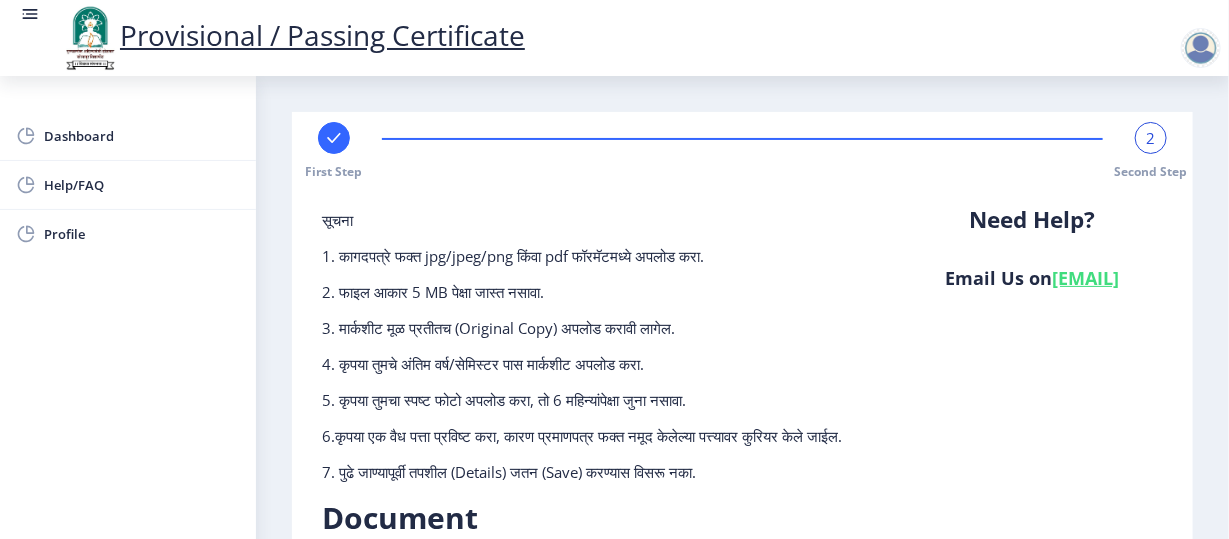 click at bounding box center [334, 138] 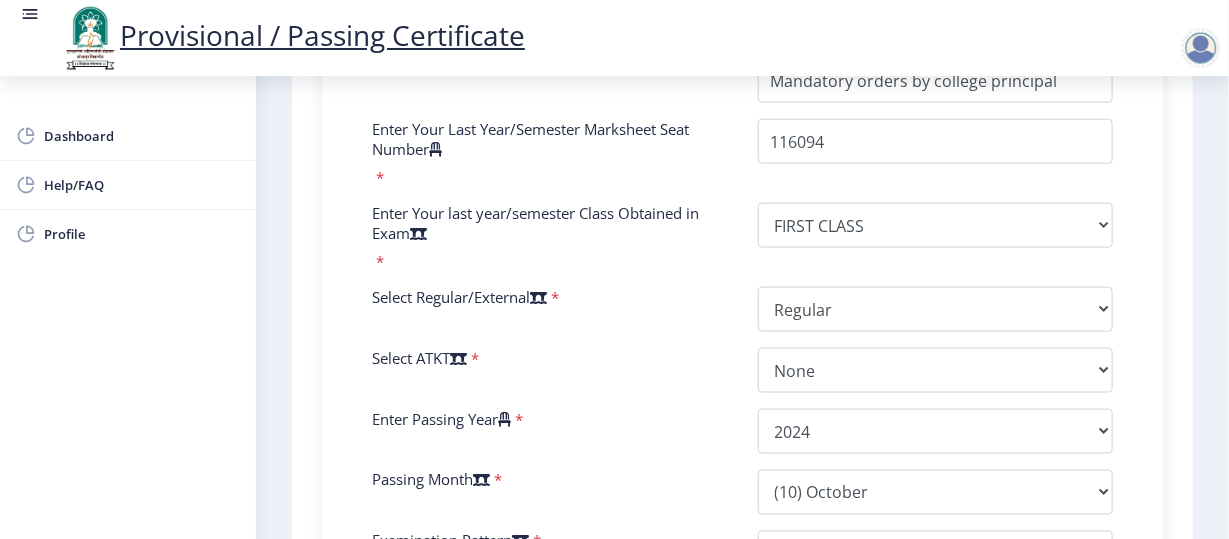 scroll, scrollTop: 1227, scrollLeft: 0, axis: vertical 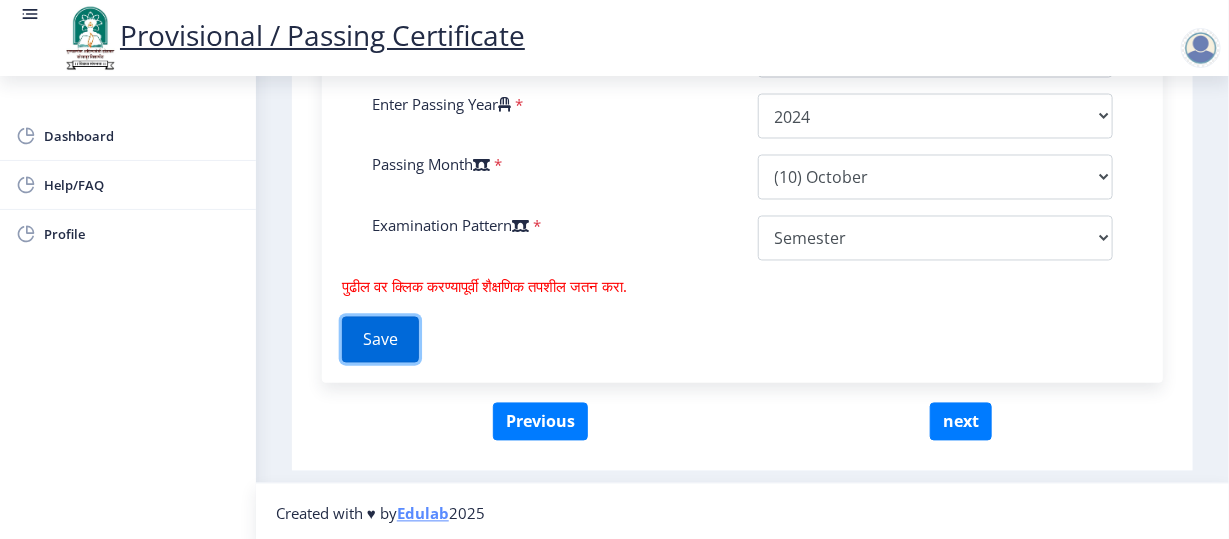 click on "Save" at bounding box center [380, 340] 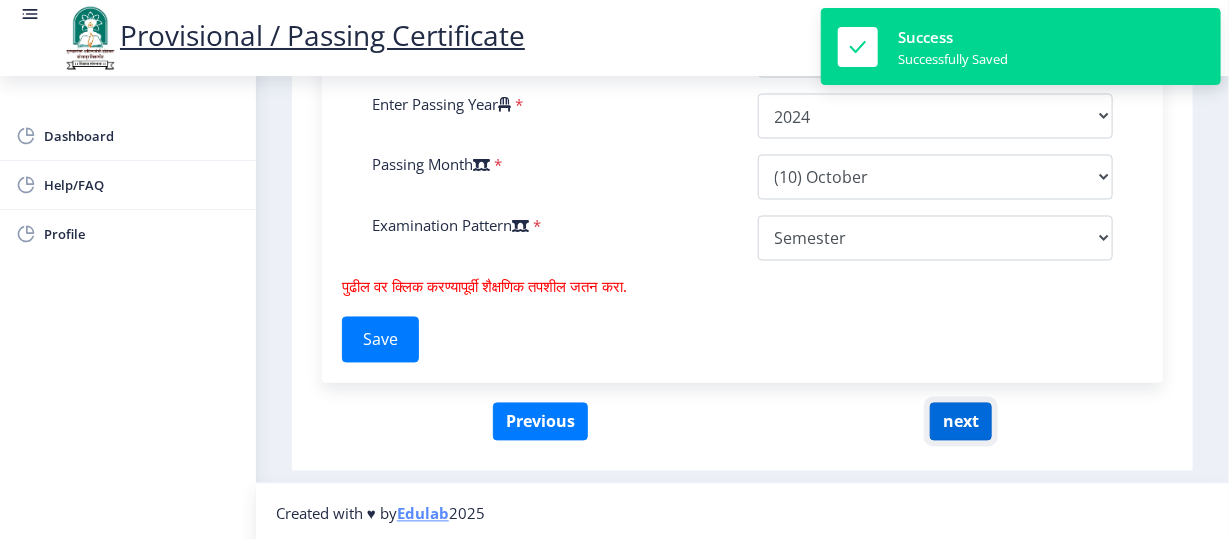 click on "next" at bounding box center (961, 422) 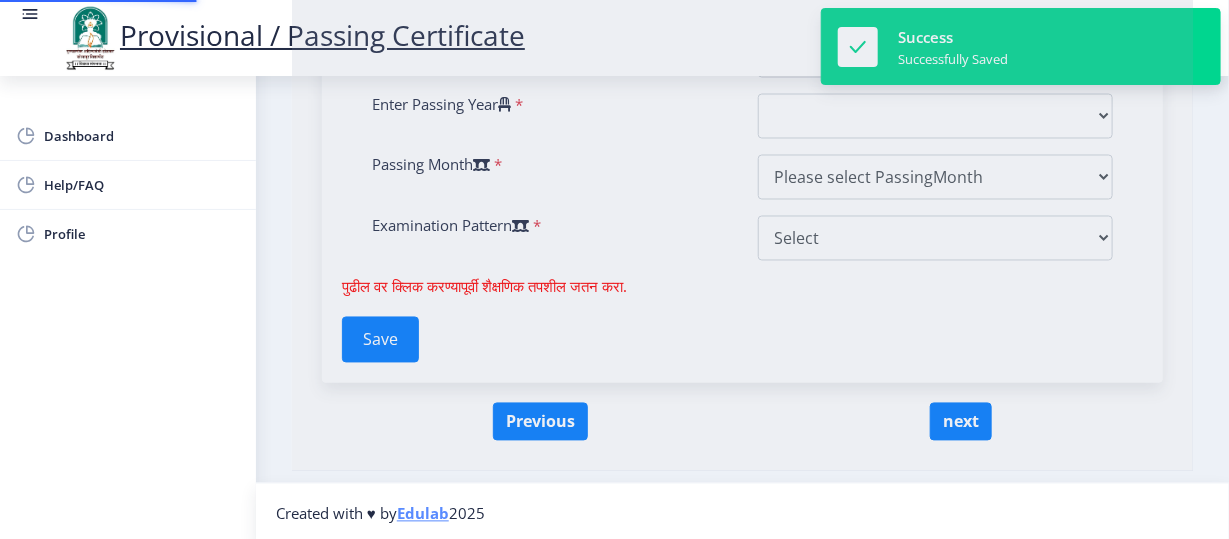 scroll, scrollTop: 0, scrollLeft: 0, axis: both 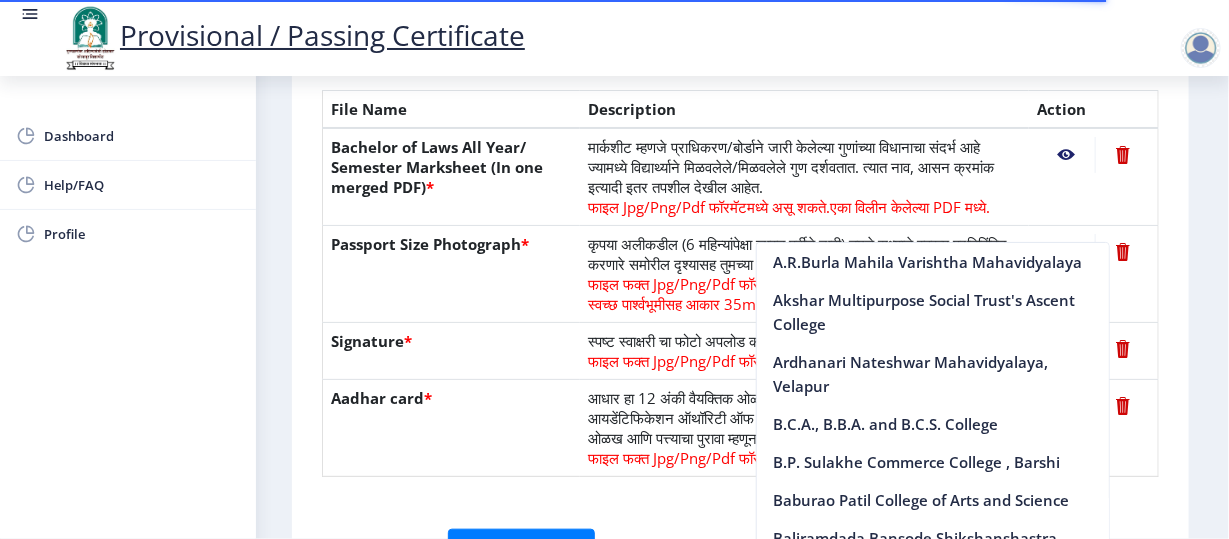 click on "मार्कशीट म्हणजे प्राधिकरण/बोर्डाने जारी केलेल्या गुणांच्या विधानाचा संदर्भ आहे ज्यामध्ये विद्यार्थ्याने मिळवलेले/मिळवलेले गुण दर्शवतात. त्यात नाव, आसन क्रमांक इत्यादी इतर तपशील देखील आहेत.  फाइल Jpg/Png/Pdf फॉरमॅटमध्ये असू शकते.  एका विलीन केलेल्या PDF मध्ये." at bounding box center (804, 177) 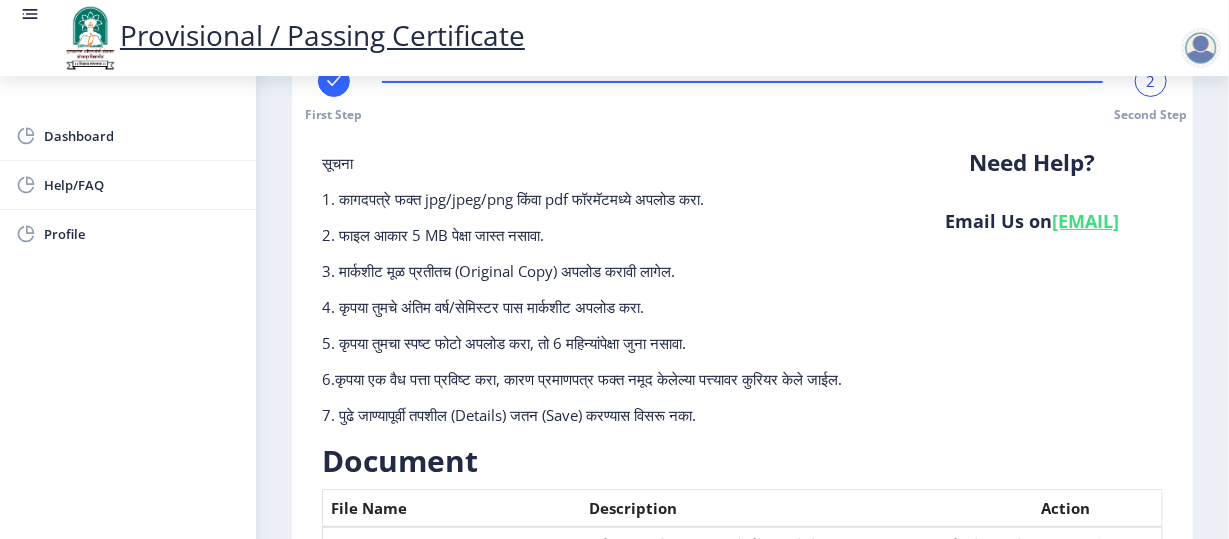 scroll, scrollTop: 0, scrollLeft: 0, axis: both 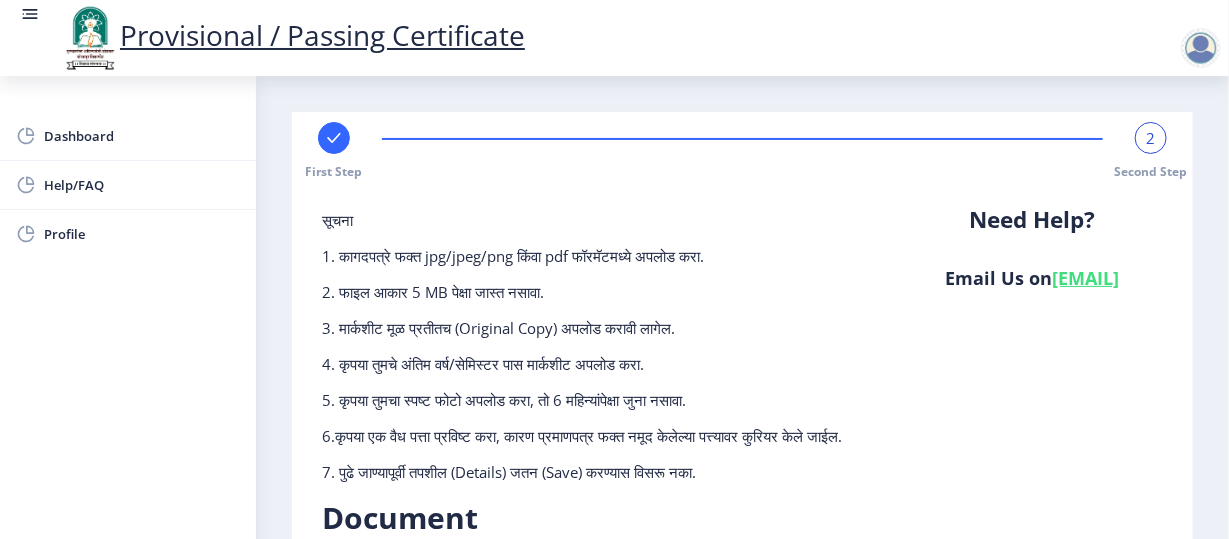 click at bounding box center (1205, 48) 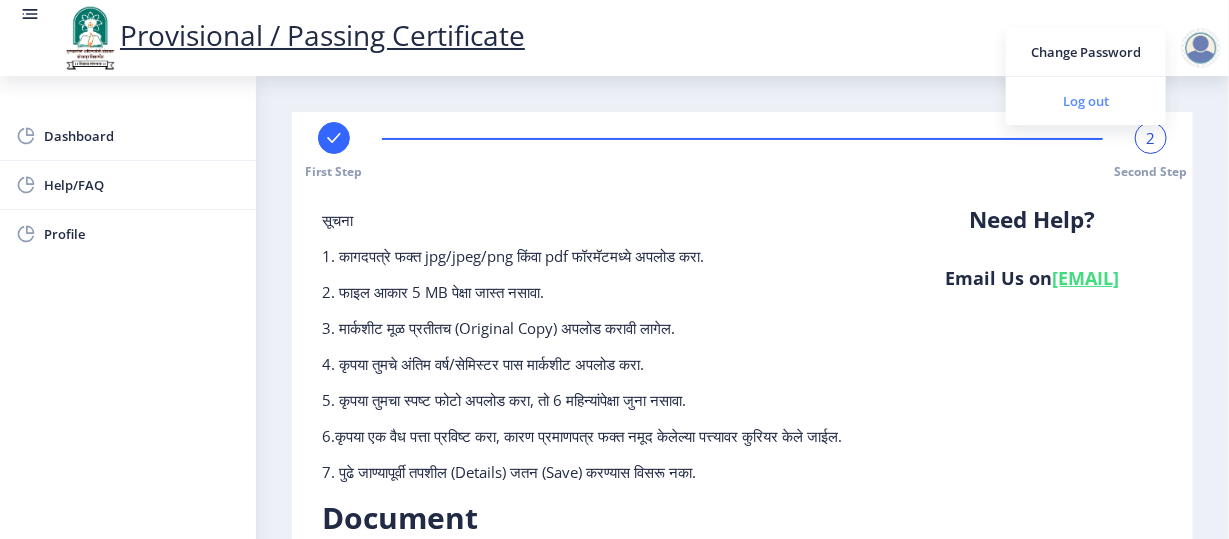 click on "Log out" at bounding box center (1086, 101) 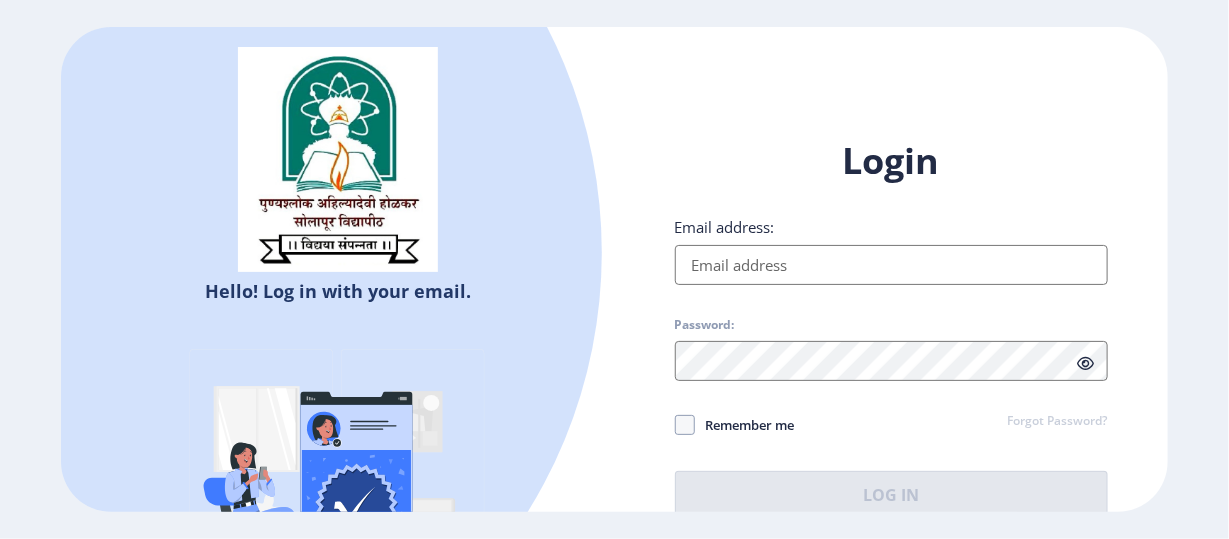click on "Email address:" at bounding box center (891, 265) 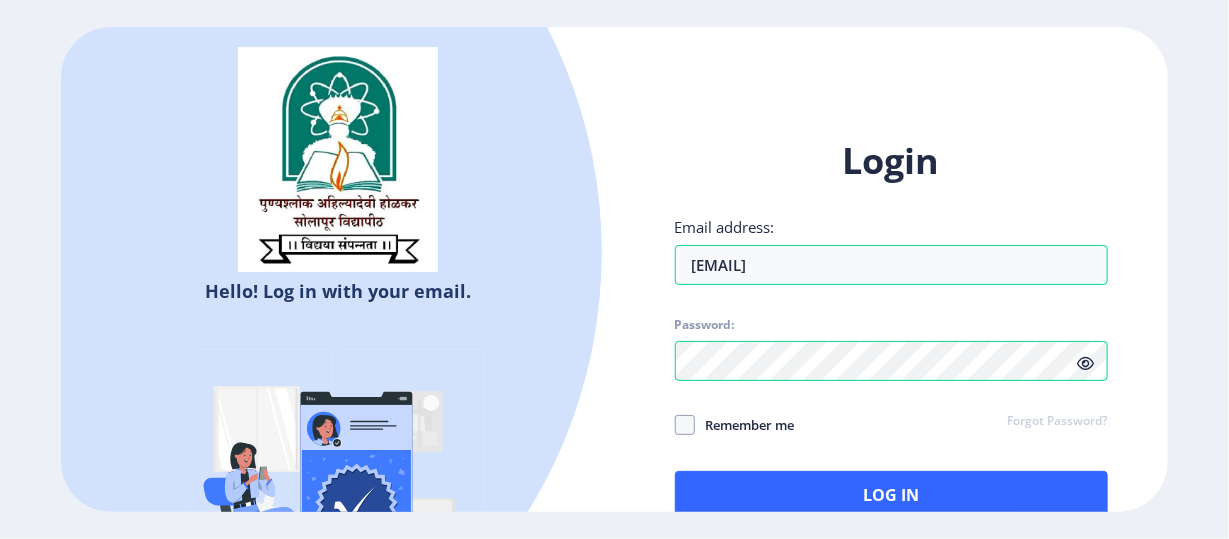click on "Login Email address: [EMAIL] Password: Remember me Forgot Password?  Log In   Don't have an account?  Register" at bounding box center [891, 343] 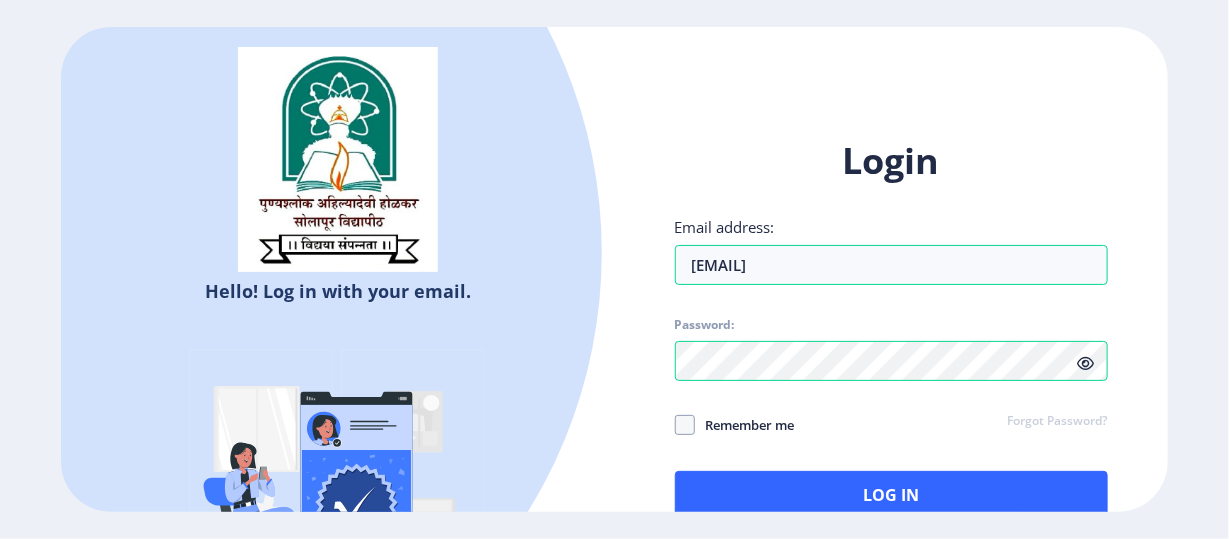 click on "Hello! Log in with your email. Don't have an account?  Register Login Email address: [EMAIL] Password: Remember me Forgot Password?  Log In   Don't have an account?  Register" at bounding box center (614, 269) 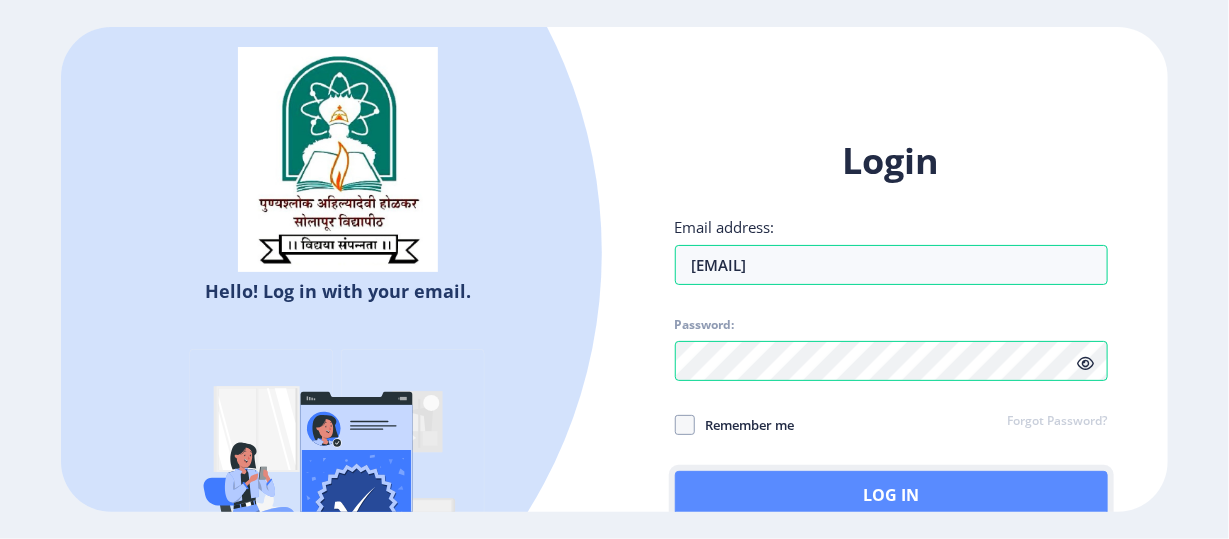 click on "Log In" at bounding box center (891, 495) 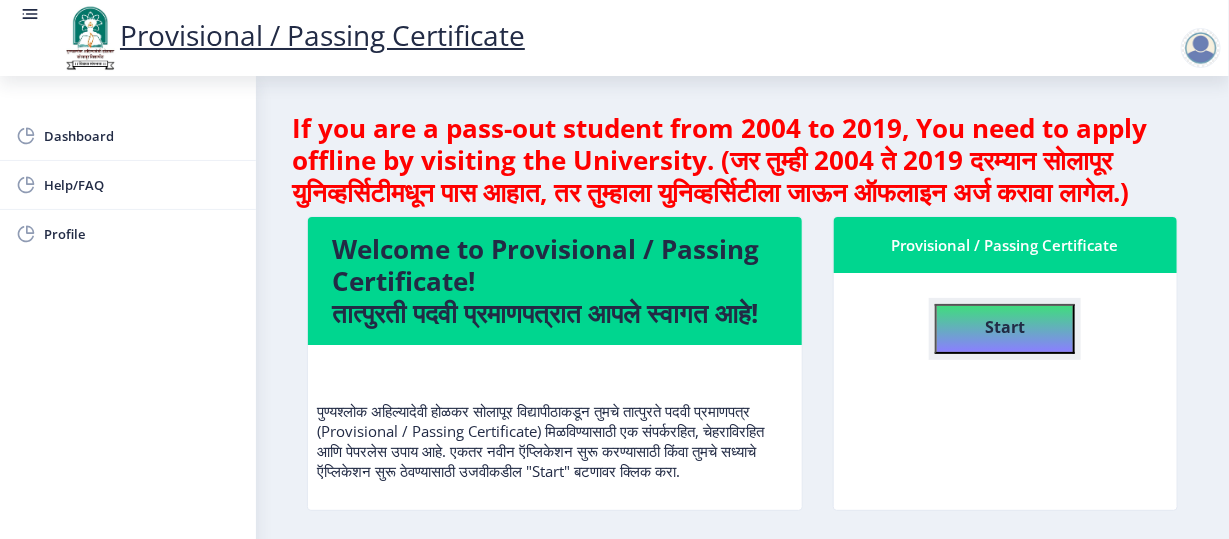 click on "Start" at bounding box center (1005, 327) 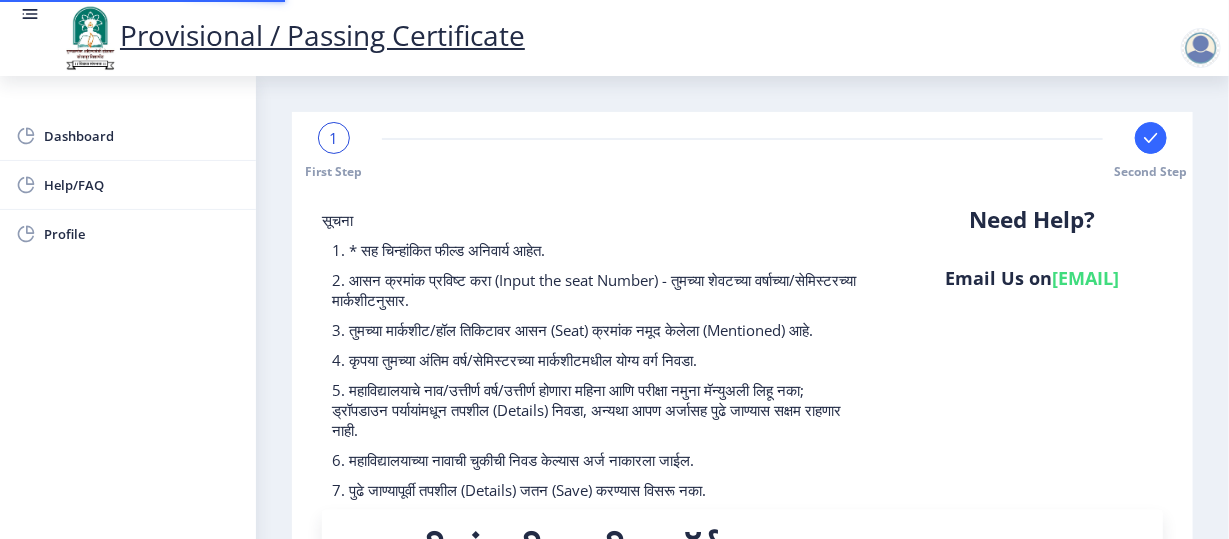 scroll, scrollTop: 456, scrollLeft: 0, axis: vertical 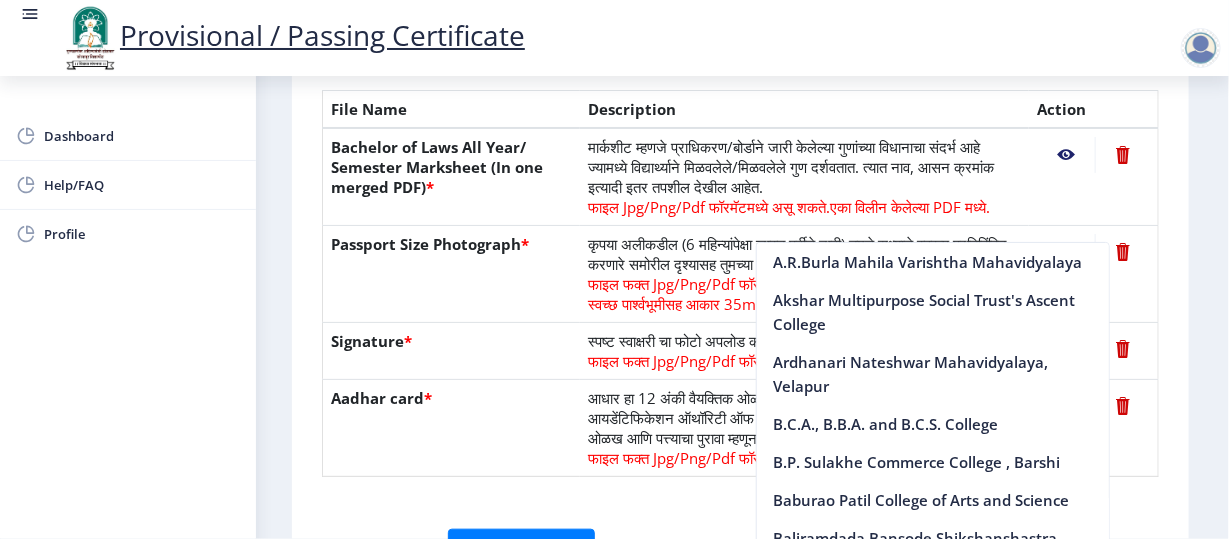 click on "First Step 2 Second Step सूचना 1. कागदपत्रे फक्त jpg/jpeg/png किंवा pdf फॉरमॅटमध्ये अपलोड करा.  2. फाइल आकार 5 MB पेक्षा जास्त नसावा.  3. मार्कशीट मूळ प्रतीतच (Original Copy) अपलोड करावी लागेल.  4. कृपया तुमचे अंतिम वर्ष/सेमिस्टर पास मार्कशीट अपलोड करा.  5. कृपया तुमचा स्पष्ट फोटो अपलोड करा, तो 6 महिन्यांपेक्षा जुना नसावा. 6.कृपया एक वैध पत्ता प्रविष्ट करा, कारण प्रमाणपत्र फक्त नमूद केलेल्या पत्त्यावर कुरियर केले जाईल.  Need Help? Email Us on   Document  File Name *" at bounding box center (740, 155) 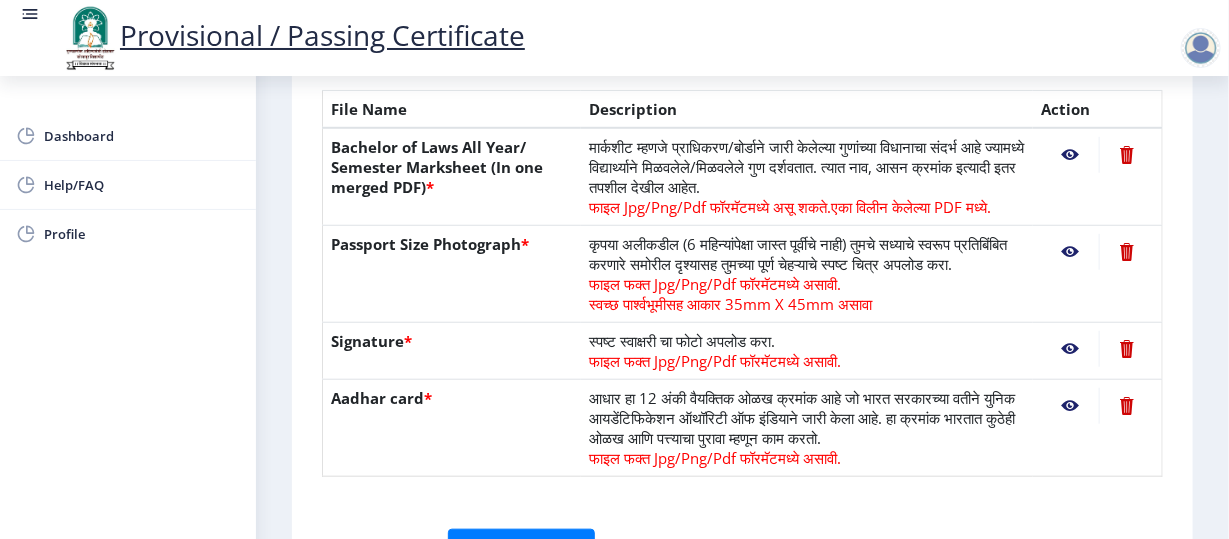 click at bounding box center [1070, 155] 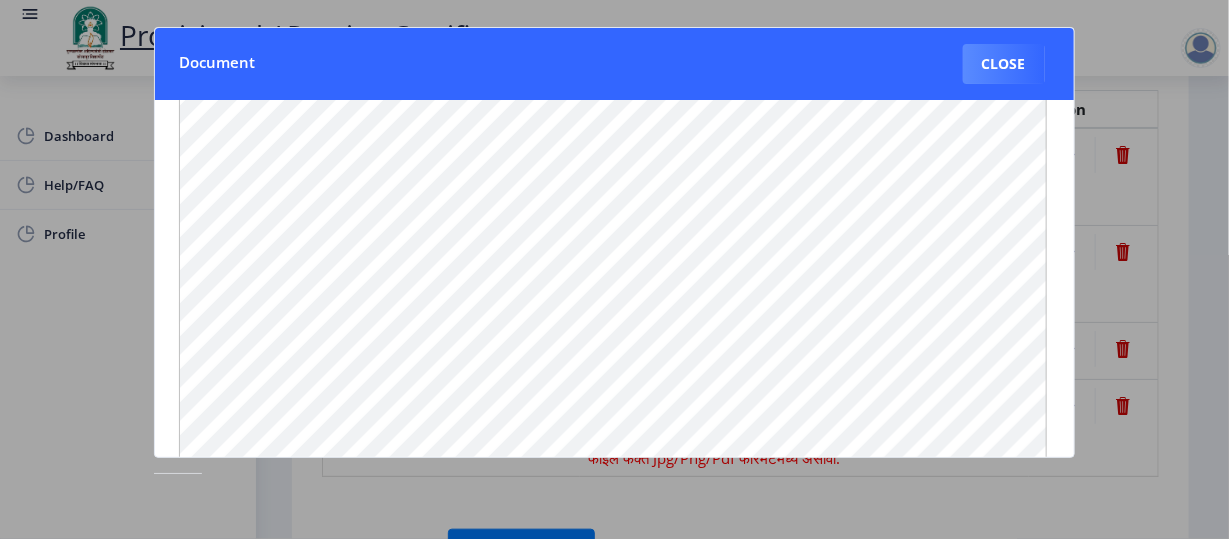 scroll, scrollTop: 305, scrollLeft: 0, axis: vertical 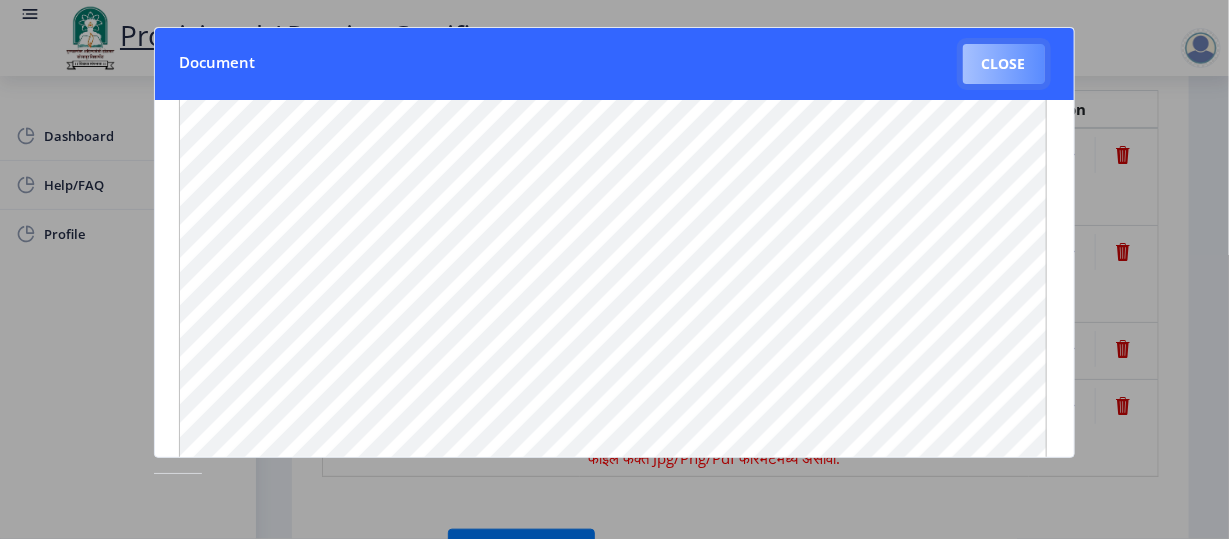 click on "Close" at bounding box center [1004, 64] 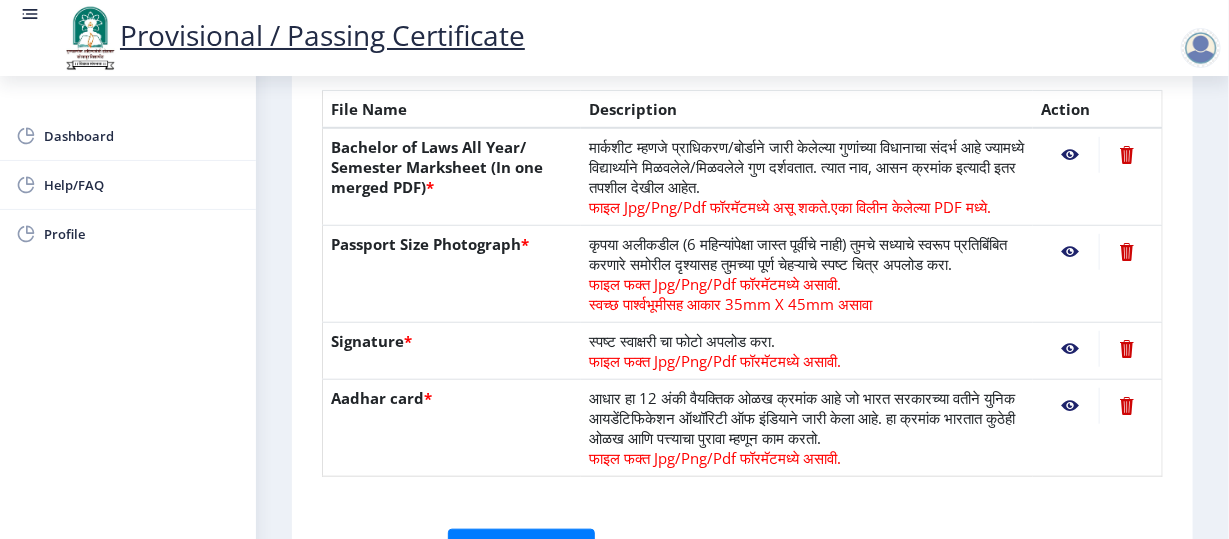click at bounding box center (1070, 155) 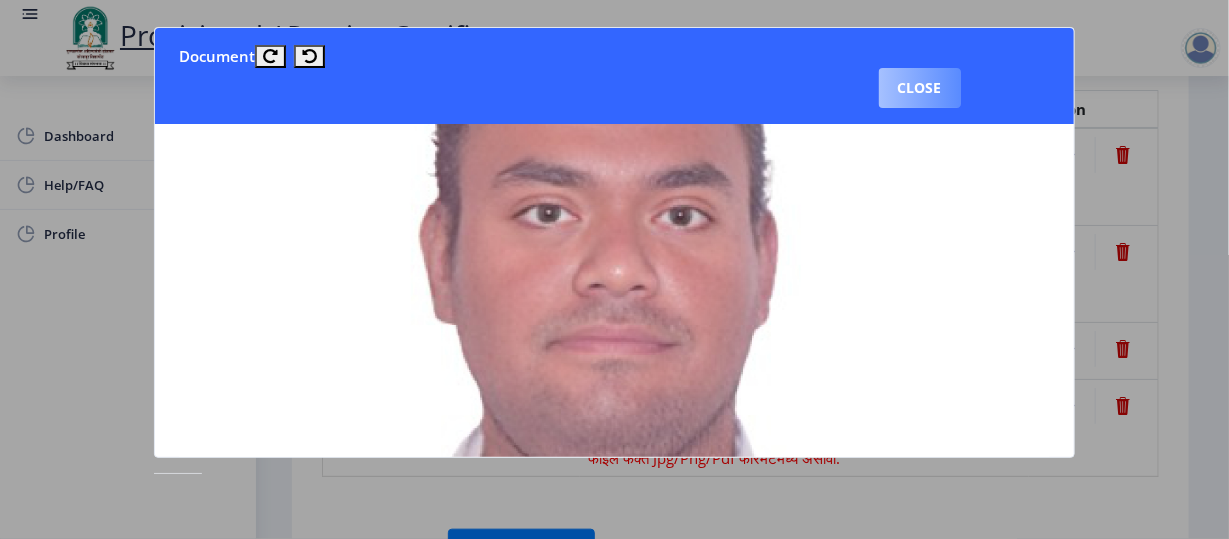 scroll, scrollTop: 0, scrollLeft: 0, axis: both 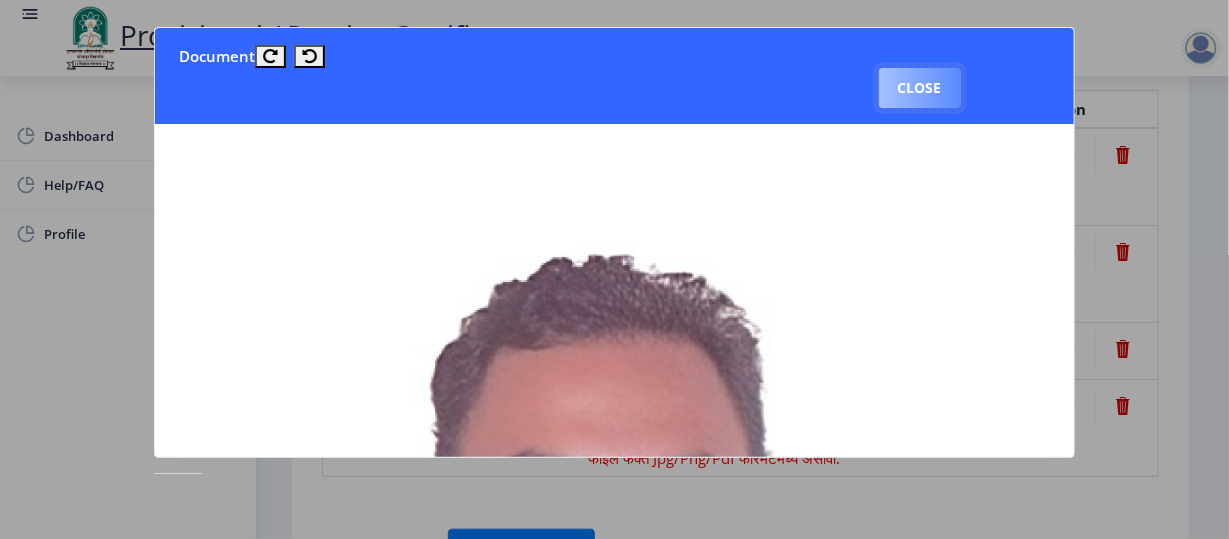 click on "Close" at bounding box center [920, 88] 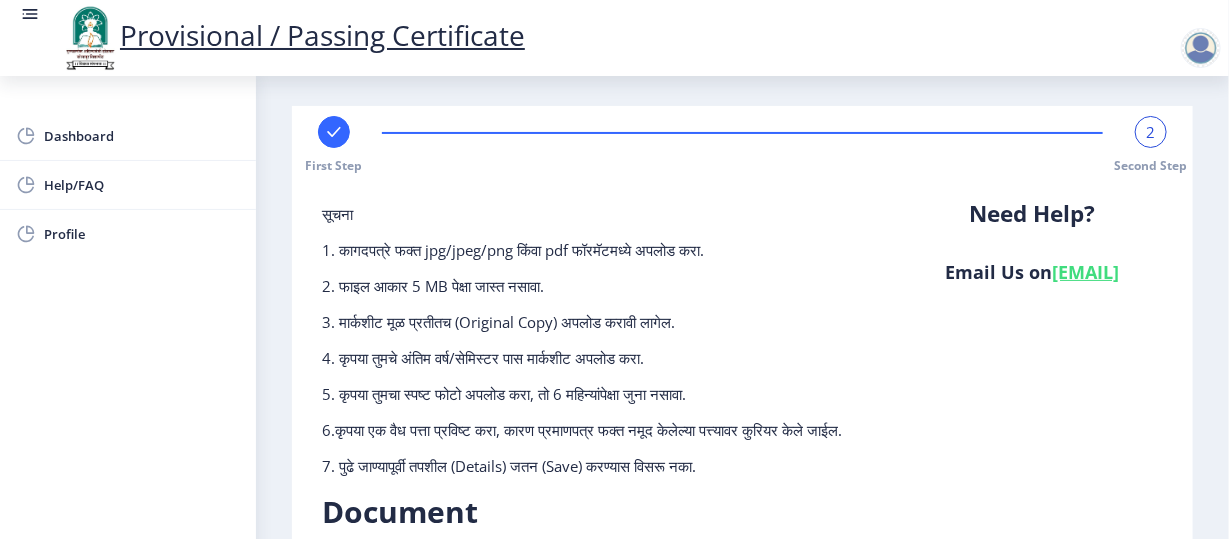 scroll, scrollTop: 0, scrollLeft: 0, axis: both 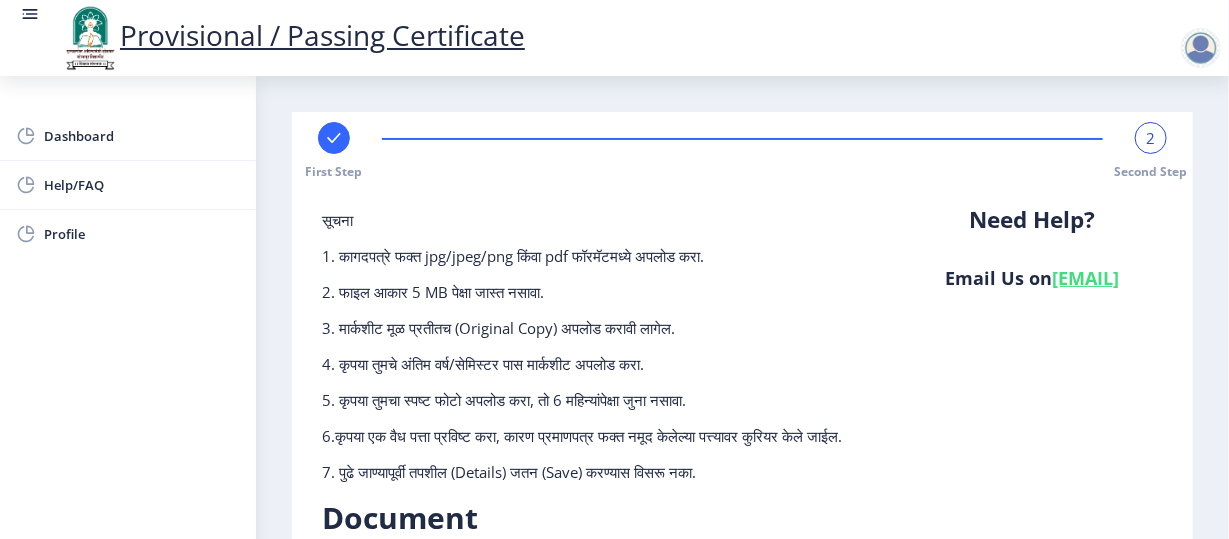 click at bounding box center (1201, 48) 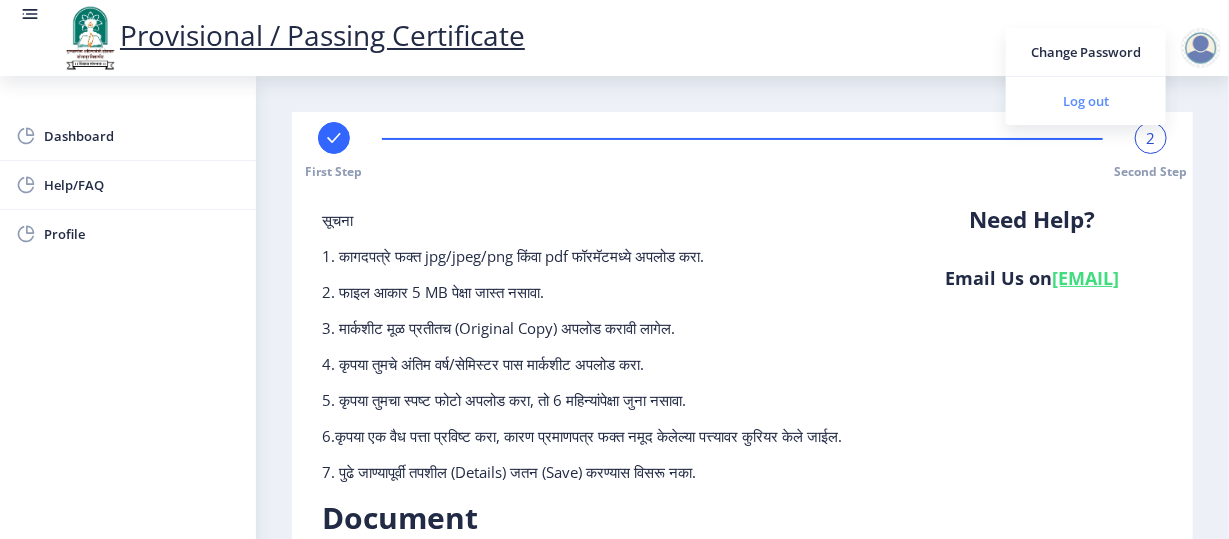 click on "Log out" at bounding box center (1086, 101) 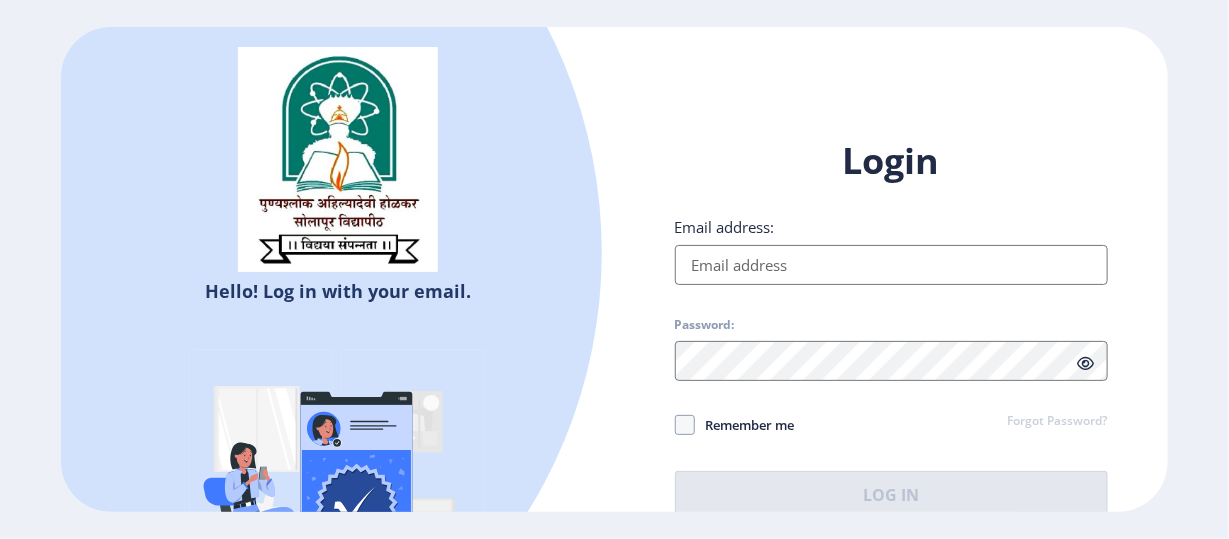 click on "Email address:" at bounding box center [891, 265] 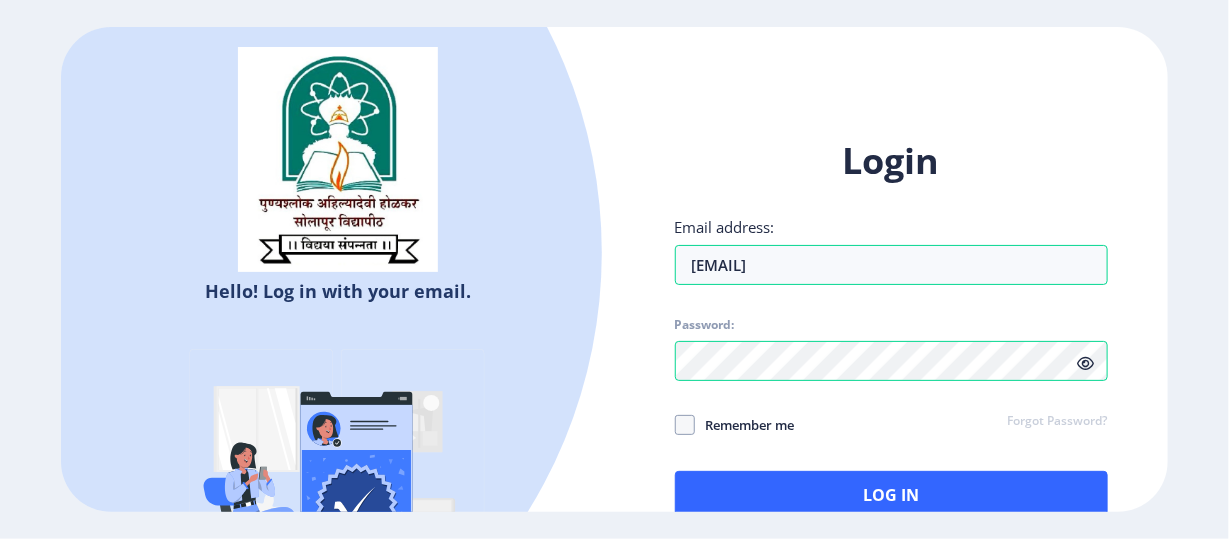 click on "Remember me Forgot Password?" at bounding box center [891, 426] 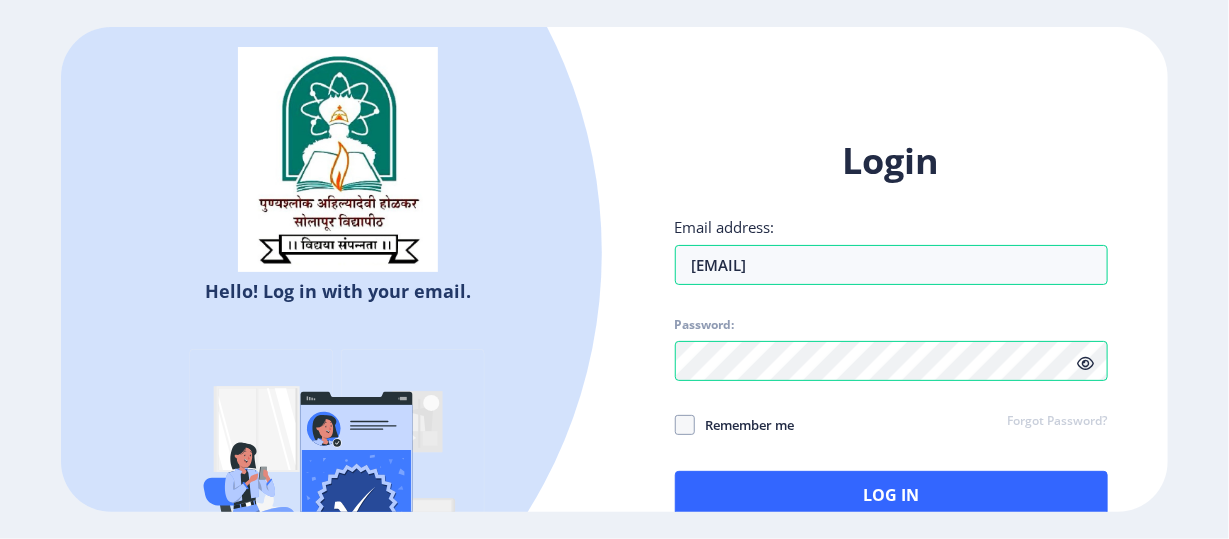click on "Remember me Forgot Password?" at bounding box center (891, 426) 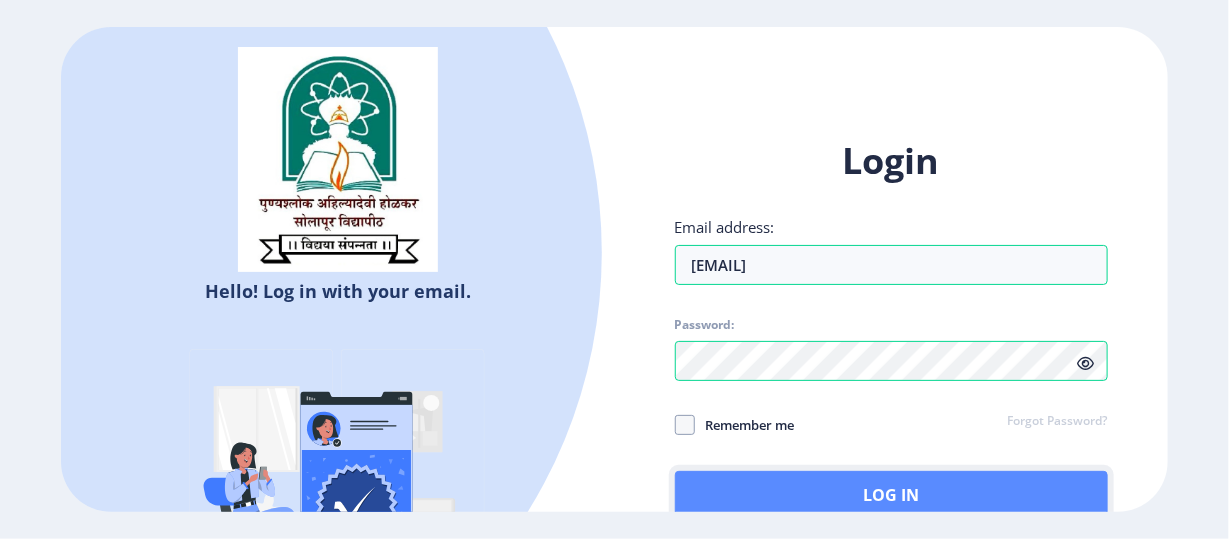 click on "Log In" at bounding box center (891, 495) 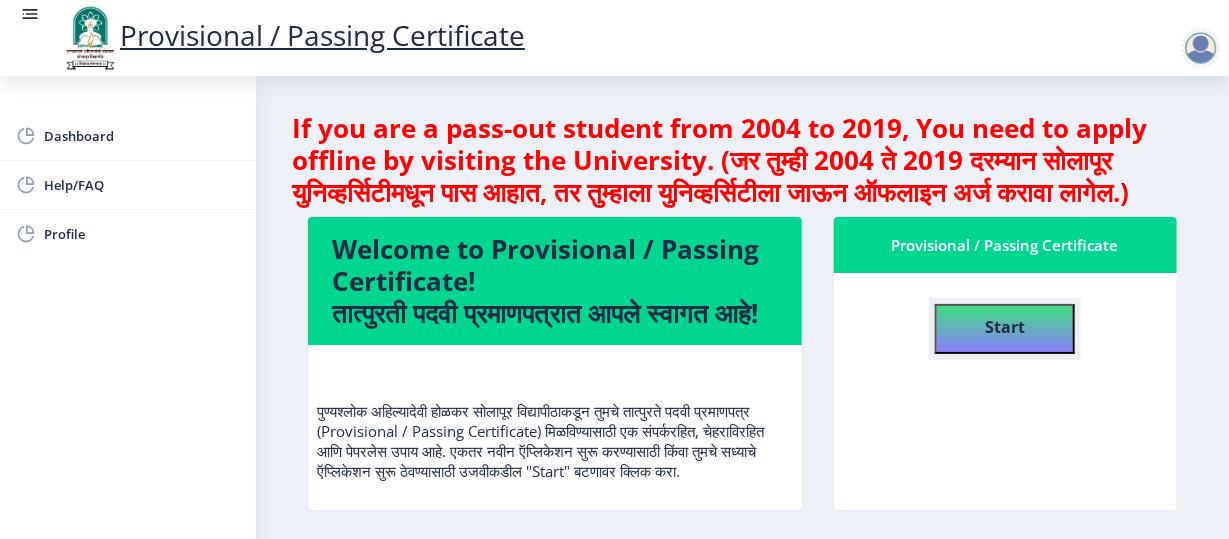 click on "Start" at bounding box center (1005, 327) 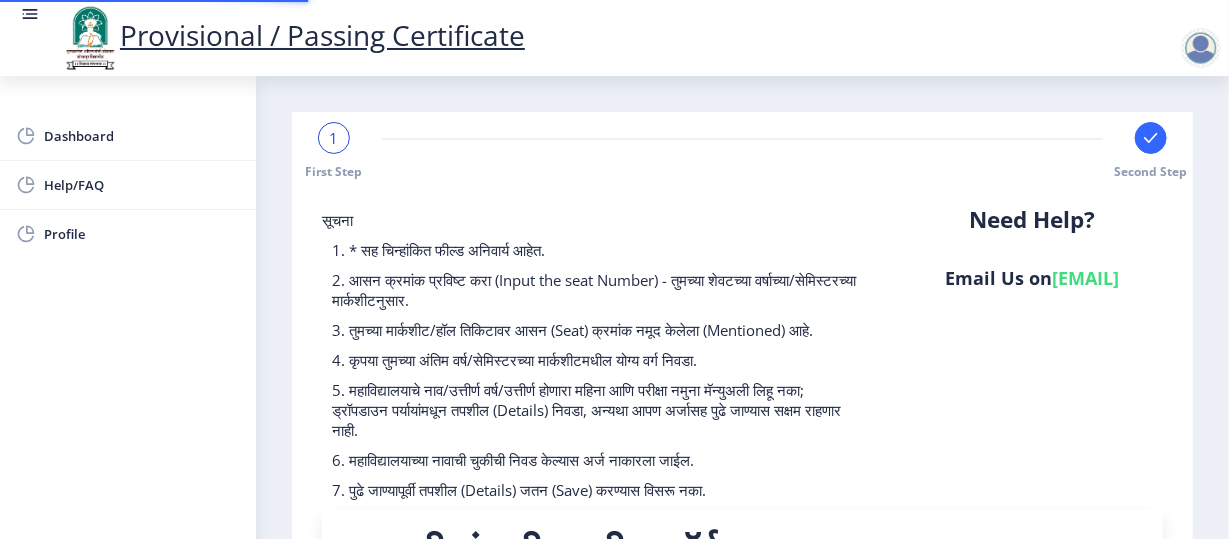 scroll, scrollTop: 456, scrollLeft: 0, axis: vertical 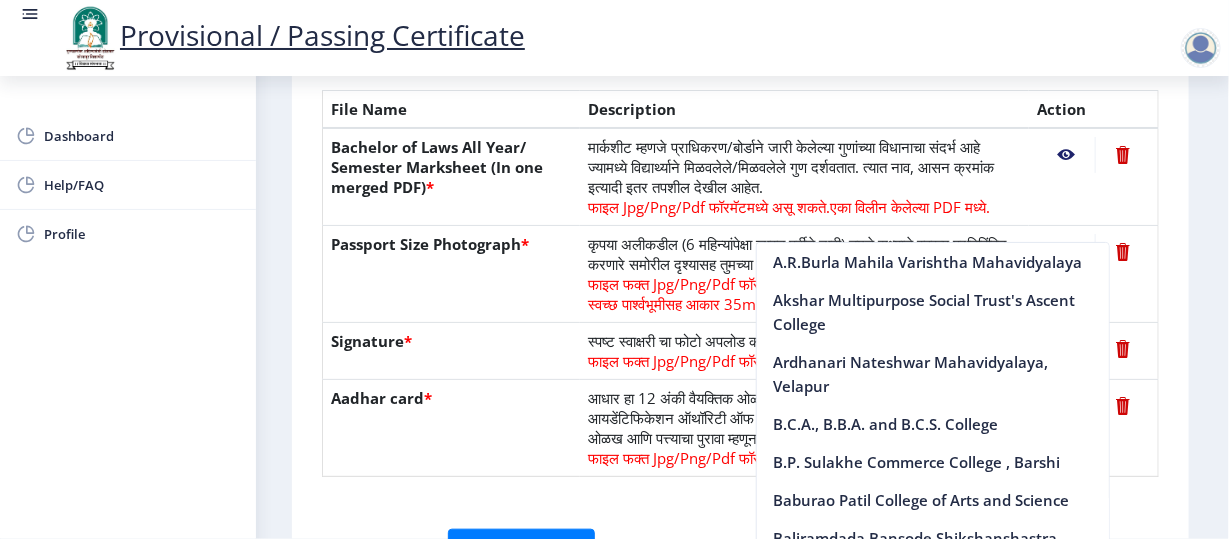 click on "File Name" at bounding box center [452, 110] 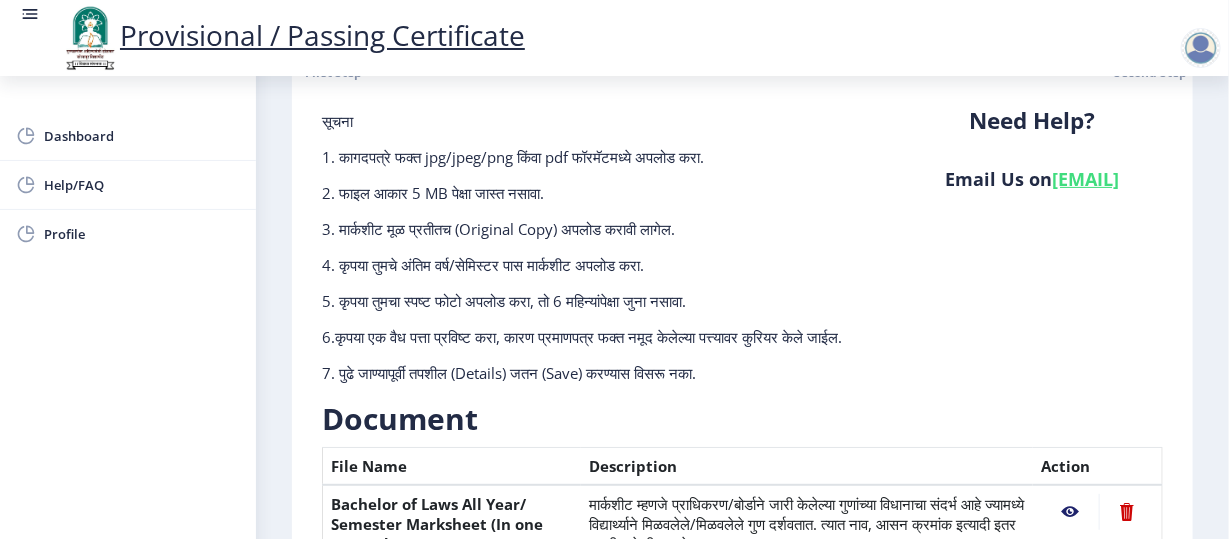 scroll, scrollTop: 0, scrollLeft: 0, axis: both 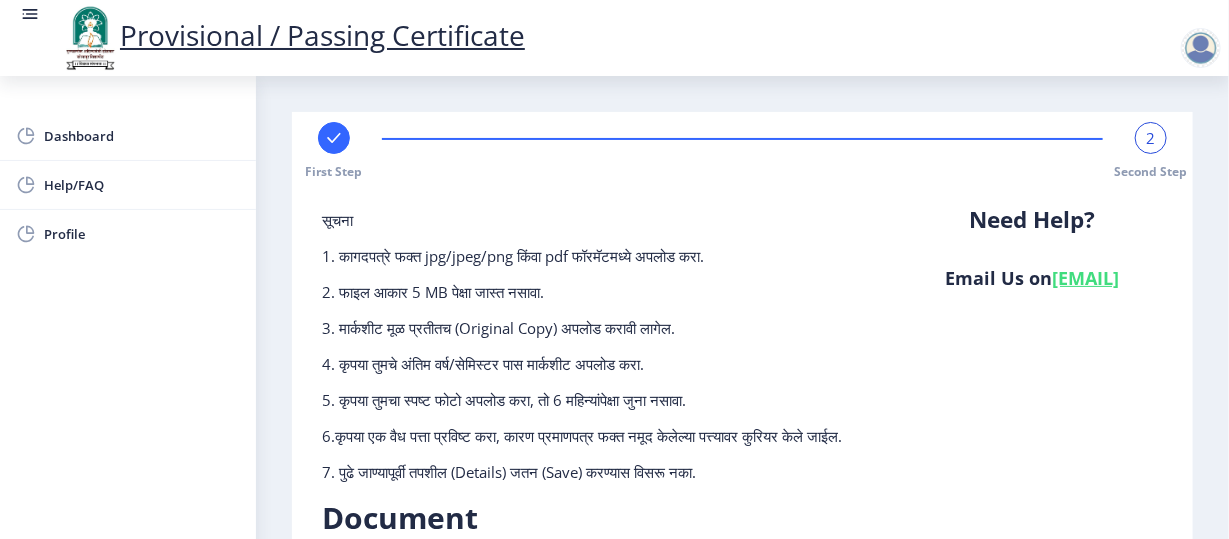 click at bounding box center (334, 138) 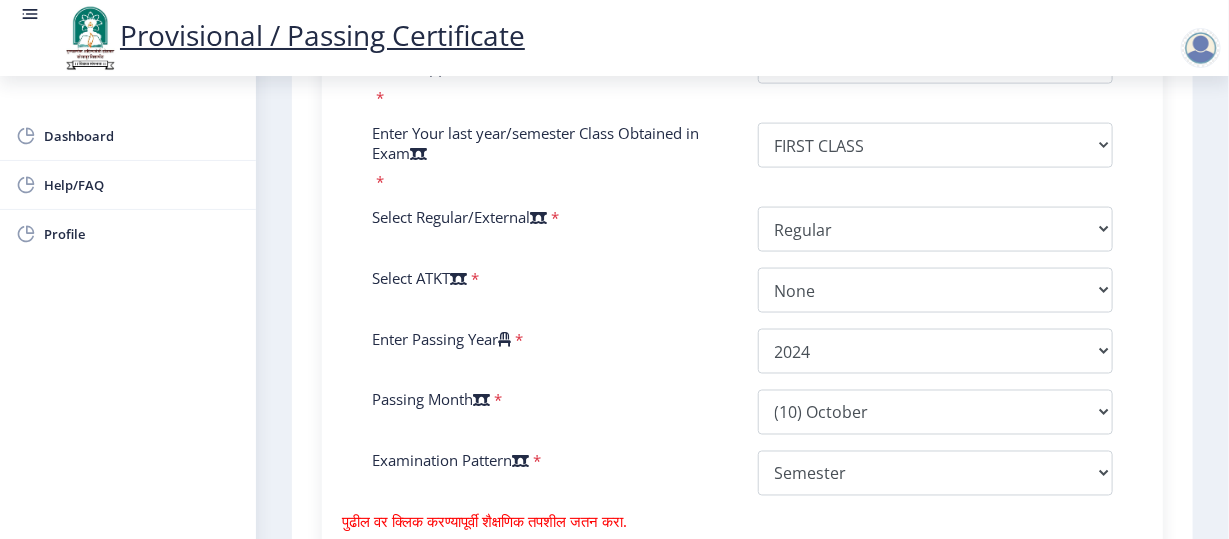 scroll, scrollTop: 1150, scrollLeft: 0, axis: vertical 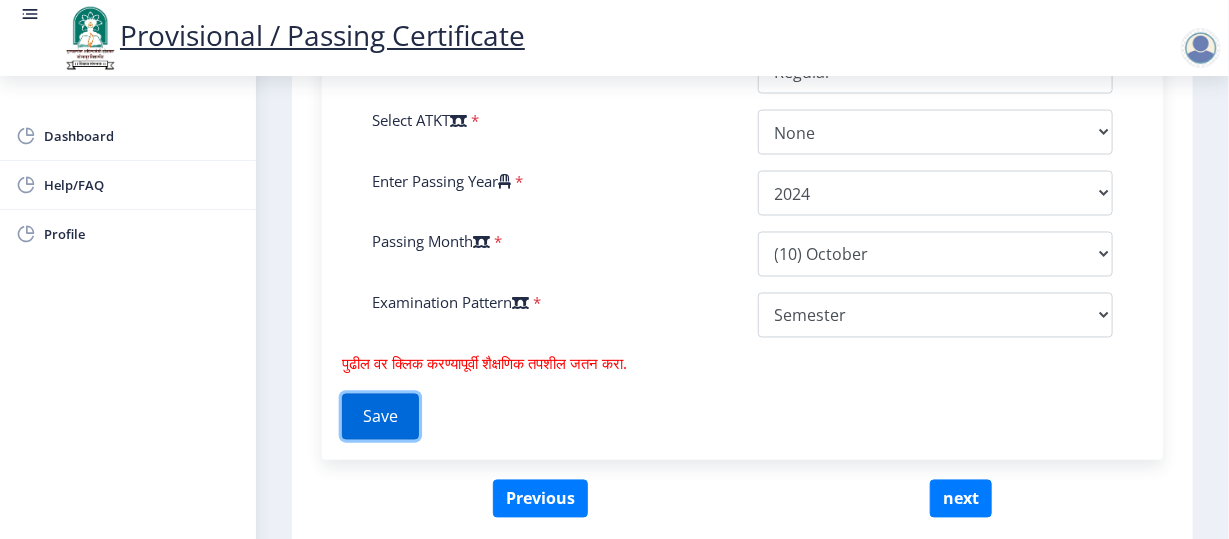 click on "Save" at bounding box center [380, 417] 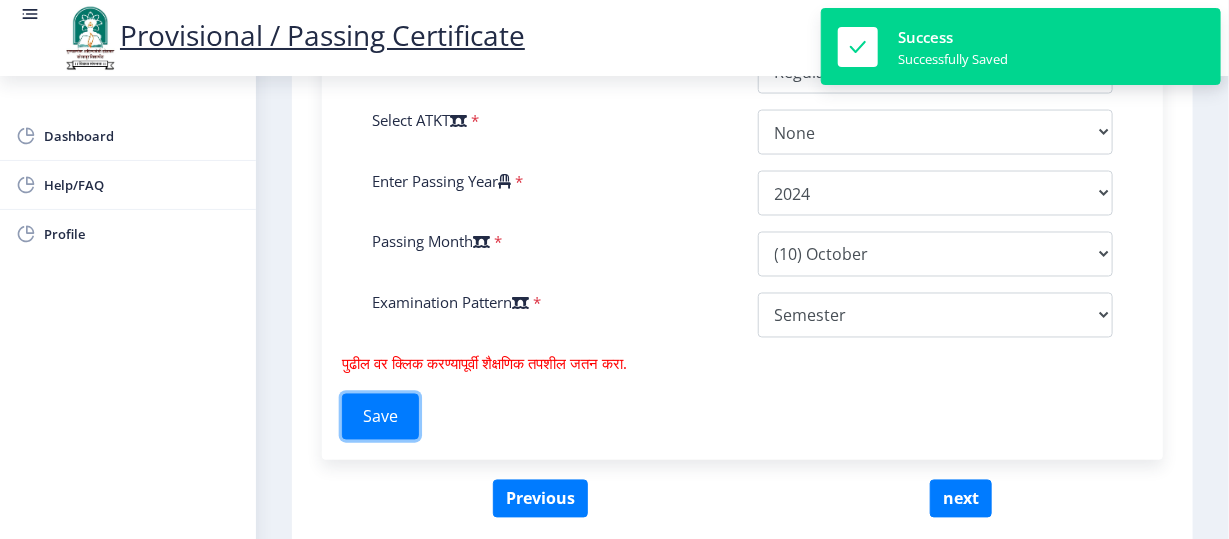 type 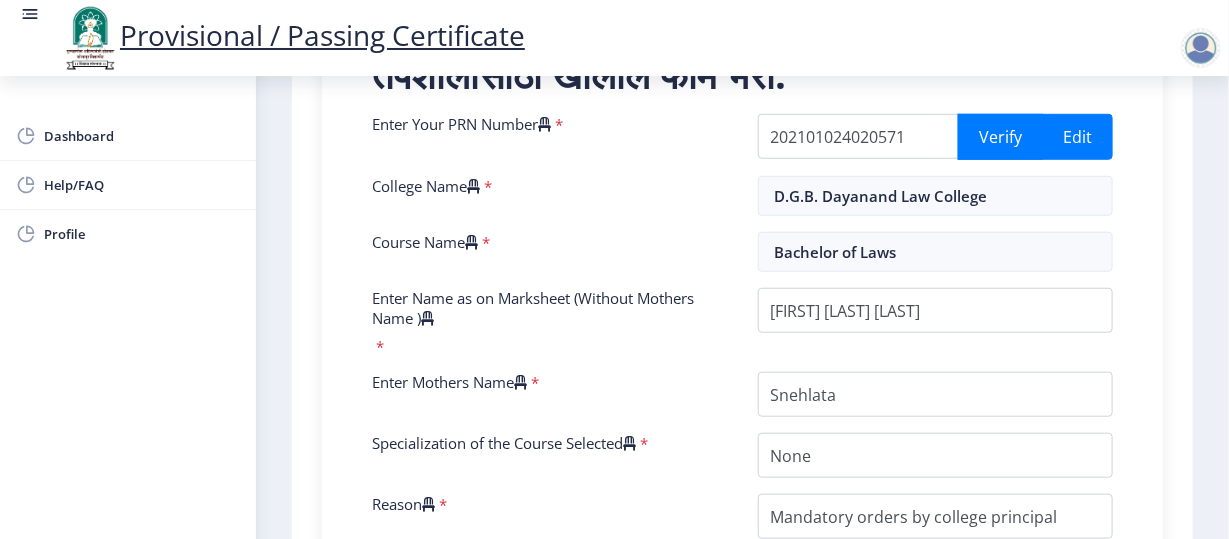 scroll, scrollTop: 436, scrollLeft: 0, axis: vertical 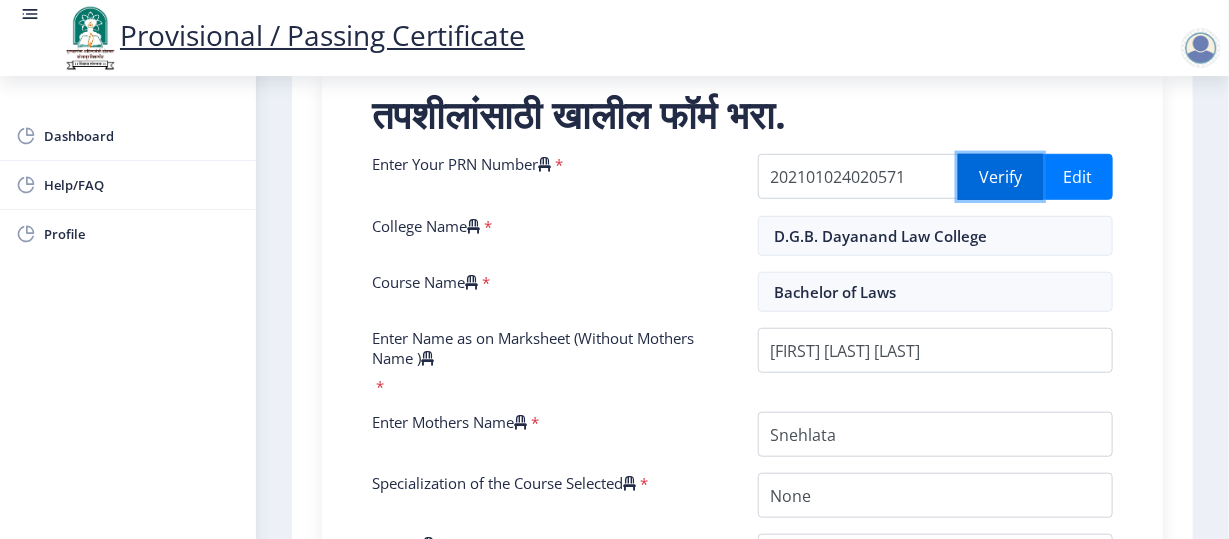 click on "Verify" at bounding box center [1000, 177] 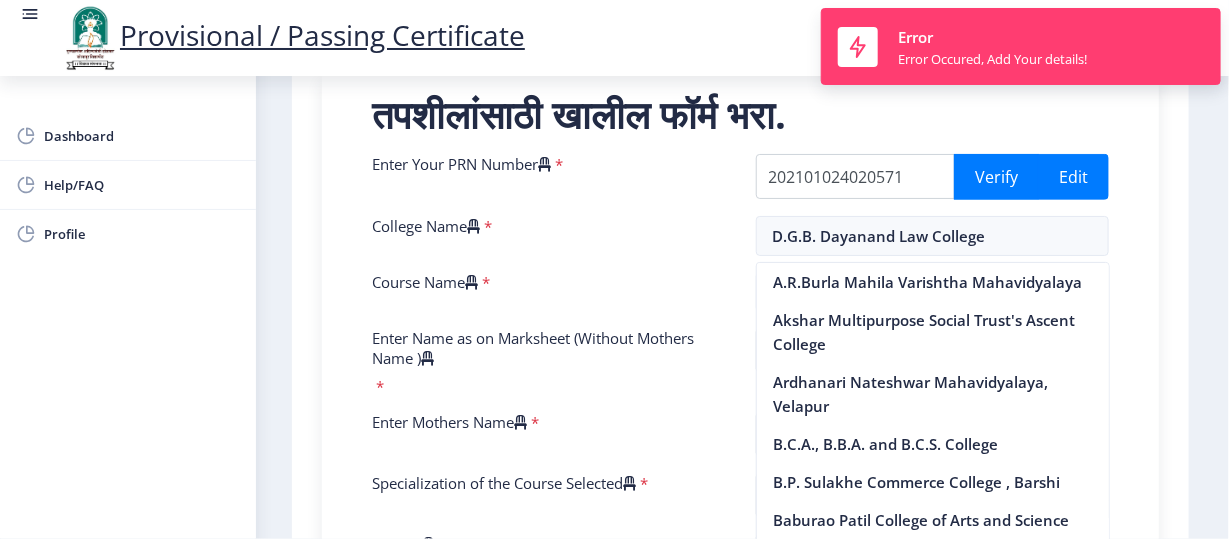 click on "तपशीलांसाठी खालील फॉर्म भरा.   Enter Your PRN Number    * 202101024020571 Verify Edit College Name   * D.G.B. Dayanand Law College Course Name   * Bachelor of Laws  Enter Name as on Marksheet (Without Mothers Name )   *  Enter Mothers Name    *  Specialization of the Course Selected    *  Reason    *  Enter Your Last Year/Semester Marksheet Seat Number   * Enter Your last year/semester Class Obtained in Exam   * Select result/class  DISTINCTION   FIRST CLASS   HIGHER SECOND CLASS   SECOND CLASS   PASS CLASS   SUCCESSFUL   OUTSTANDING - EXEMPLARY  Grade O Grade A+ Grade A Grade B+ Grade B Grade C+ Grade C Grade F/FC Grade F Grade D Grade E FIRST CLASS WITH DISTINCTION Select Regular/External   *  Select Regular/External   Regular  External  Special Select ATKT   *  Select AT/KT   None ATKT  Enter Passing Year   *  2025   2024   2023   2022   2021   2020   2019   2018   2017   2016   2015   2014   2013   2012   2011   2010   2009   2008" at bounding box center (740, 624) 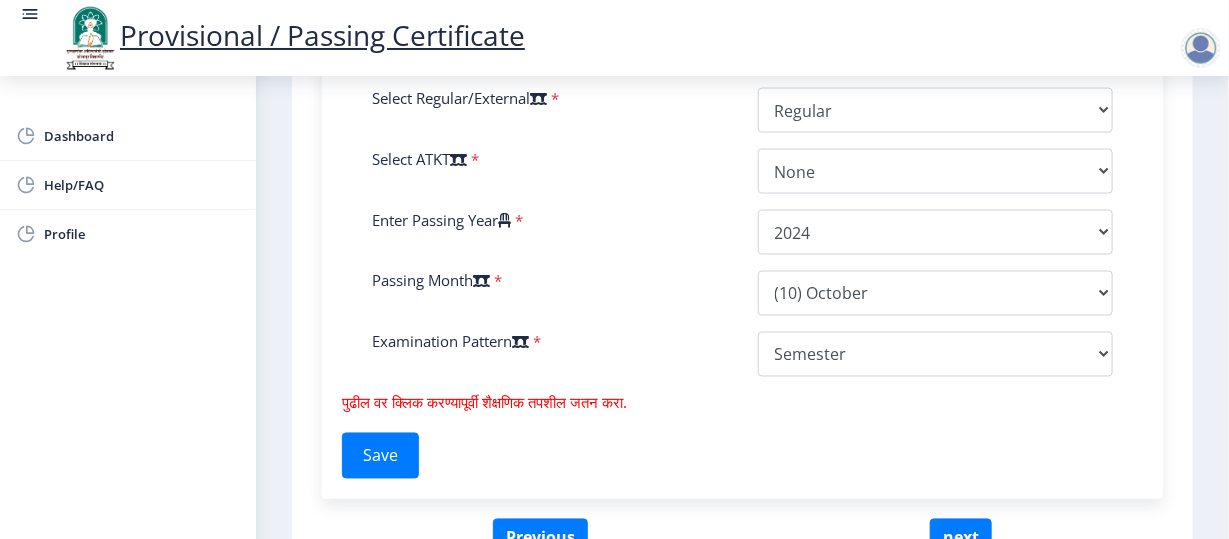 scroll, scrollTop: 1190, scrollLeft: 0, axis: vertical 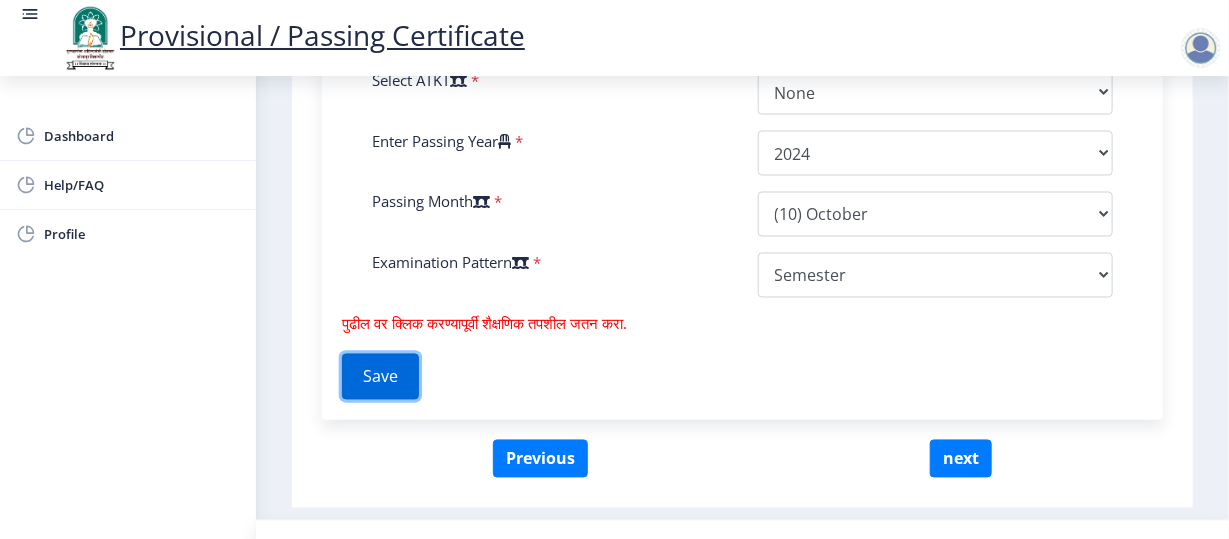 click on "Save" at bounding box center (380, 377) 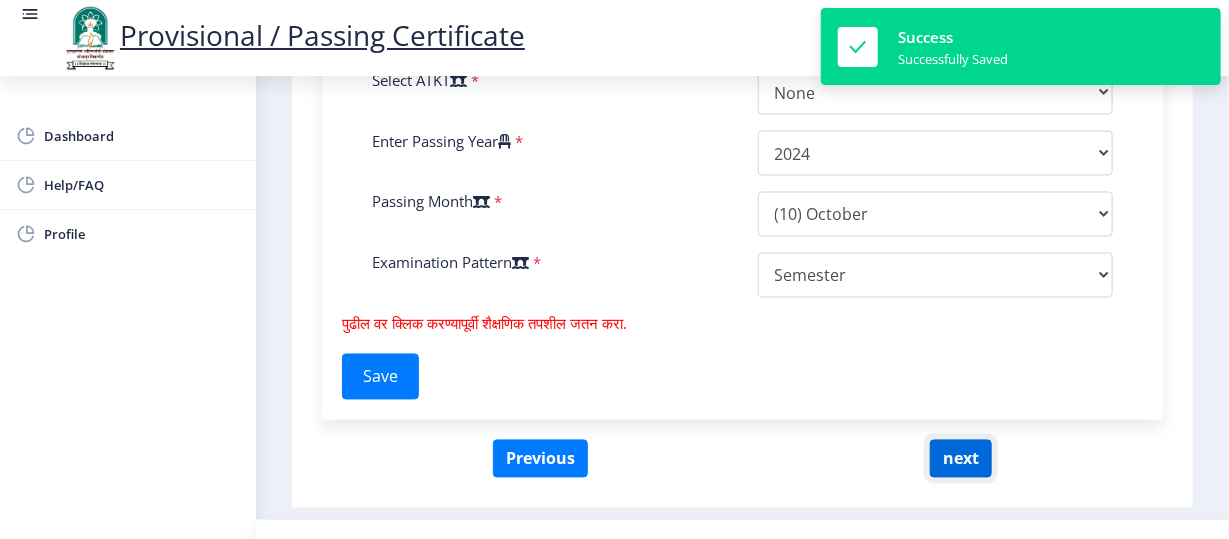 click on "next" at bounding box center [961, 459] 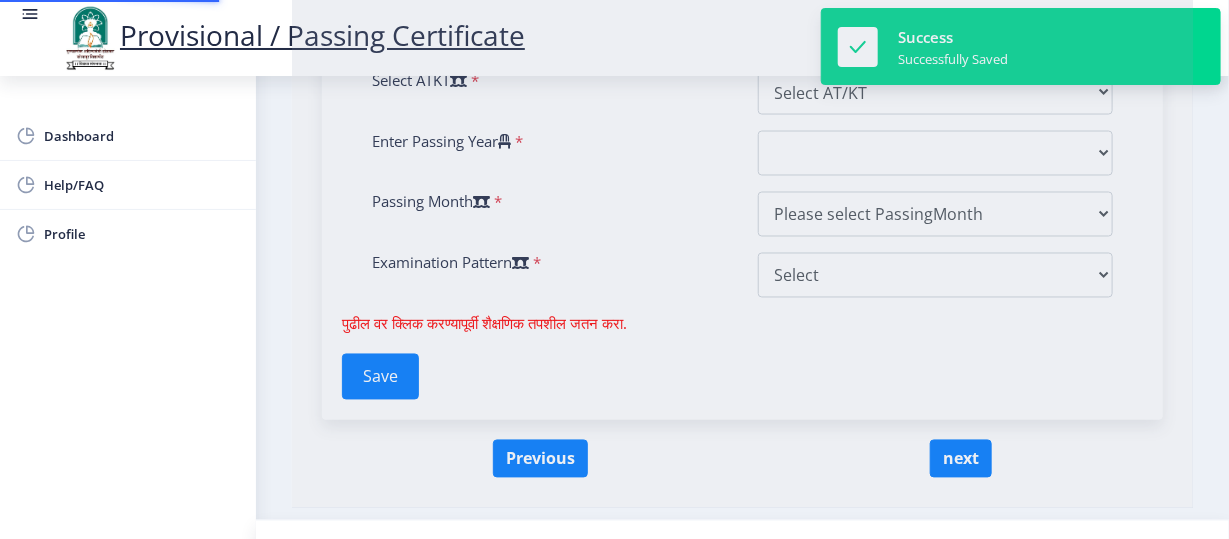 scroll, scrollTop: 0, scrollLeft: 0, axis: both 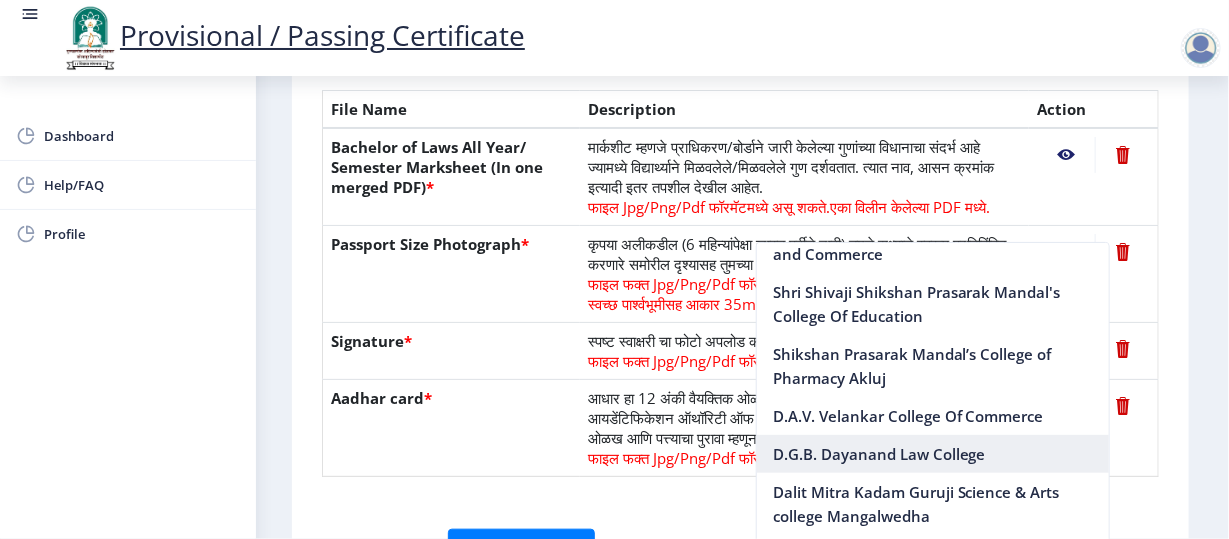 click on "D.G.B. Dayanand Law College" at bounding box center (933, 454) 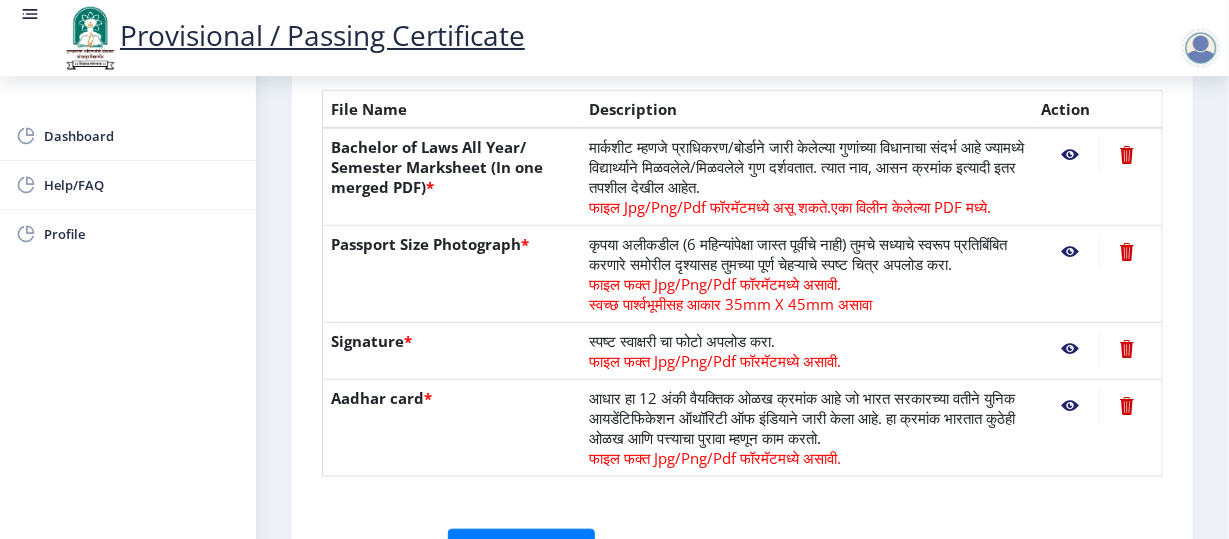 click at bounding box center [1070, 155] 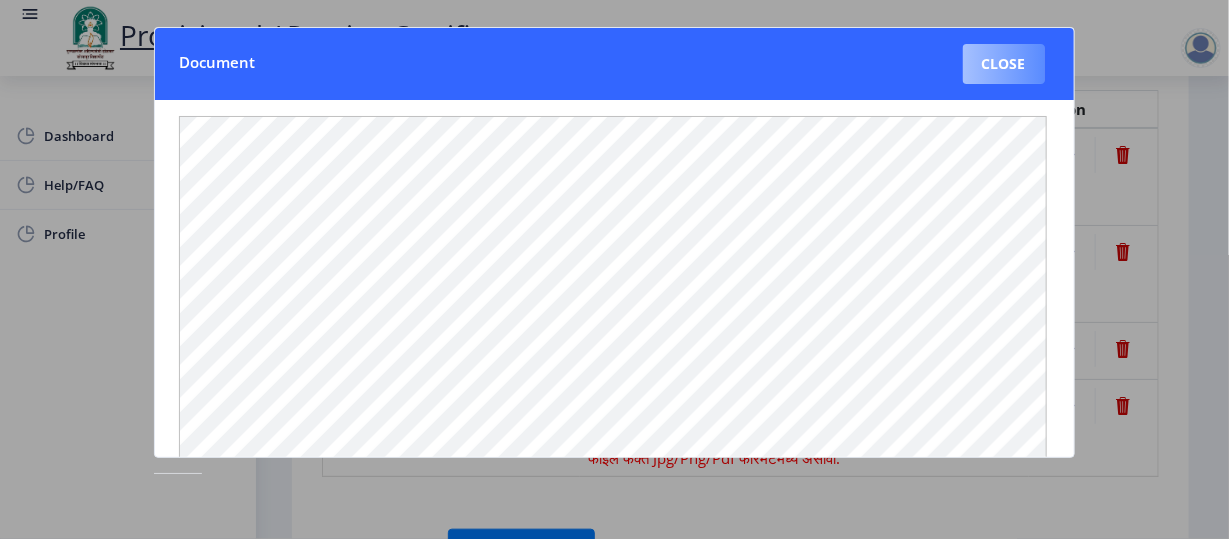 click on "Close" at bounding box center [1004, 64] 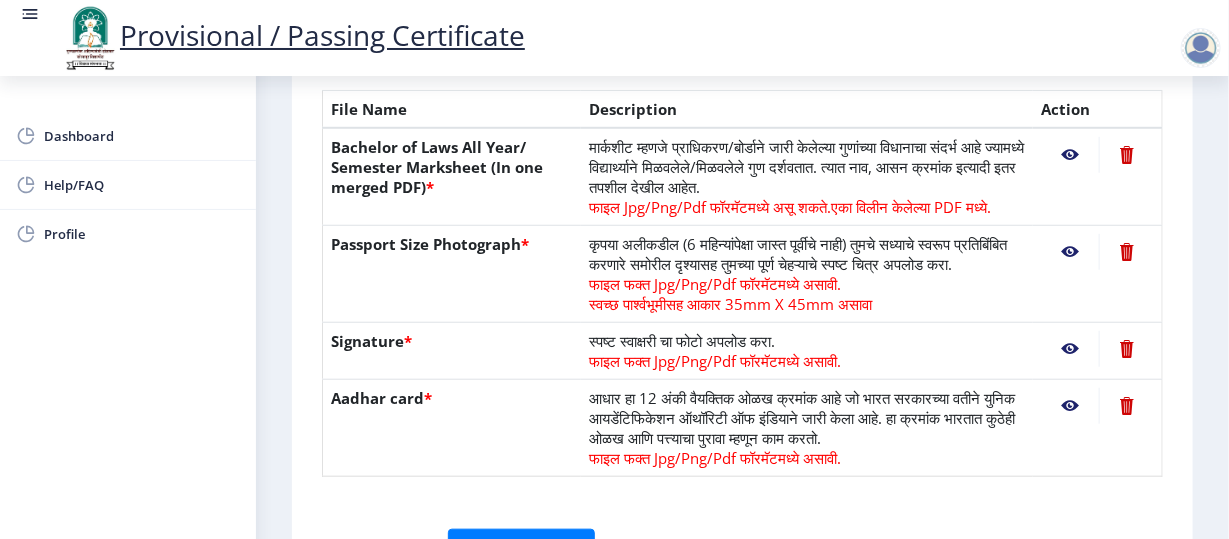 click at bounding box center [1070, 155] 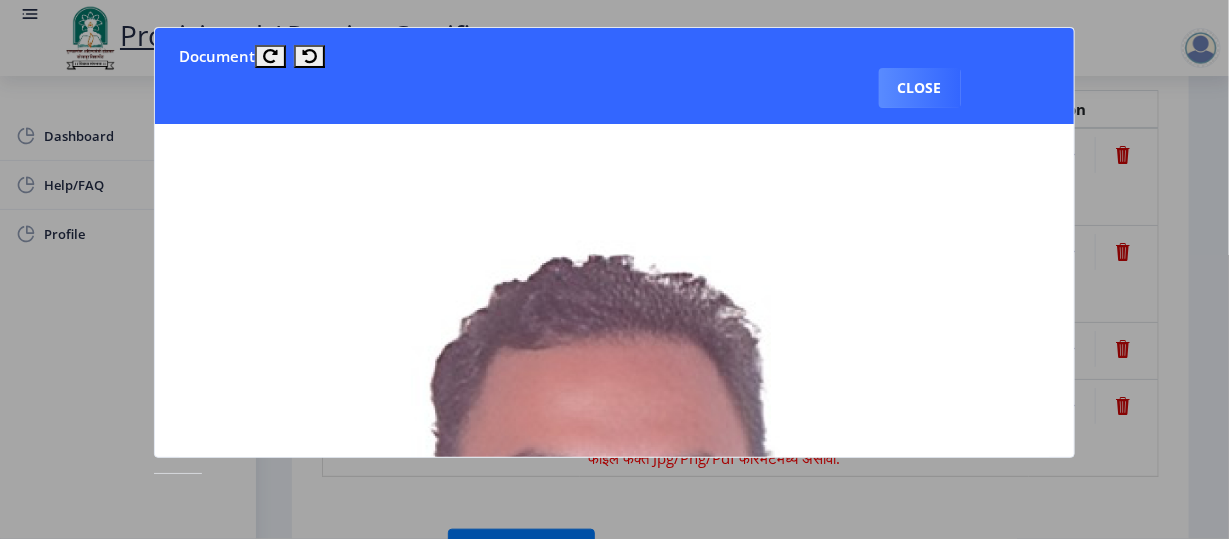 type 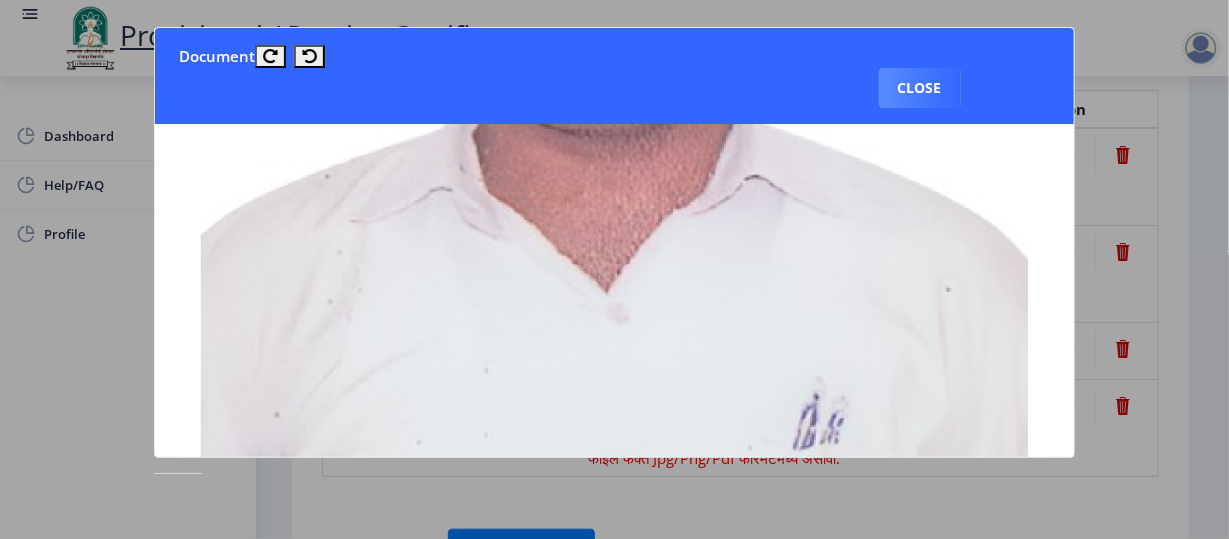 scroll, scrollTop: 926, scrollLeft: 0, axis: vertical 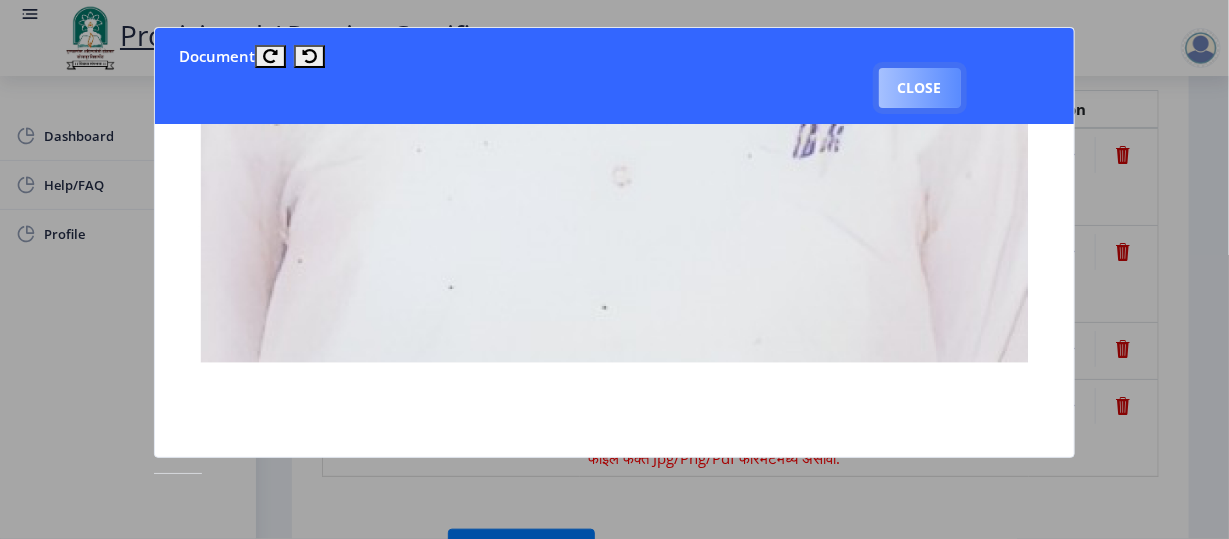 click on "Close" at bounding box center [920, 88] 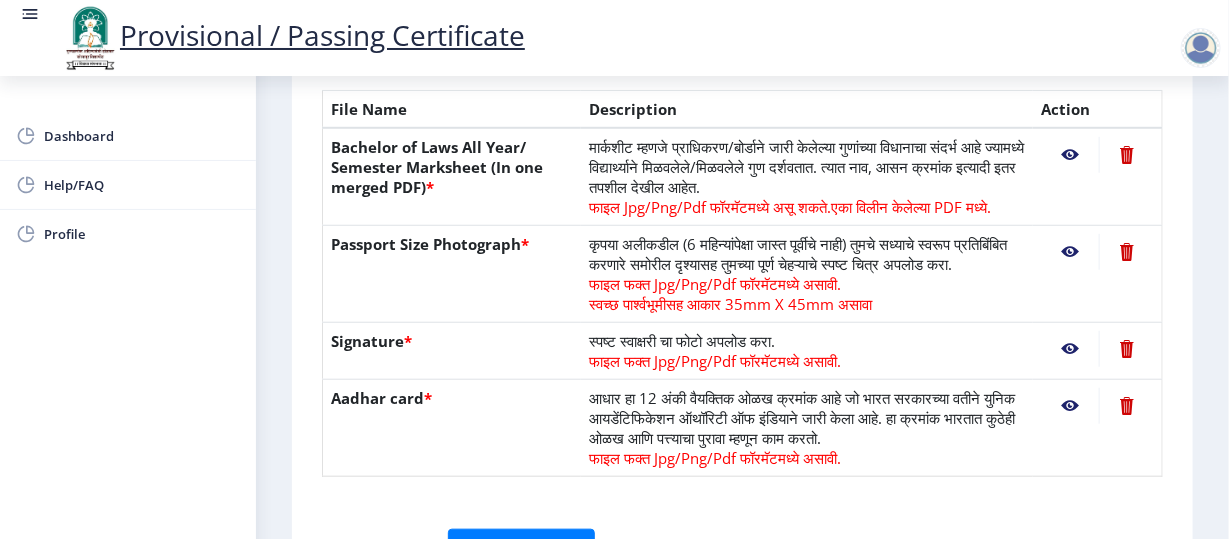 click at bounding box center (1070, 155) 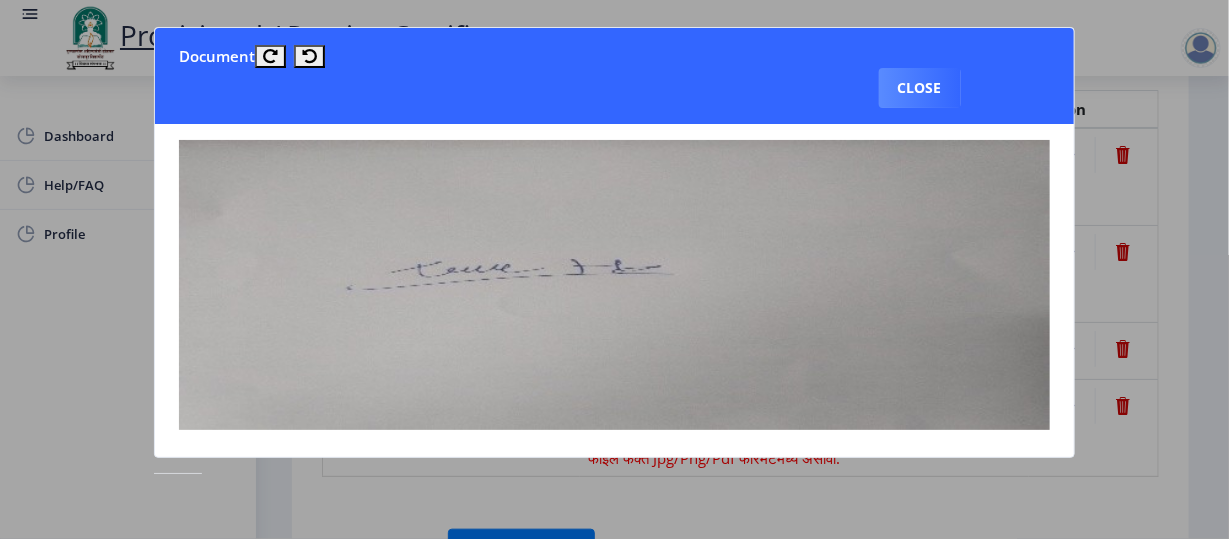 click at bounding box center (615, 285) 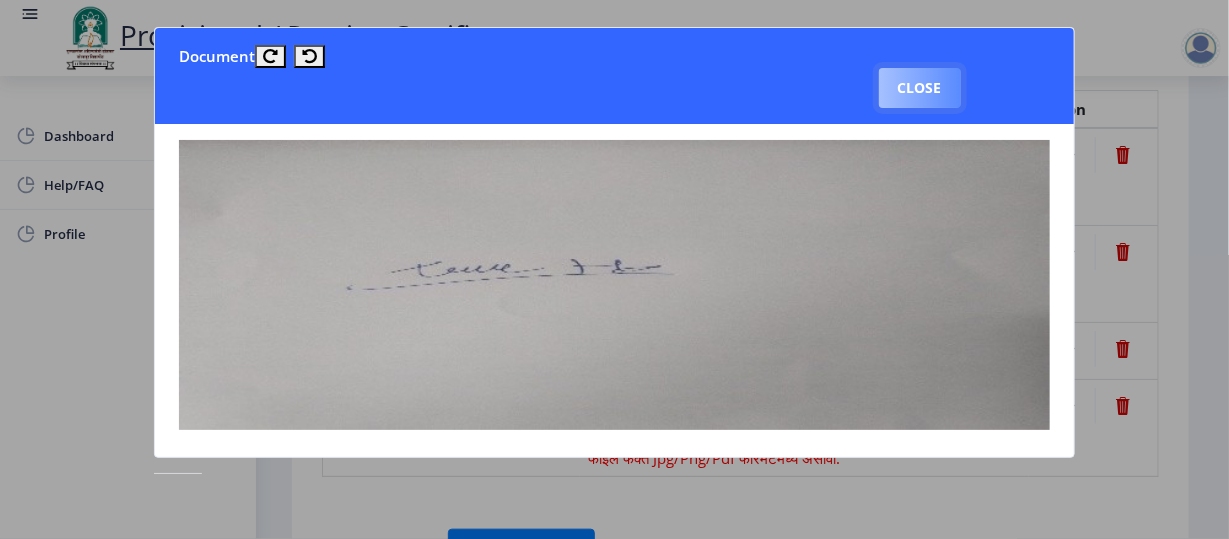 click on "Close" at bounding box center (920, 88) 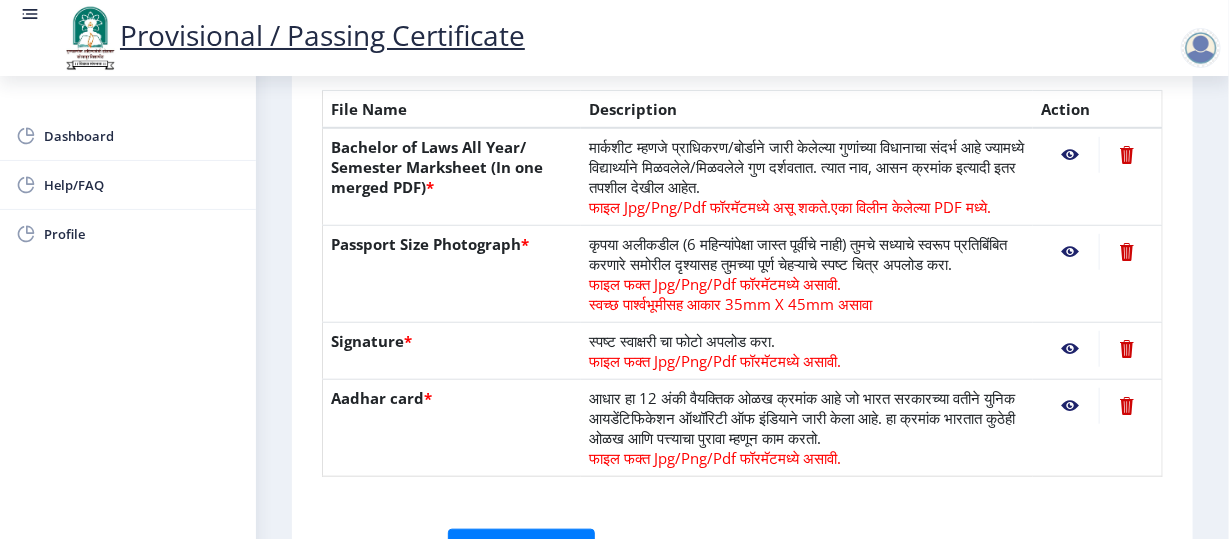 click at bounding box center [1070, 155] 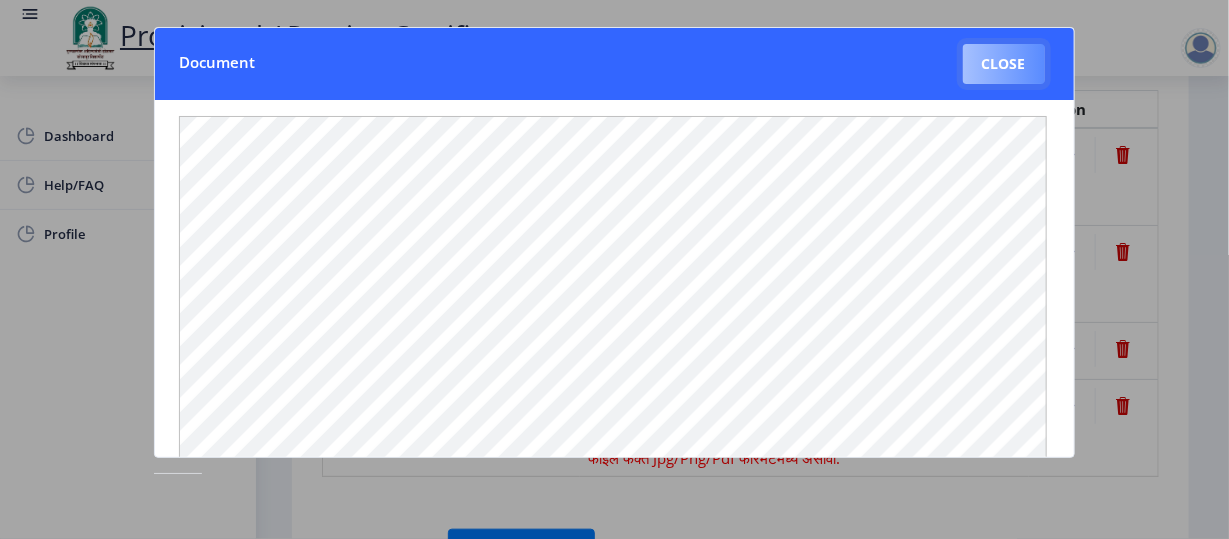 click on "Close" at bounding box center [1004, 64] 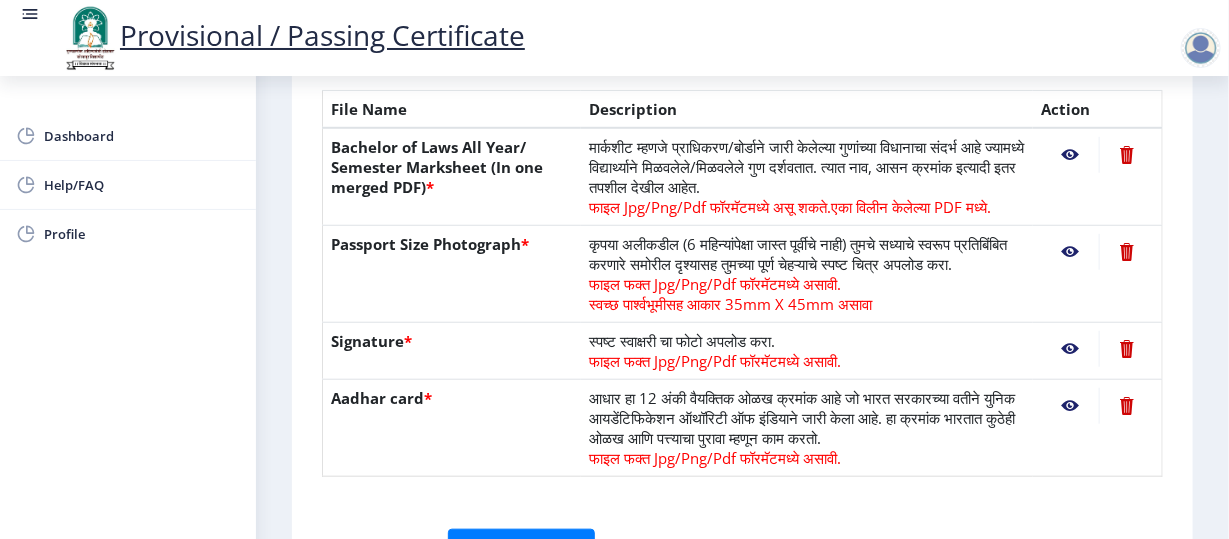 click on "First Step 2 Second Step सूचना 1. कागदपत्रे फक्त jpg/jpeg/png किंवा pdf फॉरमॅटमध्ये अपलोड करा.  2. फाइल आकार 5 MB पेक्षा जास्त नसावा.  3. मार्कशीट मूळ प्रतीतच (Original Copy) अपलोड करावी लागेल.  4. कृपया तुमचे अंतिम वर्ष/सेमिस्टर पास मार्कशीट अपलोड करा.  5. कृपया तुमचा स्पष्ट फोटो अपलोड करा, तो 6 महिन्यांपेक्षा जुना नसावा. 6.कृपया एक वैध पत्ता प्रविष्ट करा, कारण प्रमाणपत्र फक्त नमूद केलेल्या पत्त्यावर कुरियर केले जाईल.  Need Help? Email Us on   Document  File Name *" at bounding box center (742, 143) 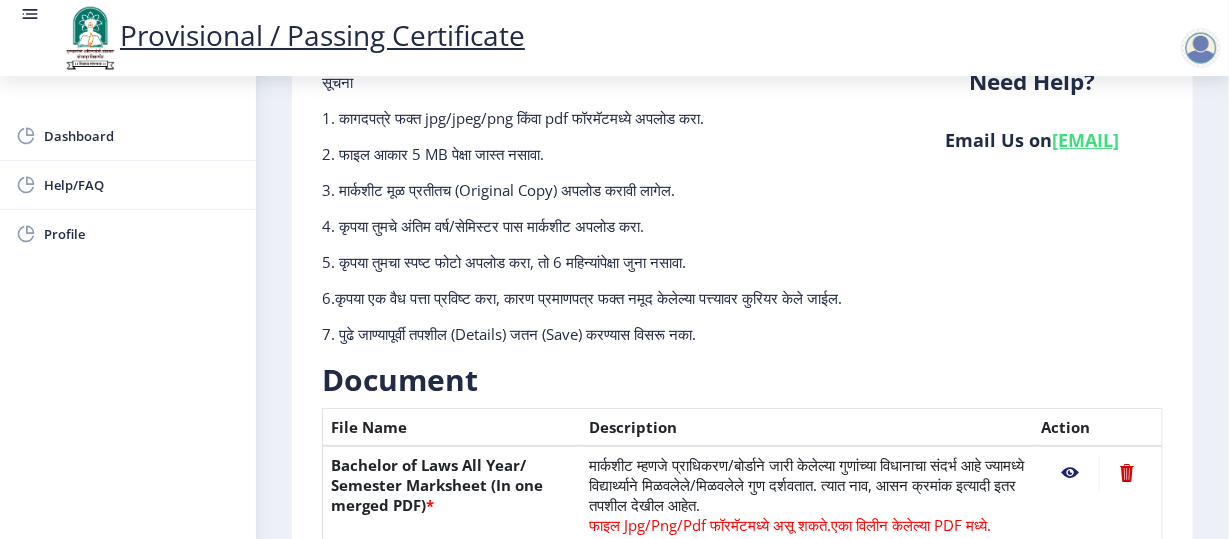 scroll, scrollTop: 0, scrollLeft: 0, axis: both 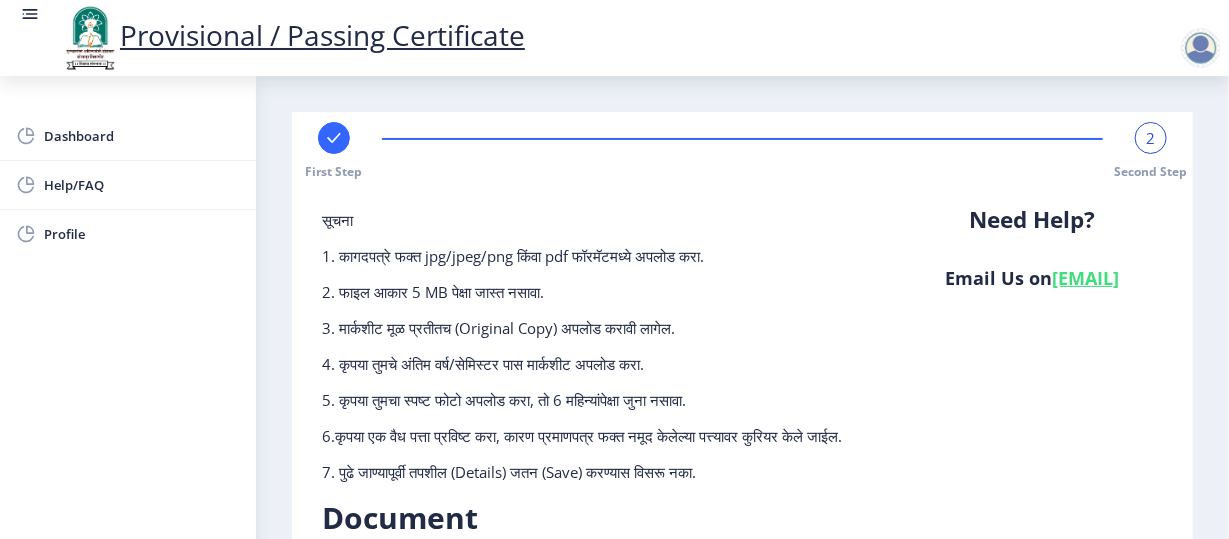 click at bounding box center [334, 138] 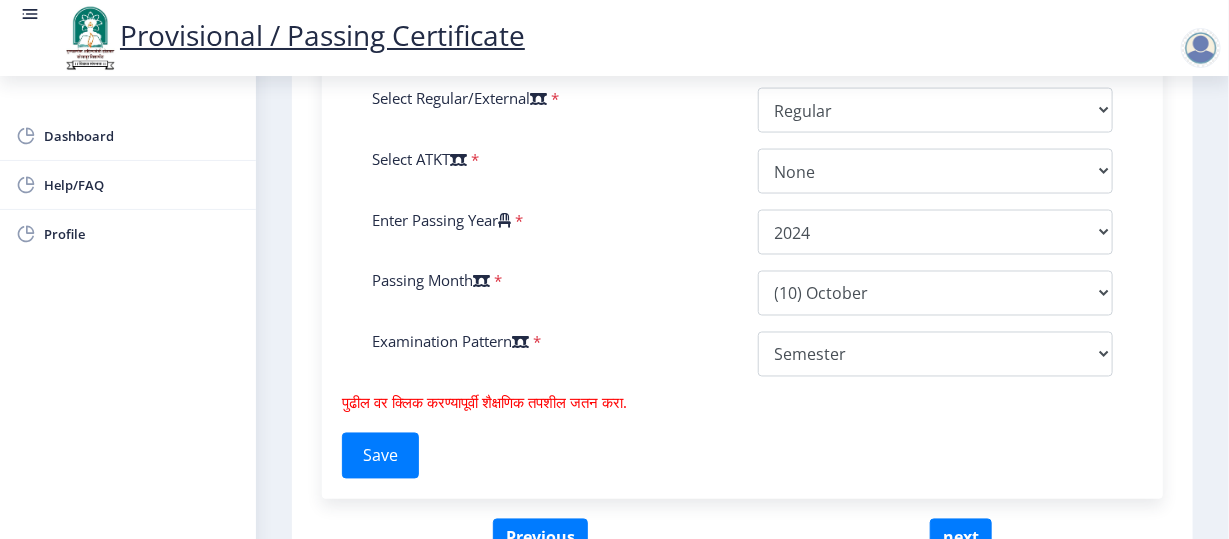 scroll, scrollTop: 1227, scrollLeft: 0, axis: vertical 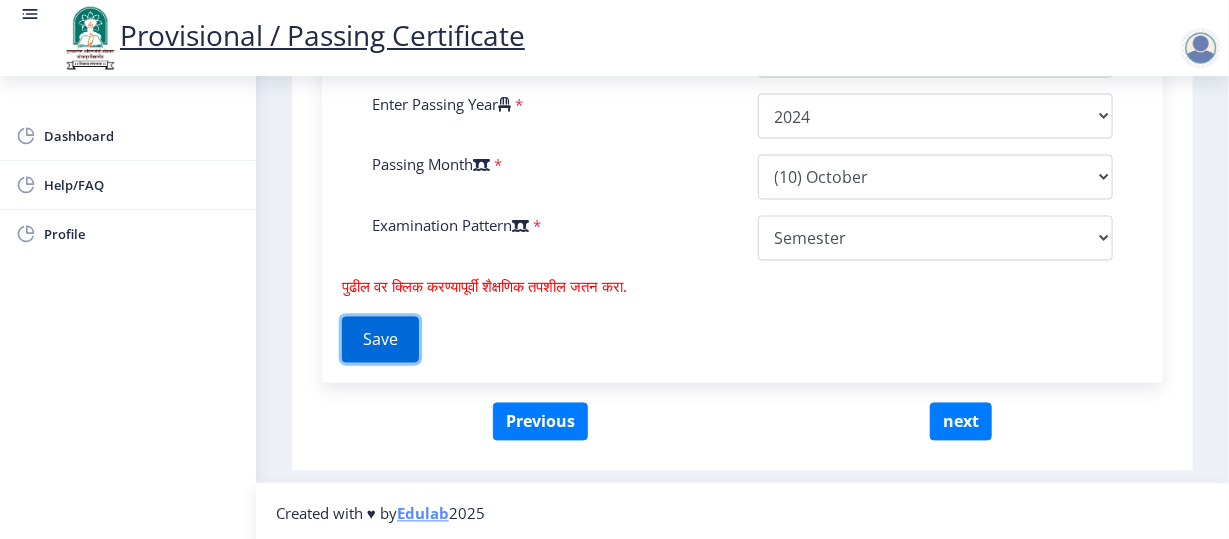 click on "Save" at bounding box center (380, 340) 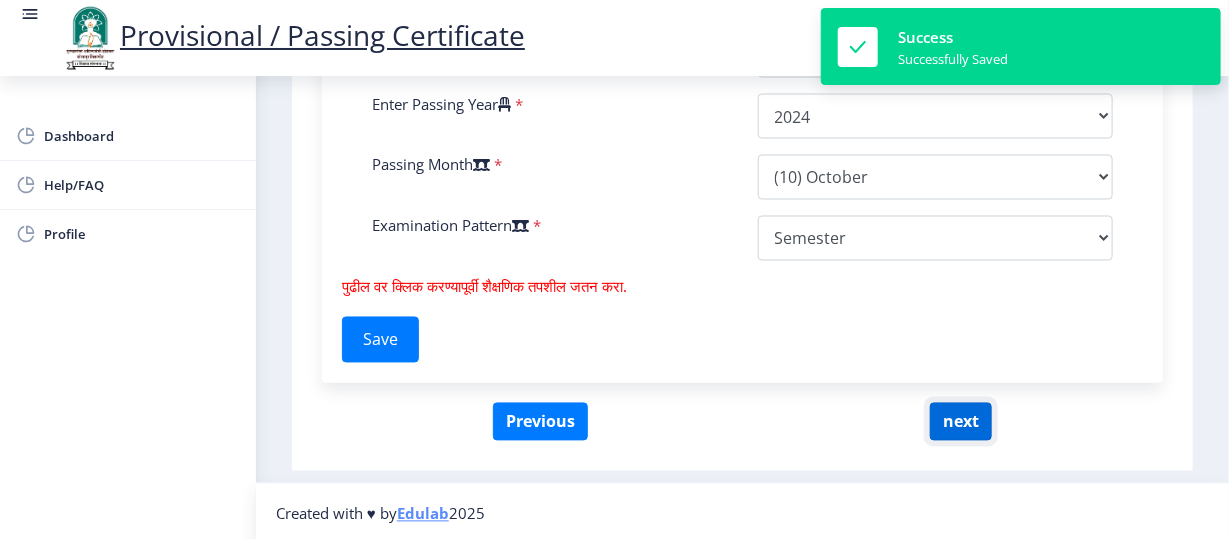 click on "next" at bounding box center [961, 422] 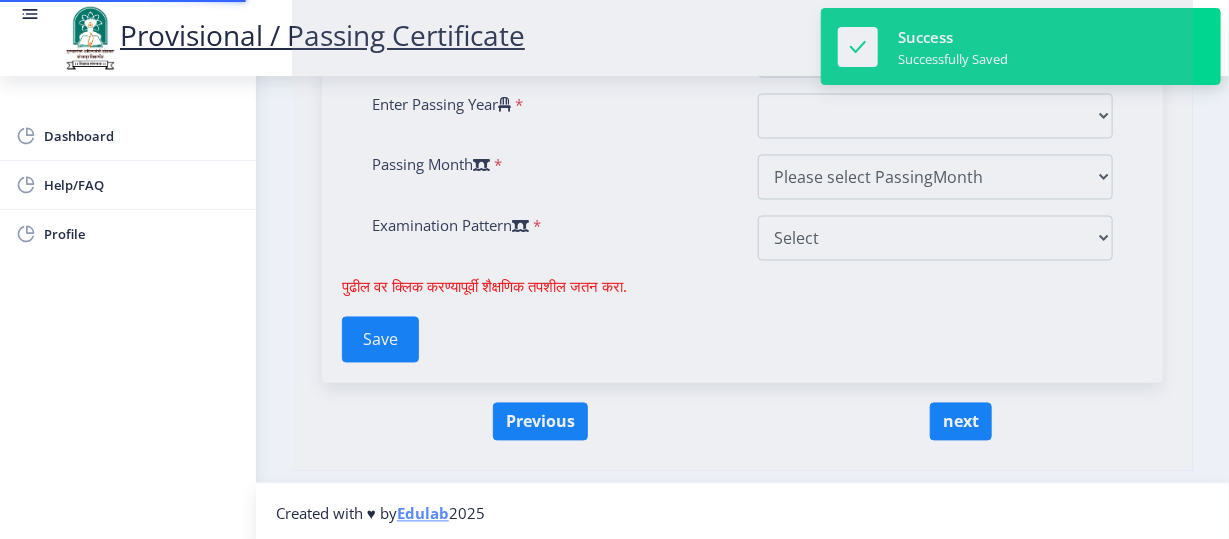 scroll, scrollTop: 0, scrollLeft: 0, axis: both 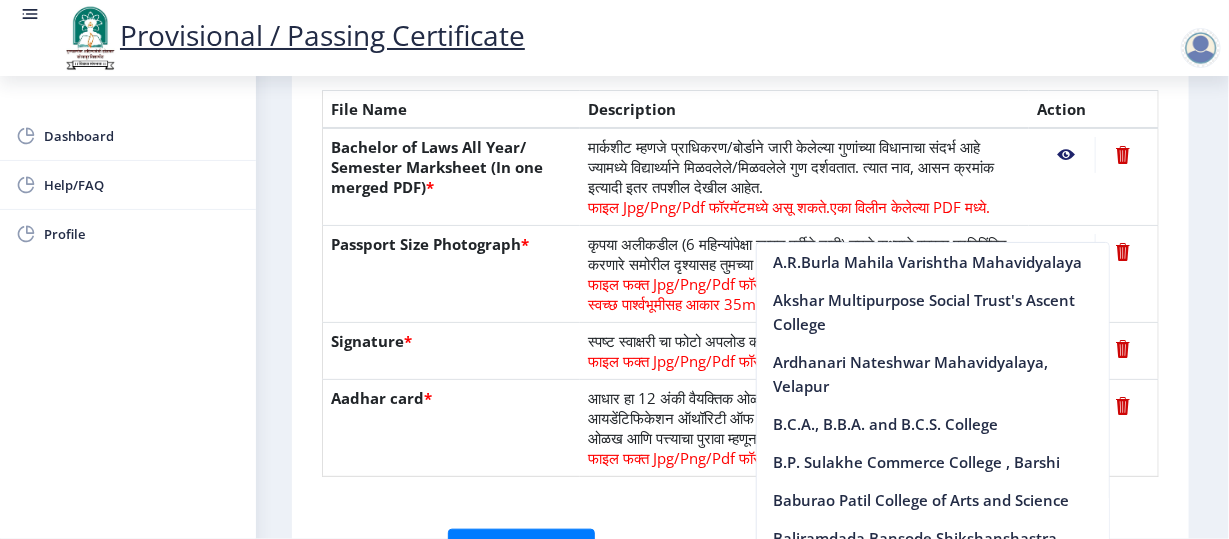 click on "सूचना 1. कागदपत्रे फक्त jpg/jpeg/png किंवा pdf फॉरमॅटमध्ये अपलोड करा.  2. फाइल आकार 5 MB पेक्षा जास्त नसावा.  3. मार्कशीट मूळ प्रतीतच (Original Copy) अपलोड करावी लागेल.  4. कृपया तुमचे अंतिम वर्ष/सेमिस्टर पास मार्कशीट अपलोड करा.  5. कृपया तुमचा स्पष्ट फोटो अपलोड करा, तो 6 महिन्यांपेक्षा जुना नसावा. 6.कृपया एक वैध पत्ता प्रविष्ट करा, कारण प्रमाणपत्र फक्त नमूद केलेल्या पत्त्यावर कुरियर केले जाईल.  Need Help? Email Us on   [EMAIL]  Document  File Name" at bounding box center (740, 189) 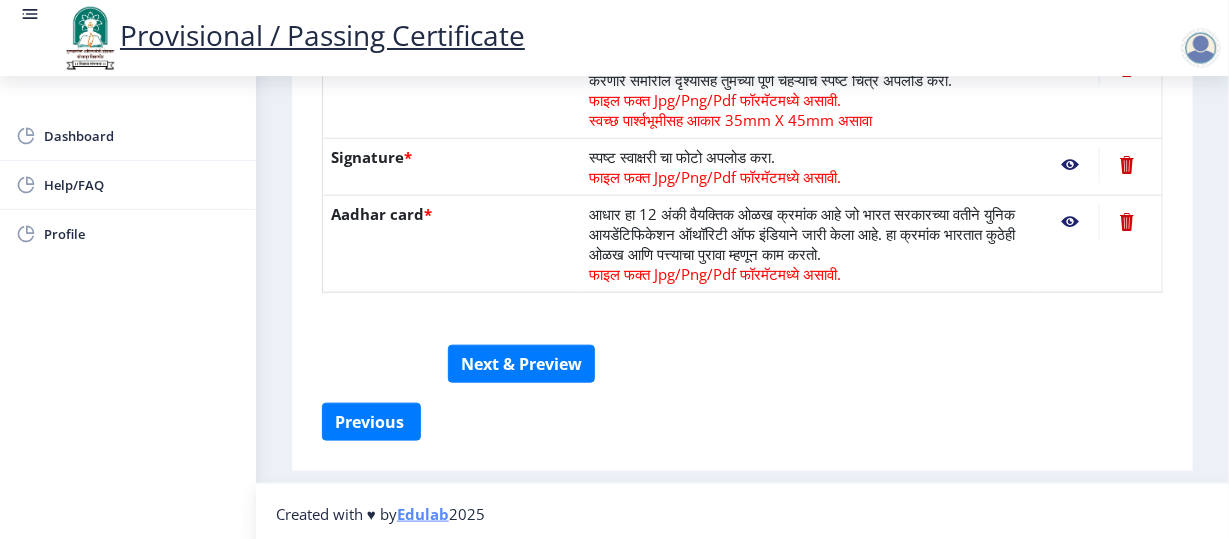 scroll, scrollTop: 680, scrollLeft: 0, axis: vertical 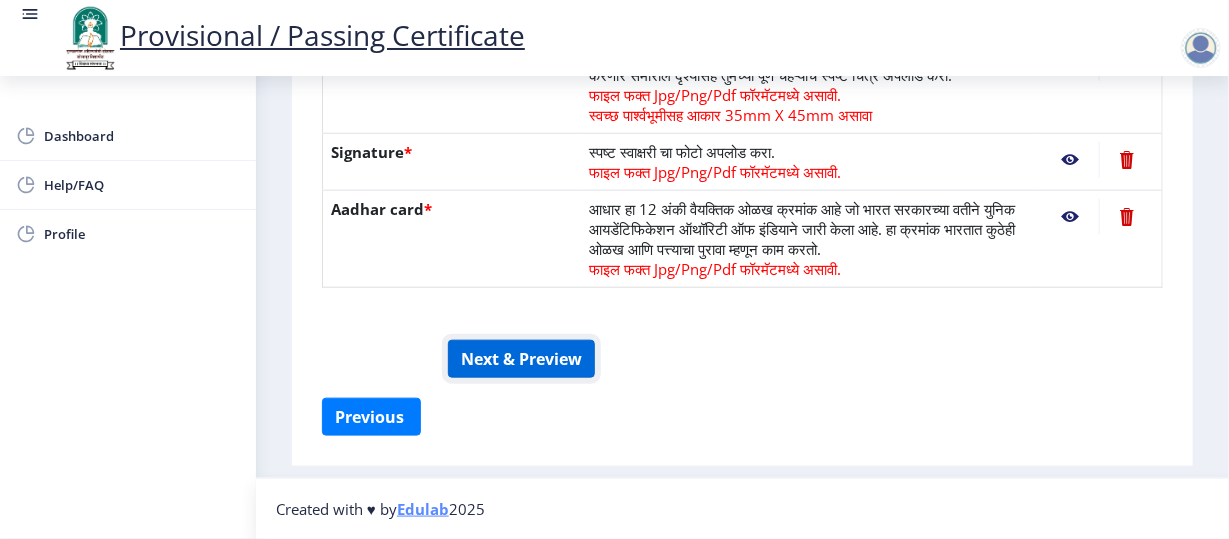 click on "Next & Preview" at bounding box center [521, 359] 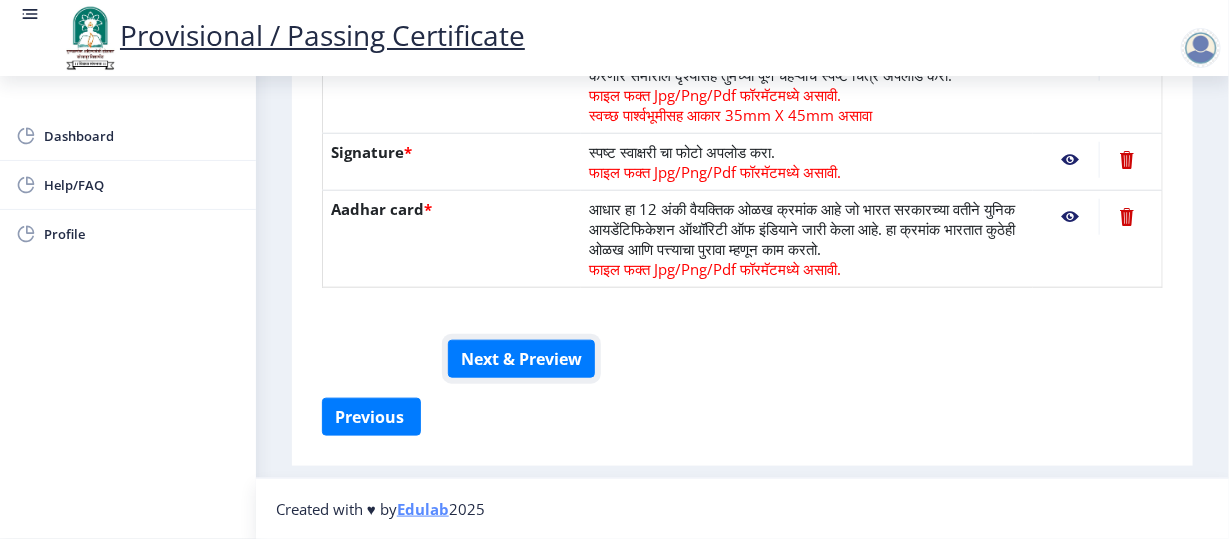 type 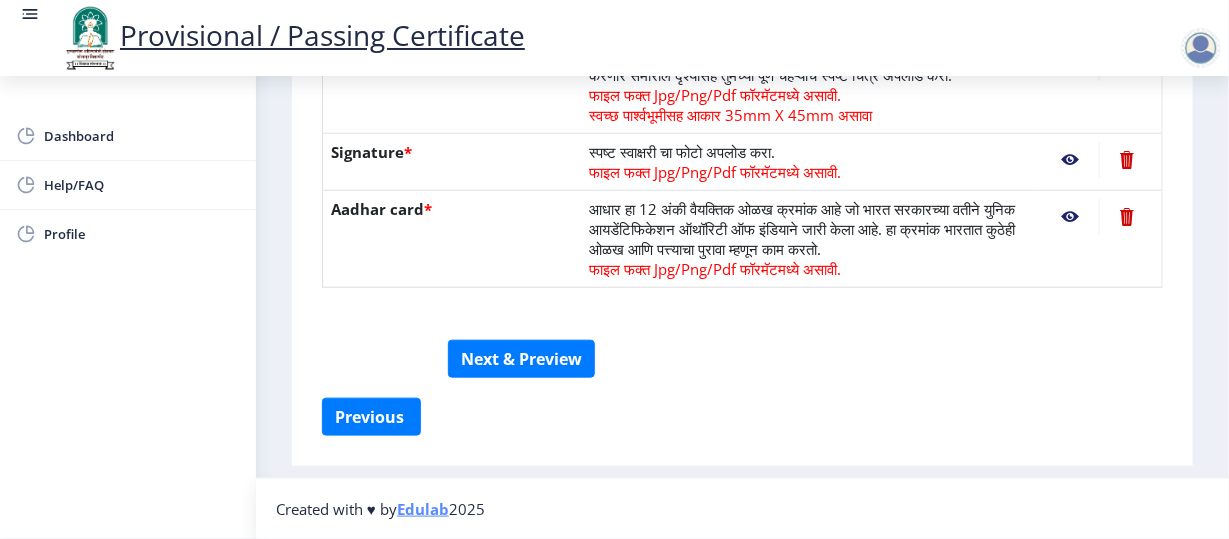 click at bounding box center (1201, 48) 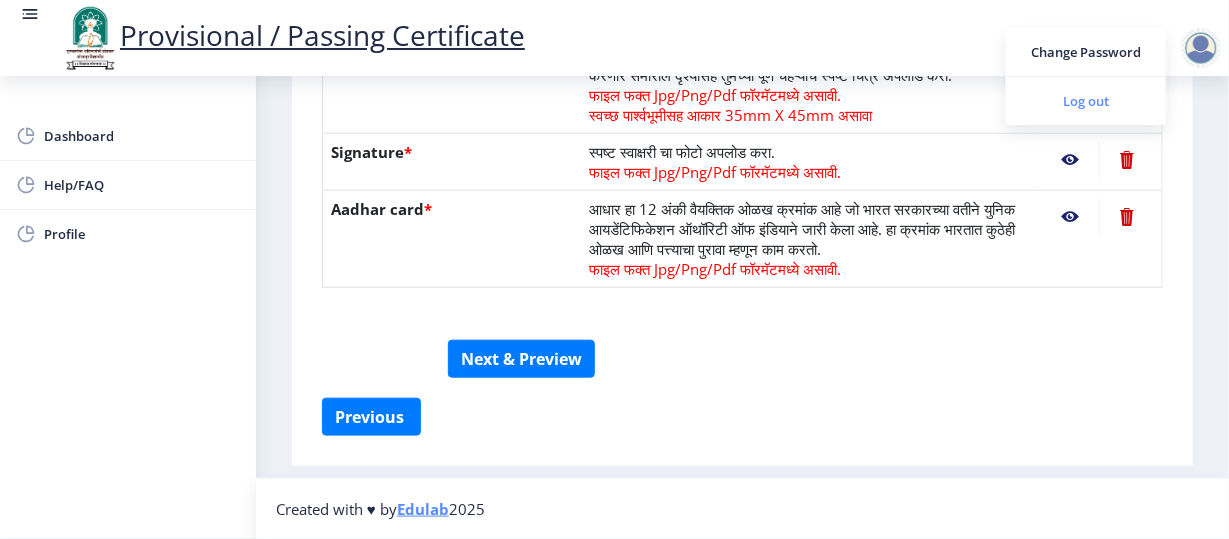 click on "Log out" at bounding box center (1086, 101) 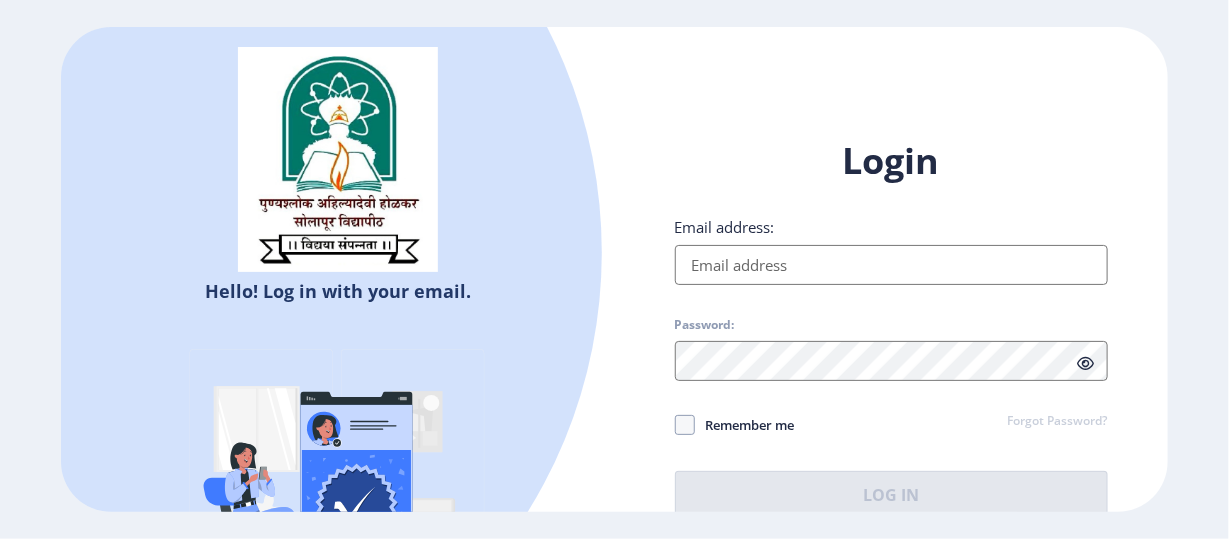 click on "Email address:" at bounding box center [891, 265] 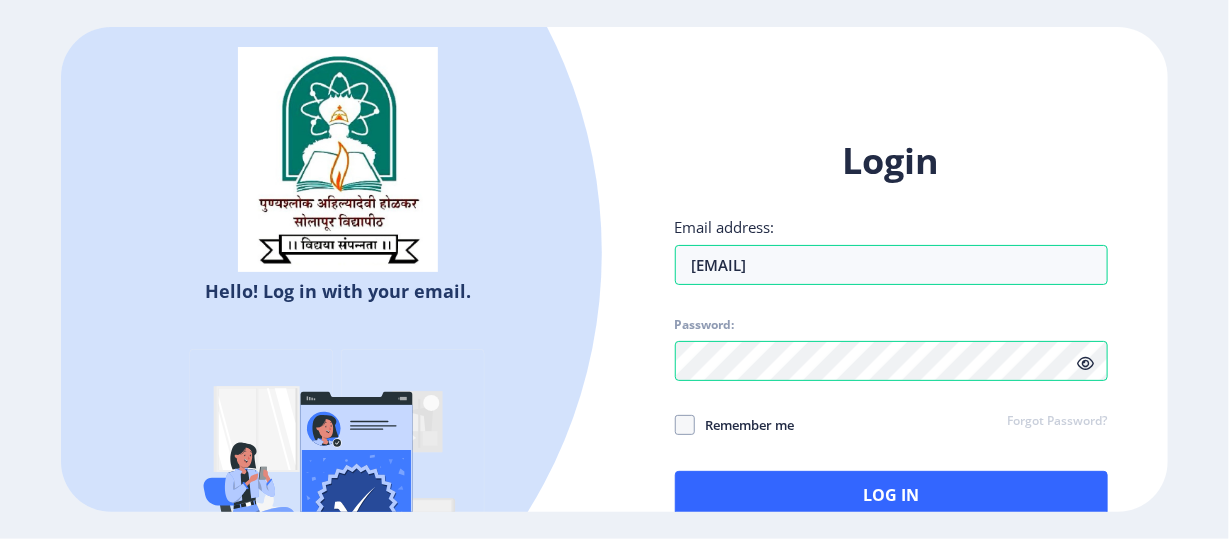 click on "Hello! Log in with your email. Don't have an account?  Register Login Email address: [EMAIL] Password: Remember me Forgot Password?  Log In   Don't have an account?  Register" at bounding box center (614, 269) 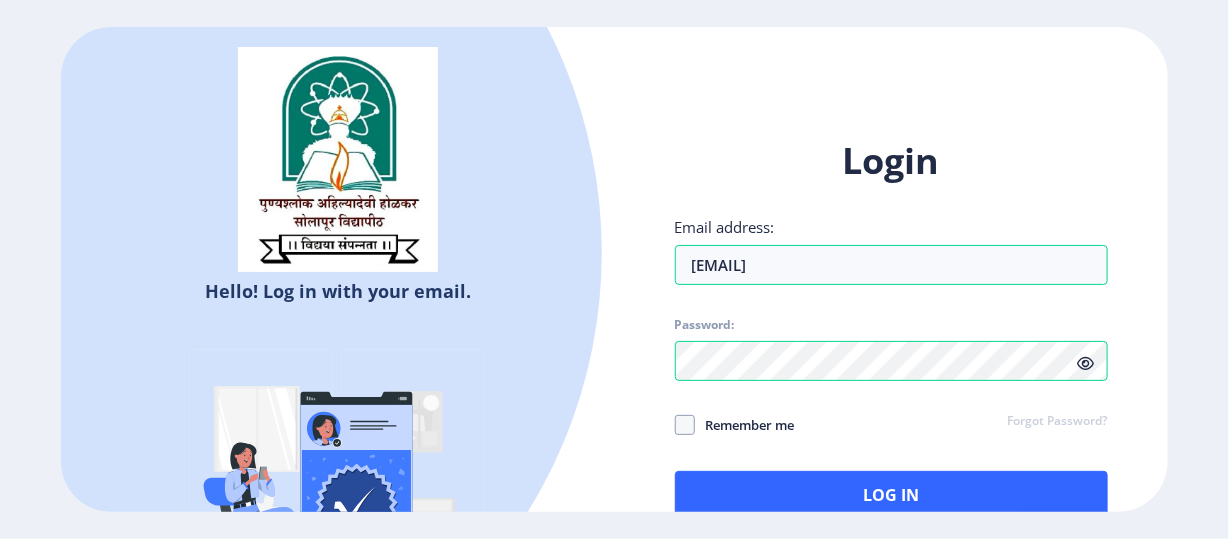 click on "Hello! Log in with your email. Don't have an account?  Register Login Email address: [EMAIL] Password: Remember me Forgot Password?  Log In   Don't have an account?  Register" at bounding box center (614, 269) 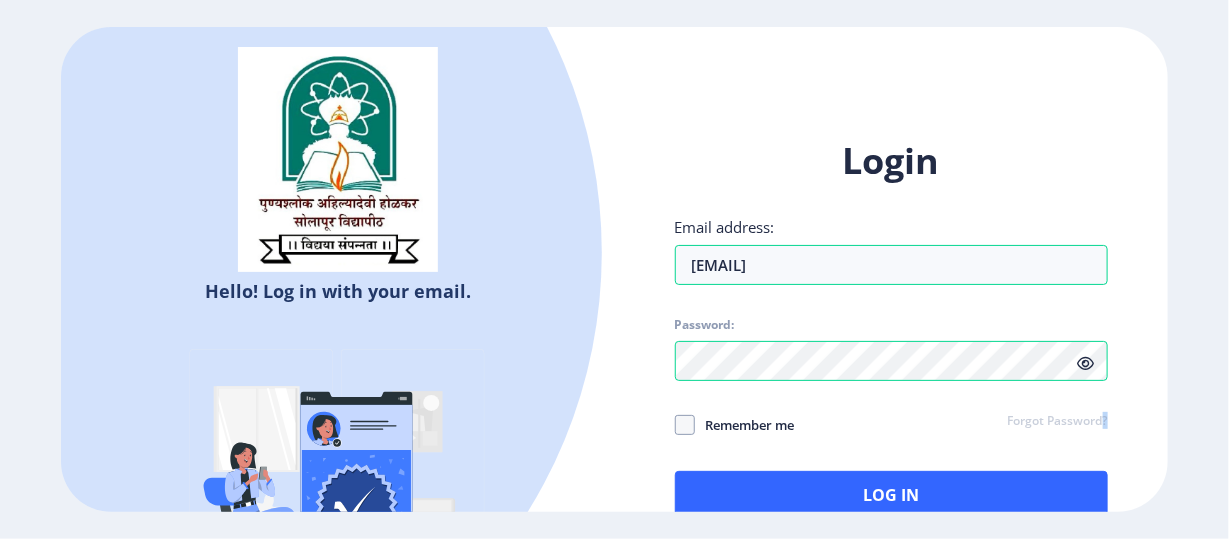 click on "Hello! Log in with your email. Don't have an account?  Register Login Email address: [EMAIL] Password: Remember me Forgot Password?  Log In   Don't have an account?  Register" at bounding box center (614, 269) 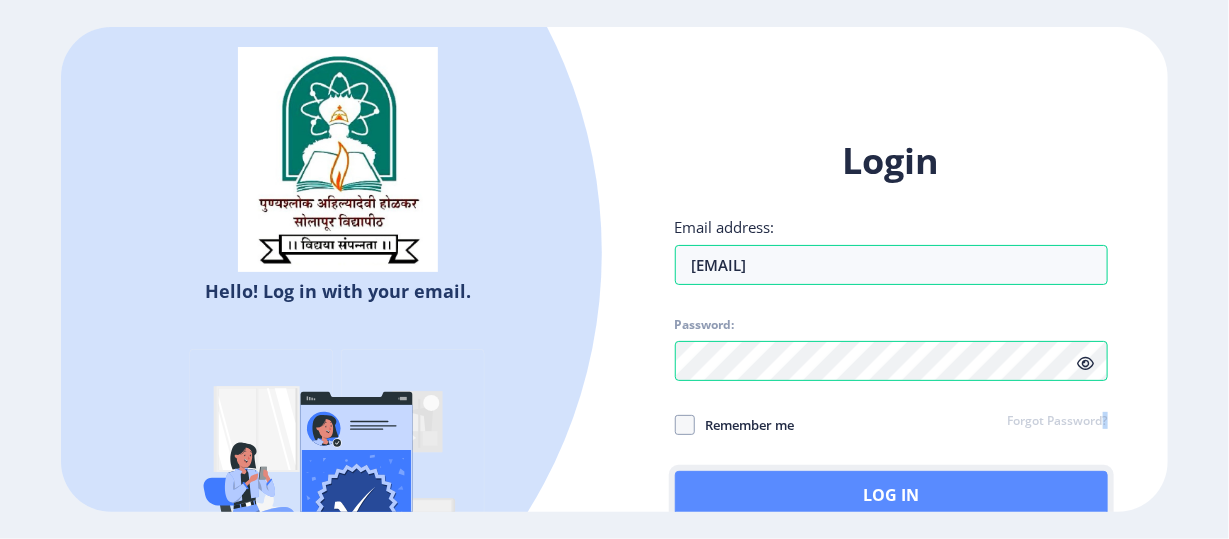 click on "Log In" at bounding box center [891, 495] 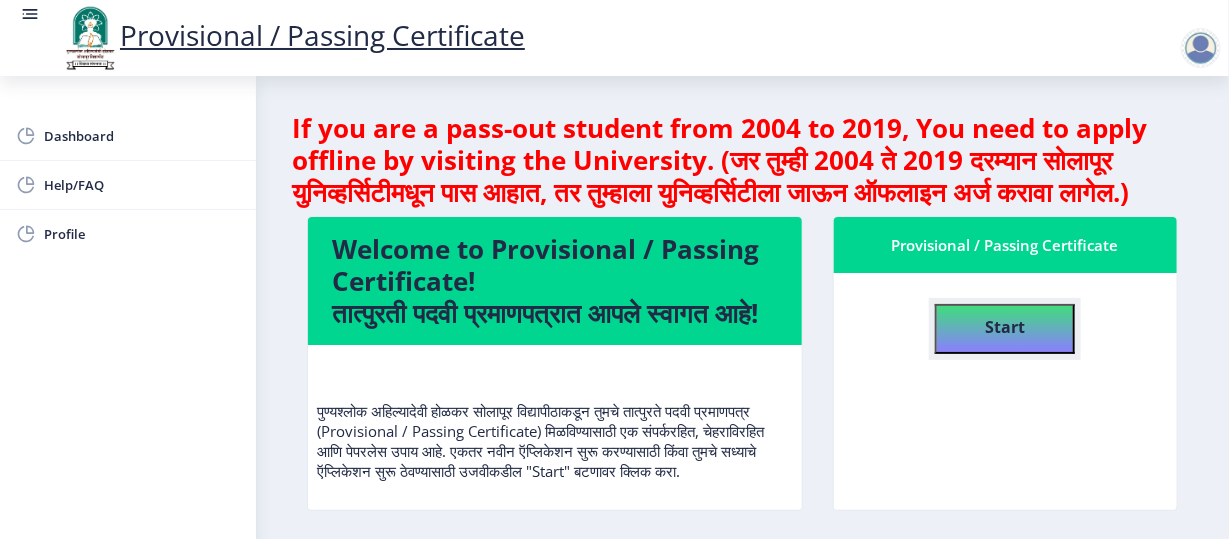 click on "Start" at bounding box center (1005, 329) 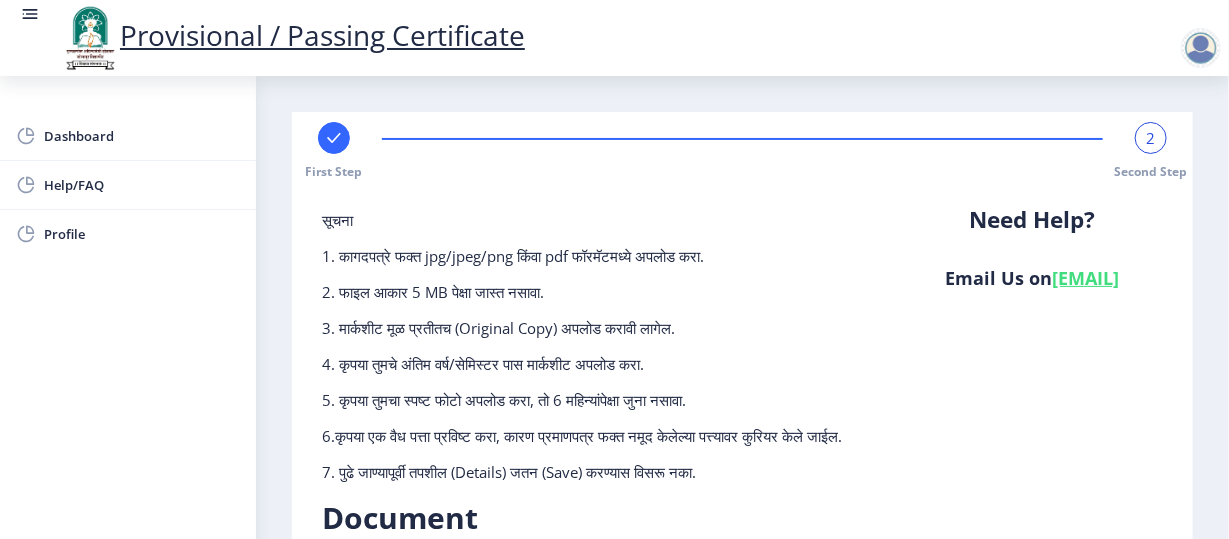 click at bounding box center (334, 138) 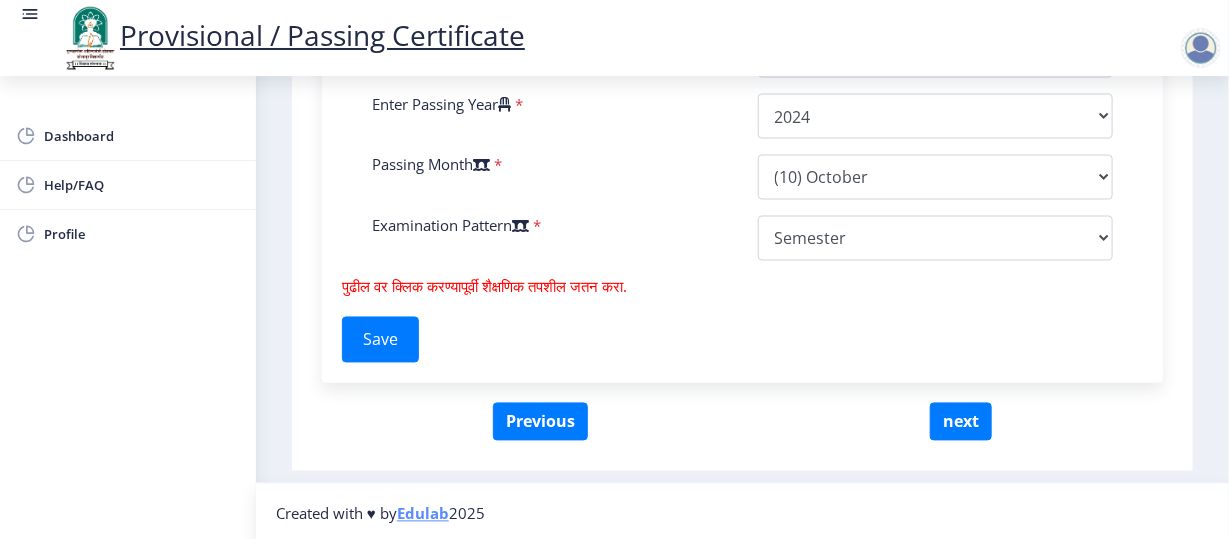 scroll, scrollTop: 1187, scrollLeft: 0, axis: vertical 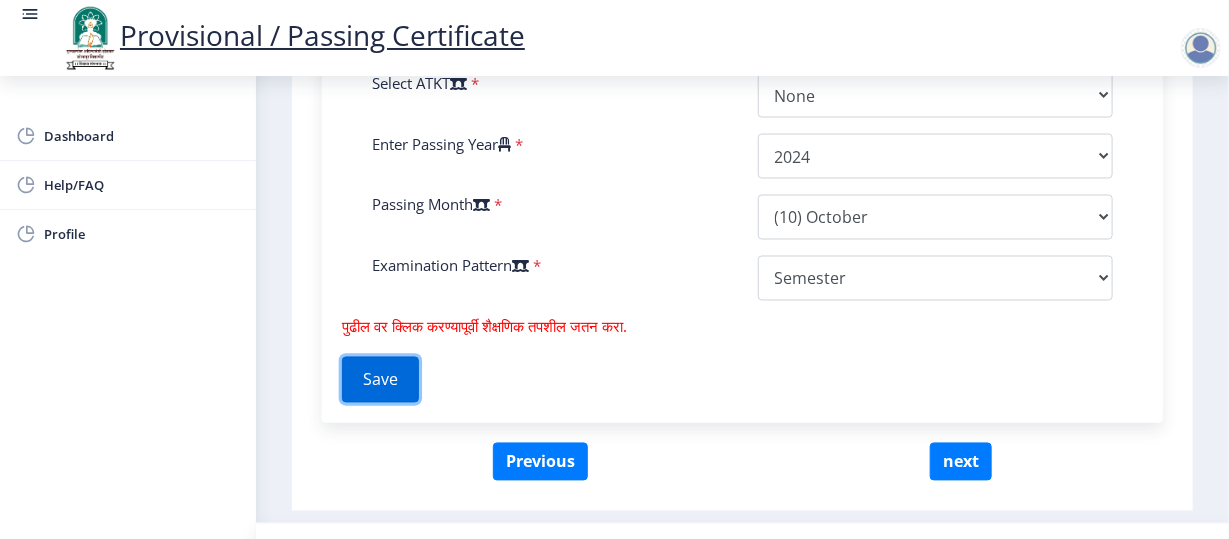 click on "Save" at bounding box center [380, 380] 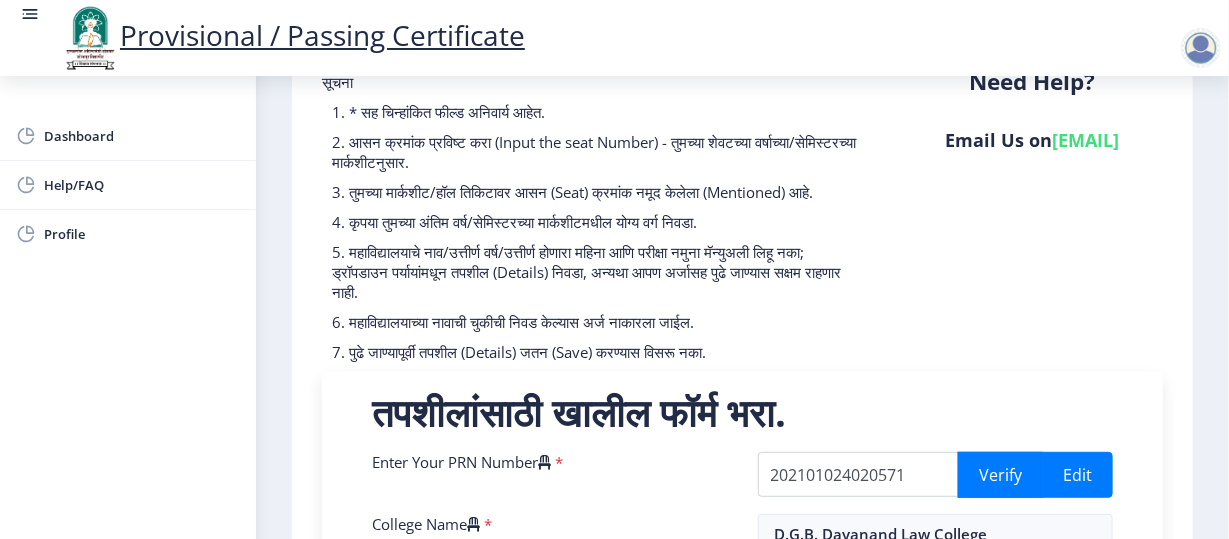 scroll, scrollTop: 0, scrollLeft: 0, axis: both 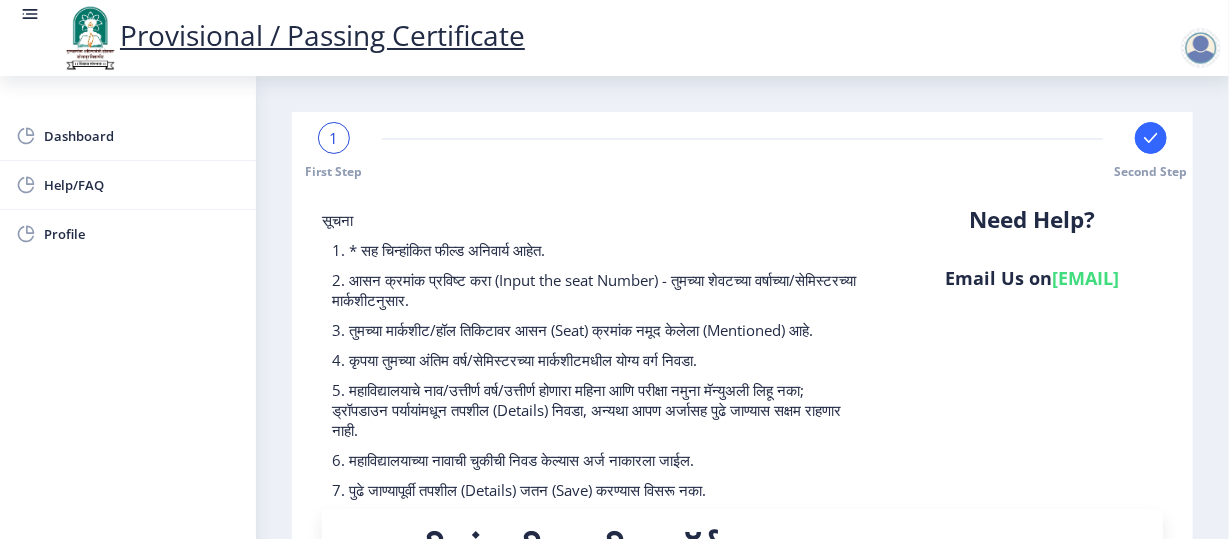 click at bounding box center (1201, 48) 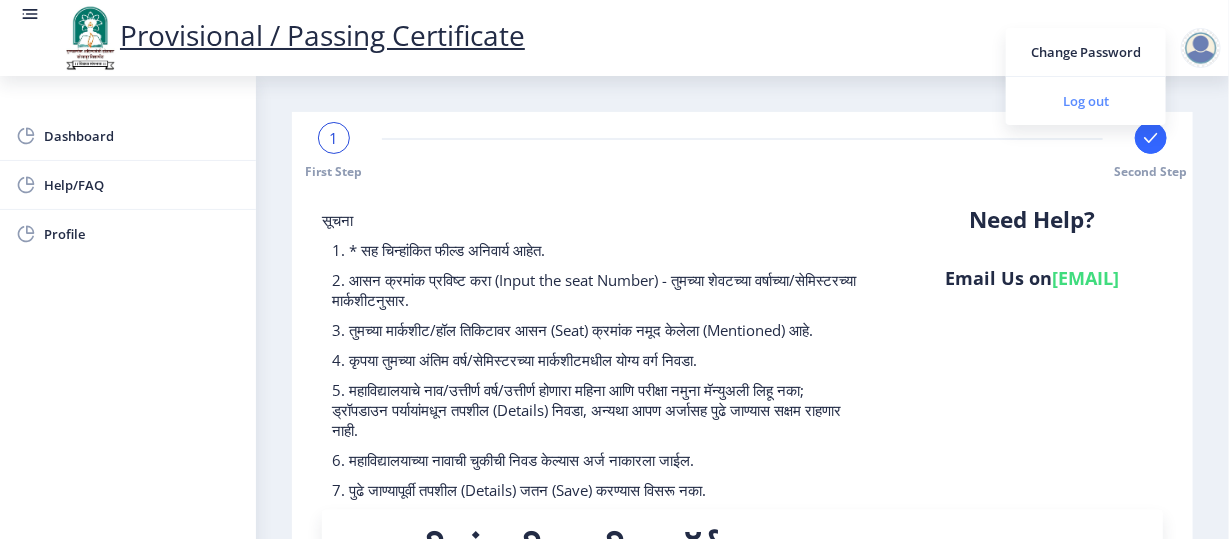 click on "Log out" at bounding box center (1086, 101) 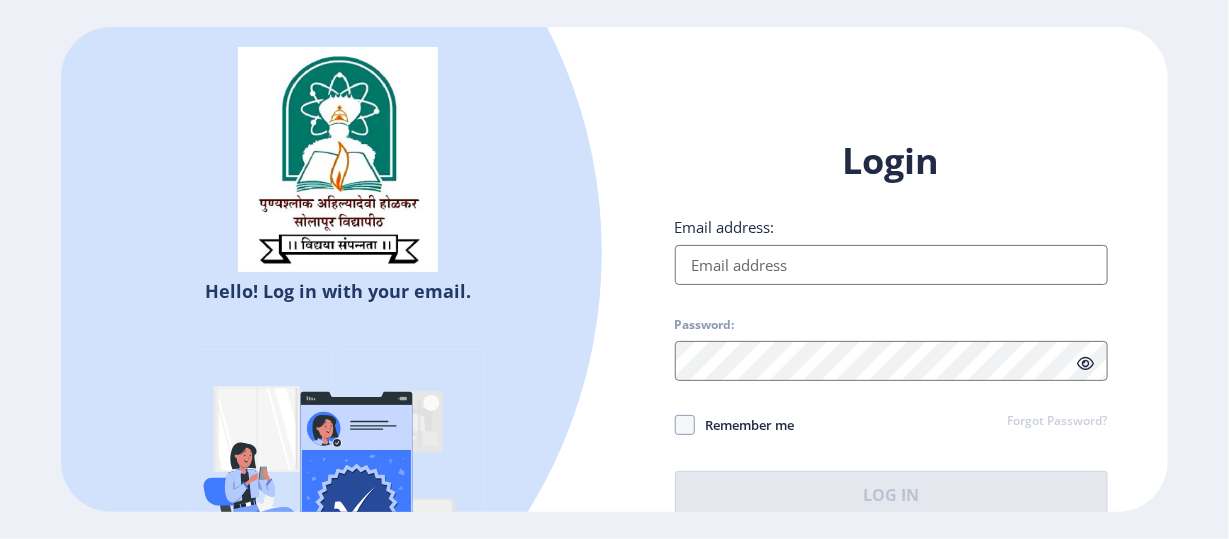 click on "Email address:" at bounding box center (891, 265) 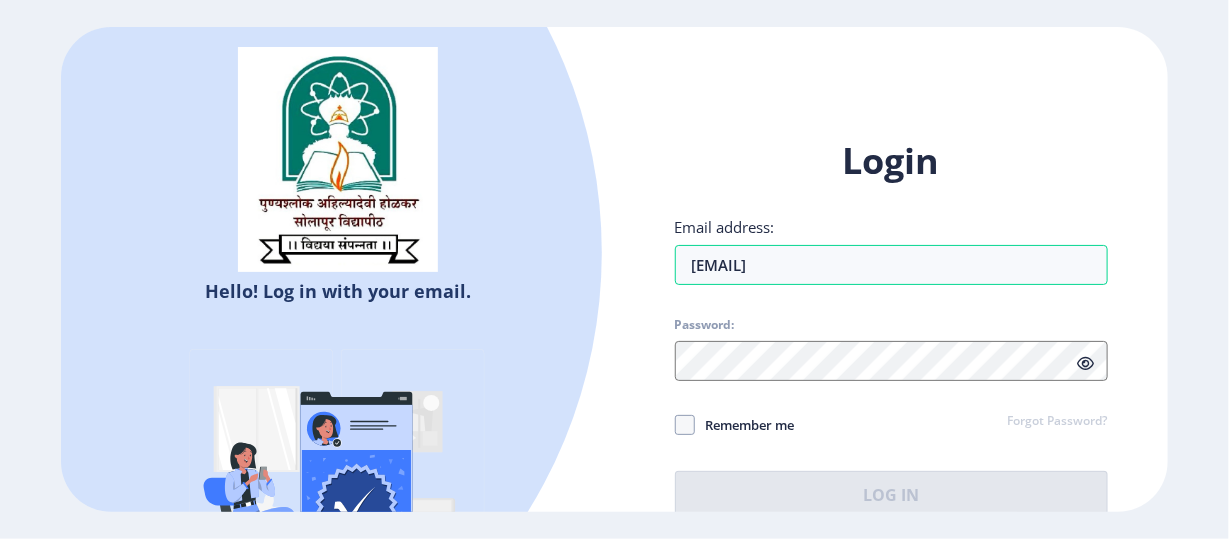 click on "Login Email address: [EMAIL] Password: Remember me Forgot Password?  Log In" at bounding box center [891, 327] 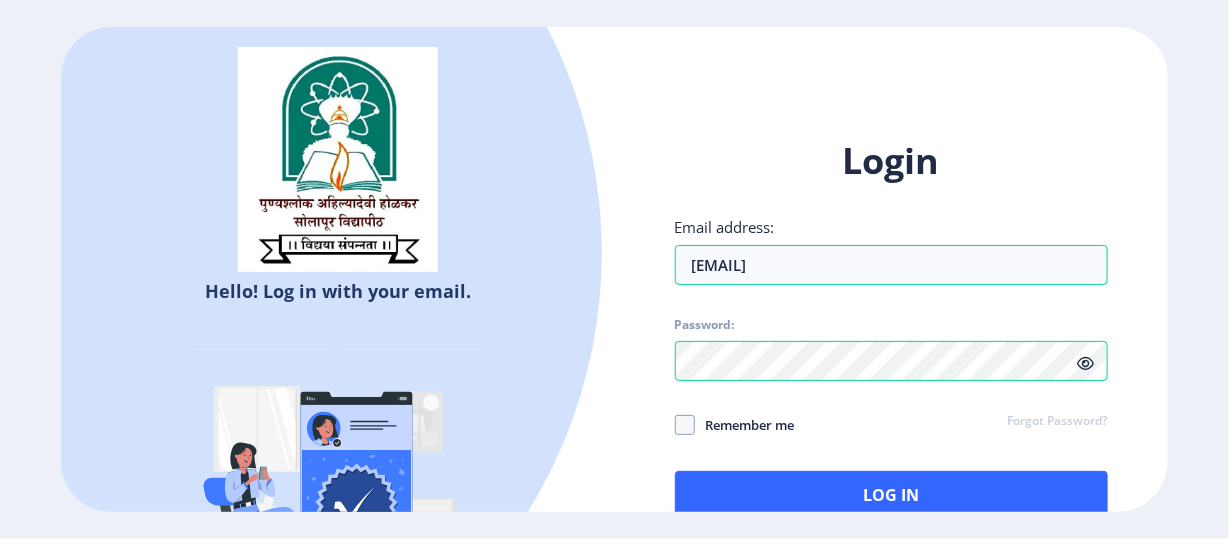 click on "Login Email address: [EMAIL] Password: Remember me Forgot Password?  Log In" at bounding box center [891, 327] 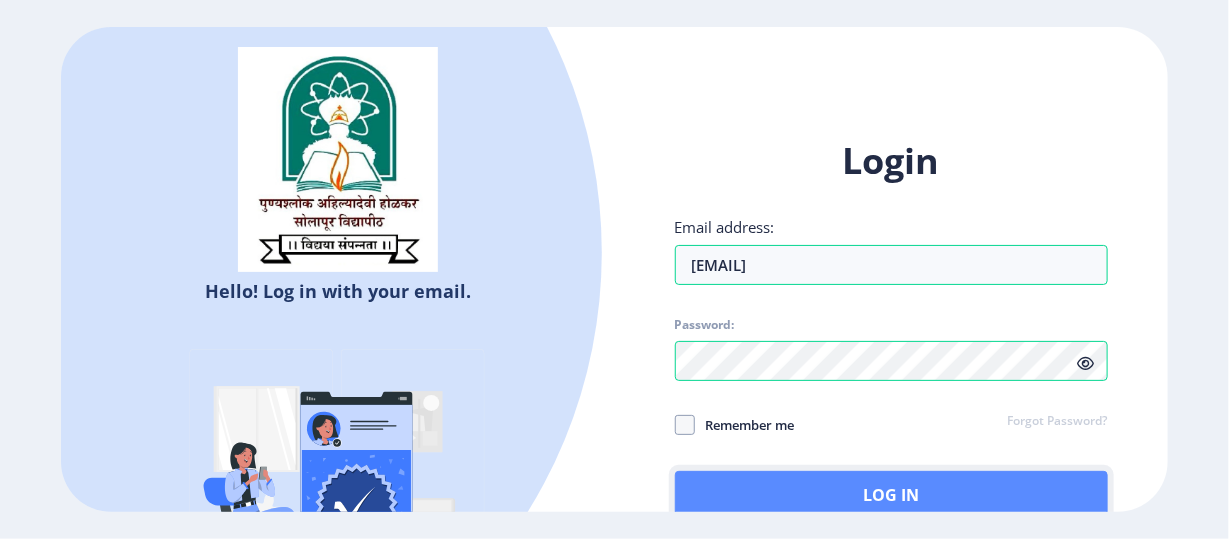 click on "Log In" at bounding box center [891, 495] 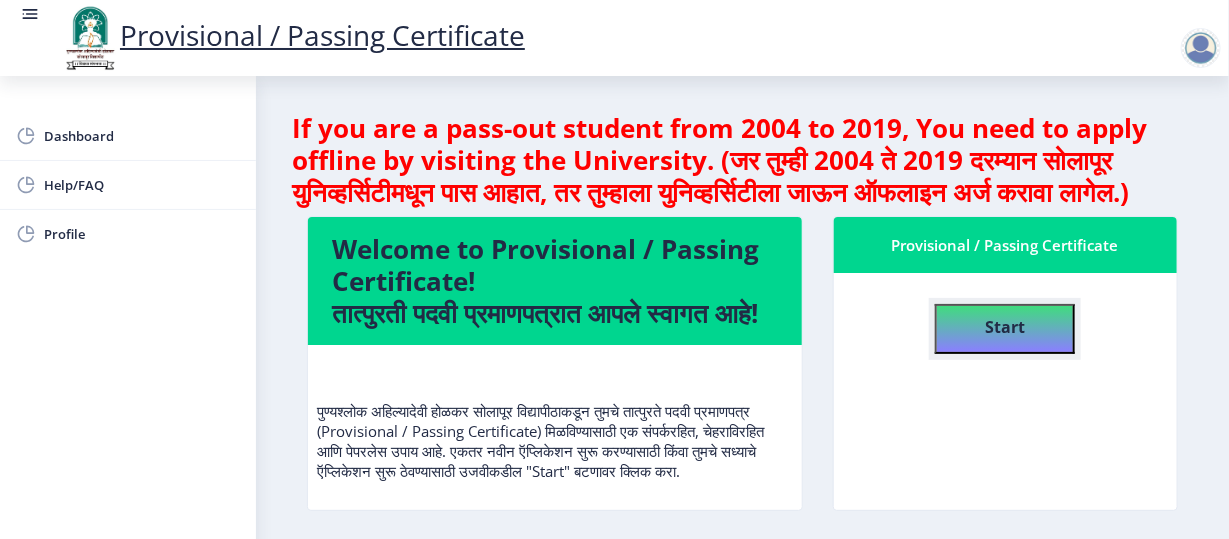 click on "Start" at bounding box center [1005, 325] 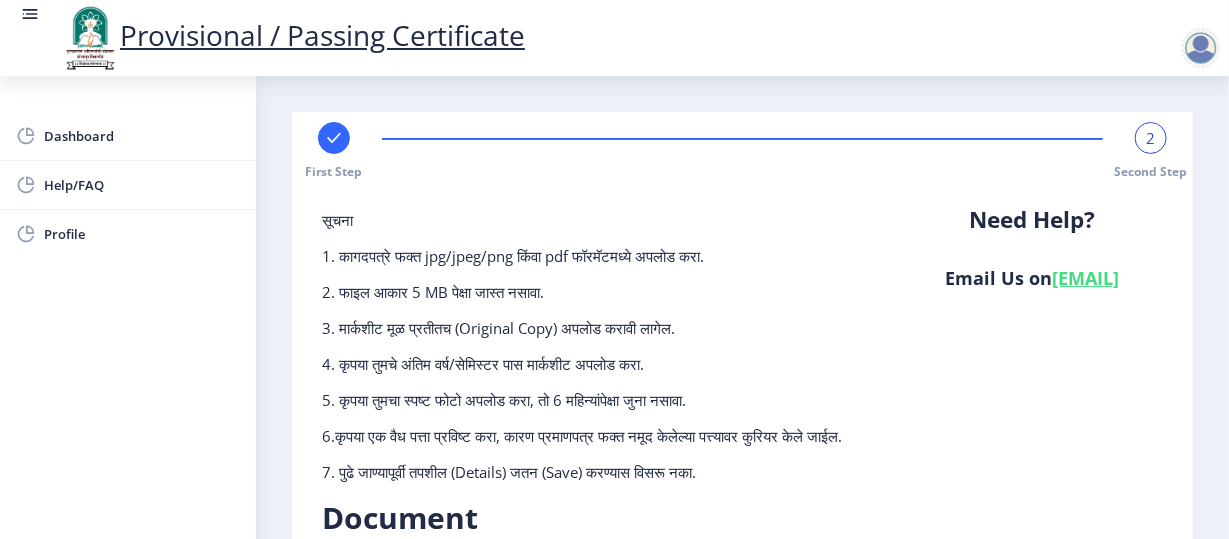 click at bounding box center (334, 138) 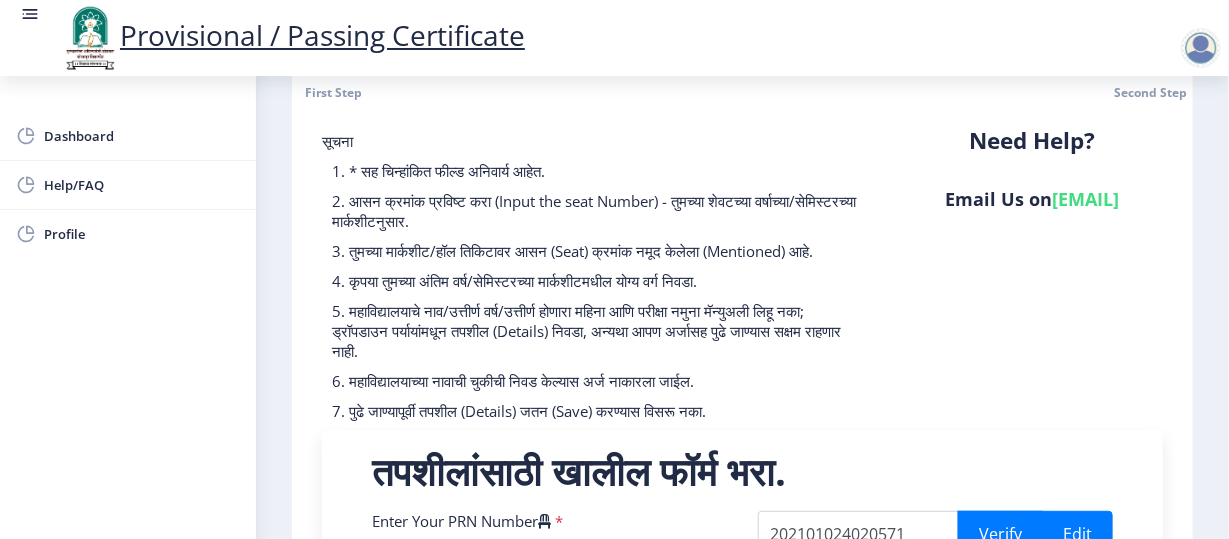 scroll, scrollTop: 0, scrollLeft: 0, axis: both 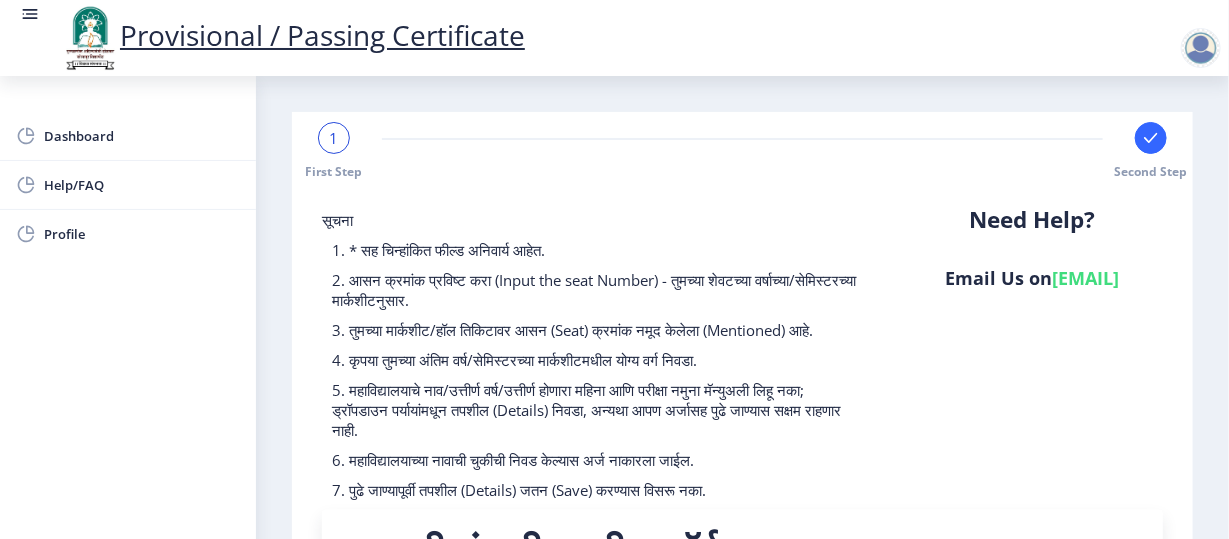 click at bounding box center (1205, 48) 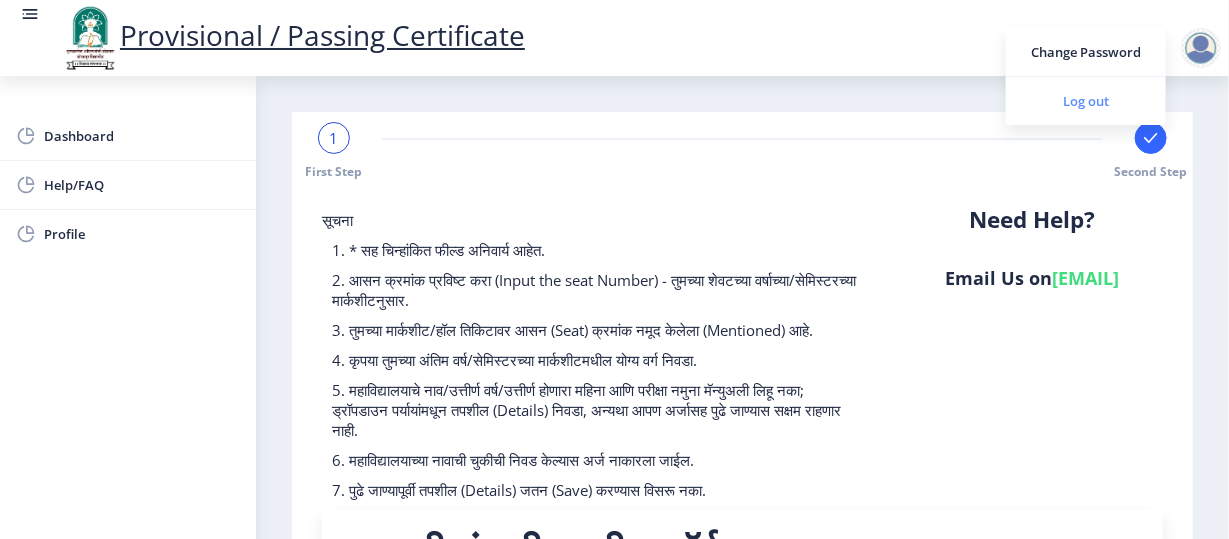 click on "Log out" at bounding box center [1086, 101] 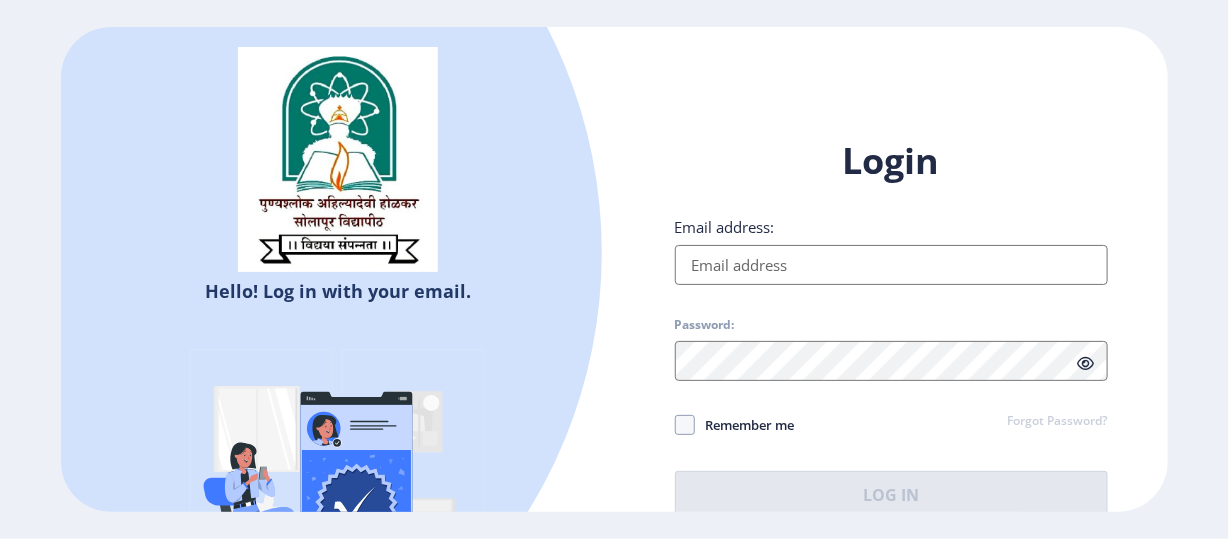 click on "Login Email address: Password: Remember me Forgot Password?  Log In" at bounding box center [891, 327] 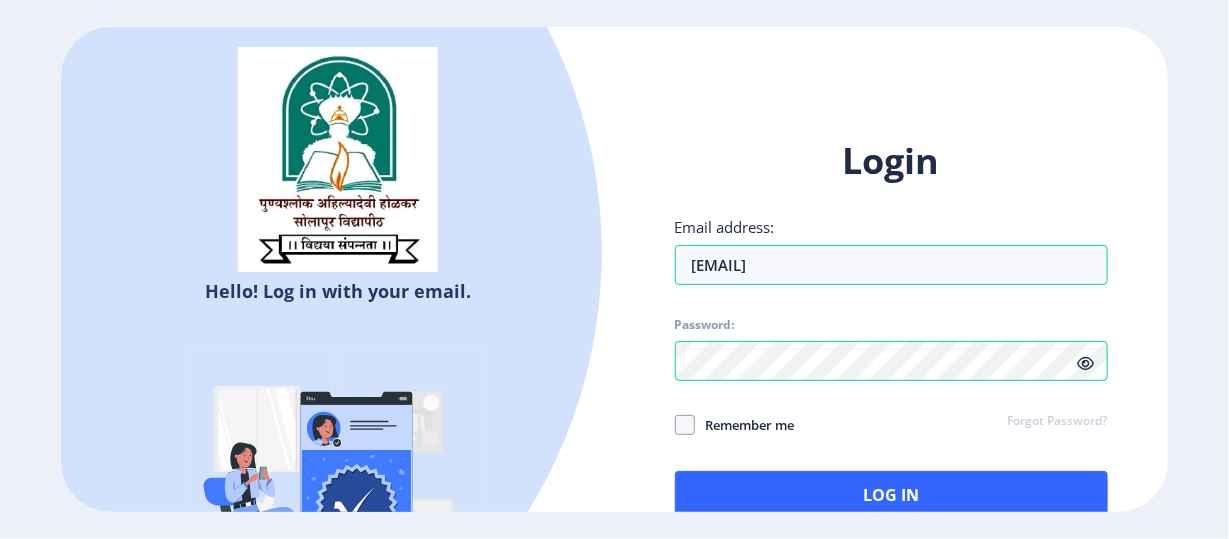 click on "Login Email address: [EMAIL] Password: Remember me Forgot Password?  Log In   Don't have an account?  Register" at bounding box center (891, 343) 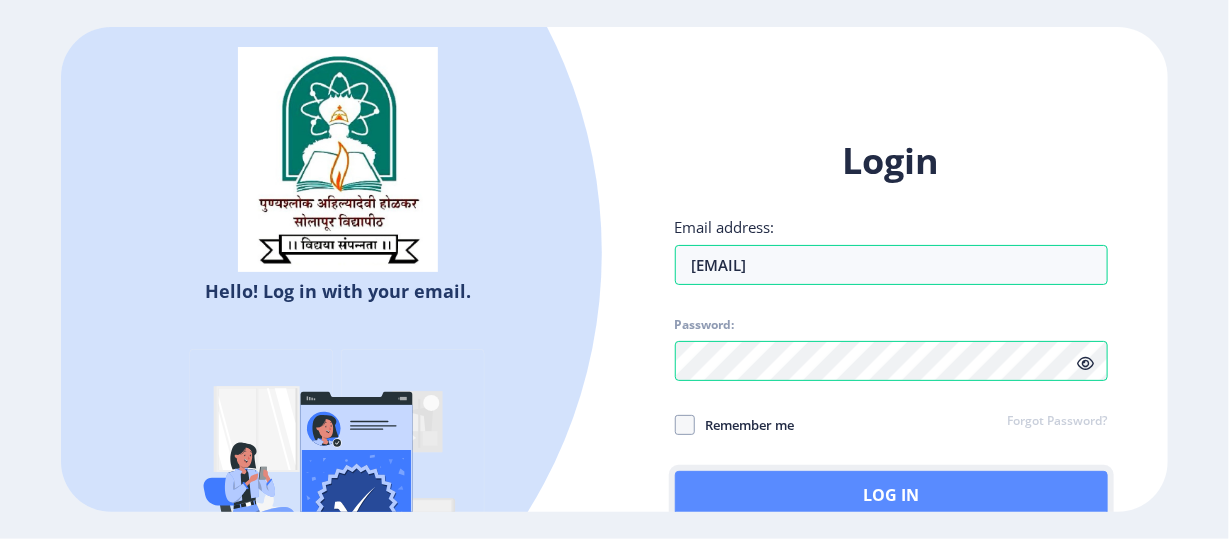 click on "Log In" at bounding box center (891, 495) 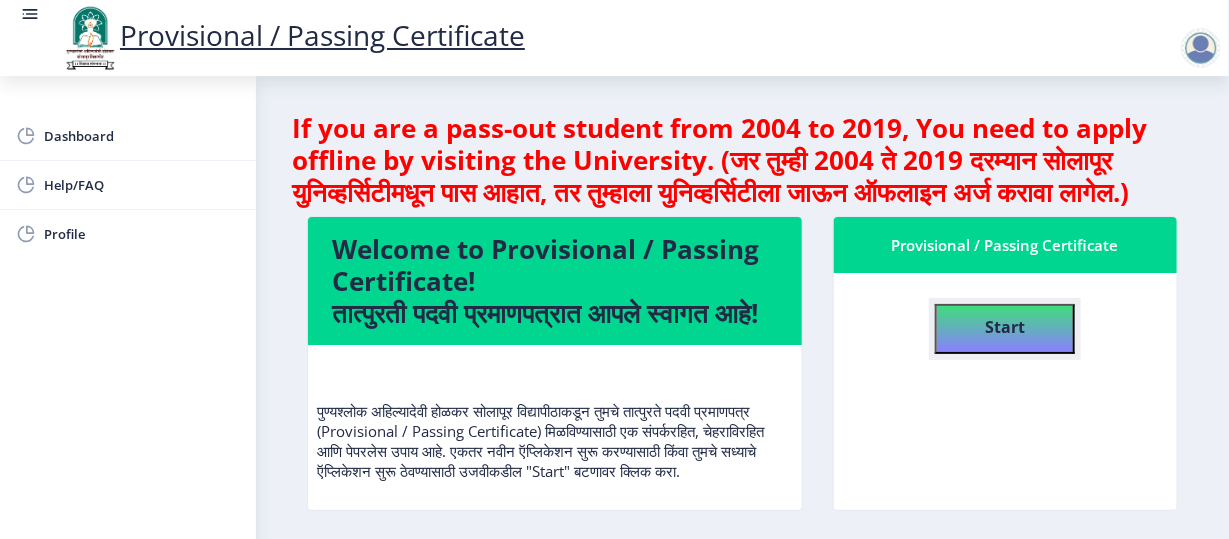 click on "Start" at bounding box center [1005, 329] 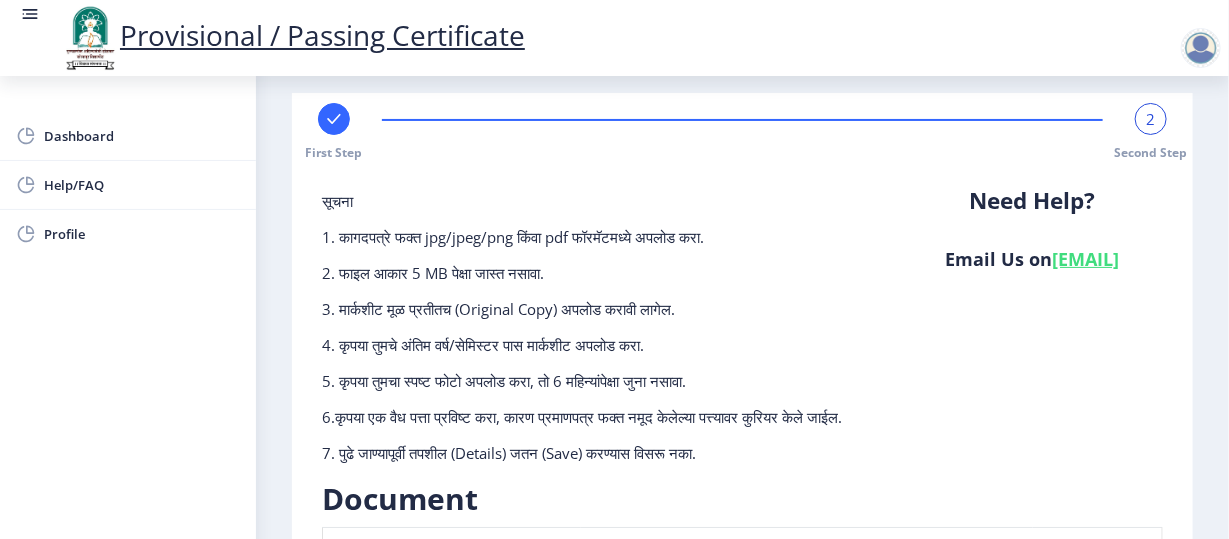 scroll, scrollTop: 0, scrollLeft: 0, axis: both 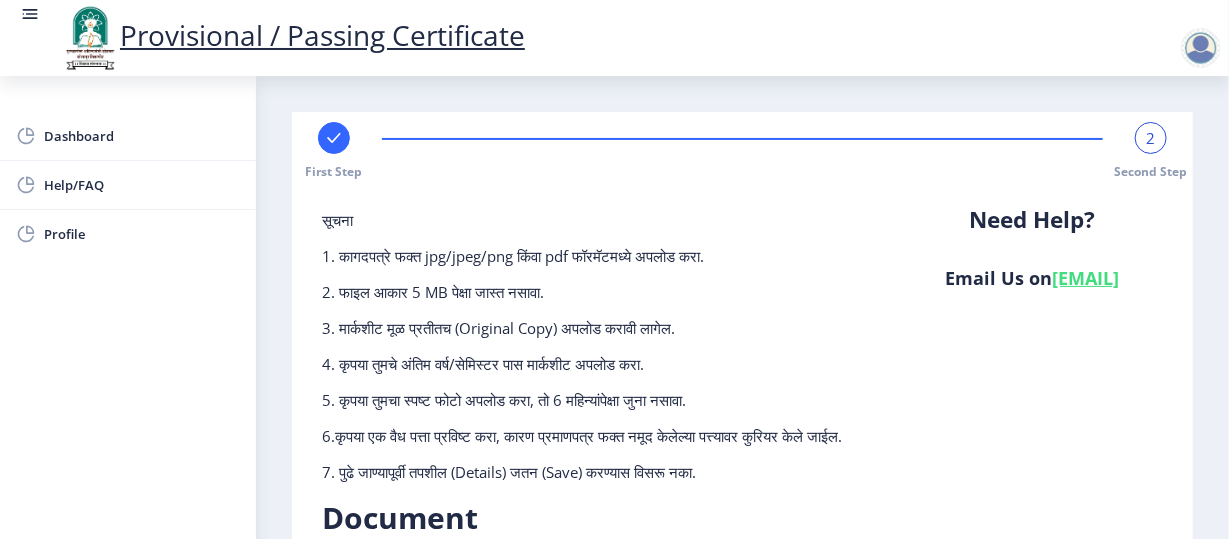 click at bounding box center [334, 138] 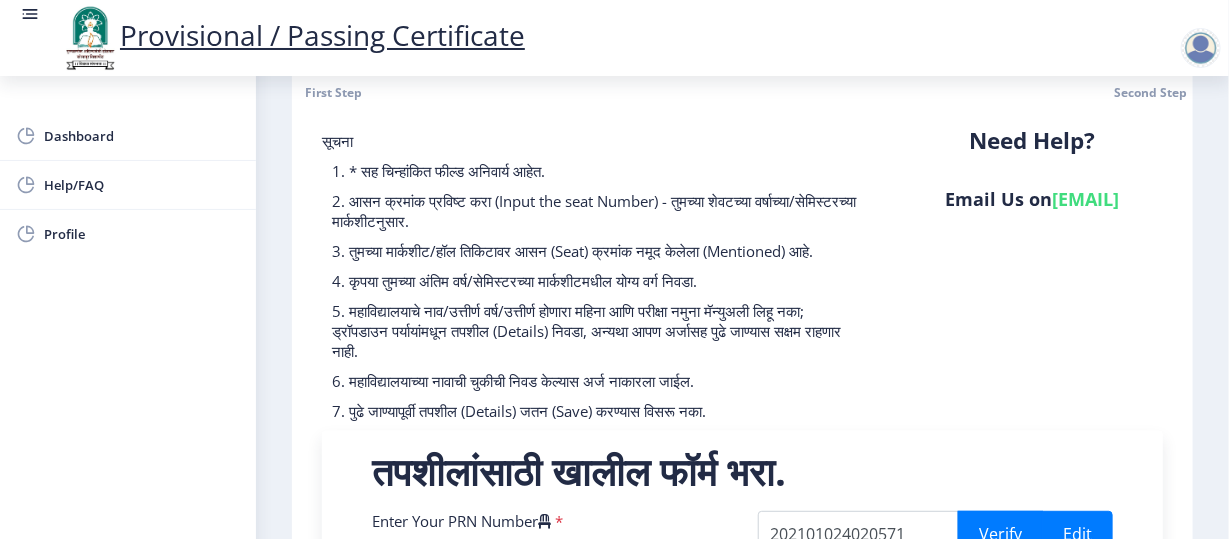 scroll, scrollTop: 0, scrollLeft: 0, axis: both 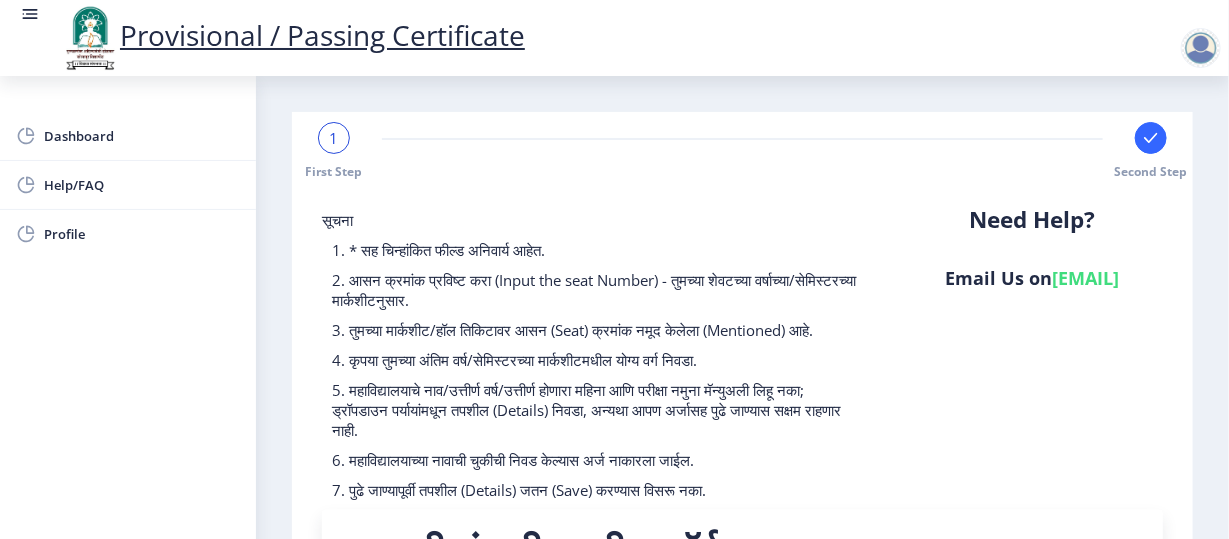 click at bounding box center [1201, 48] 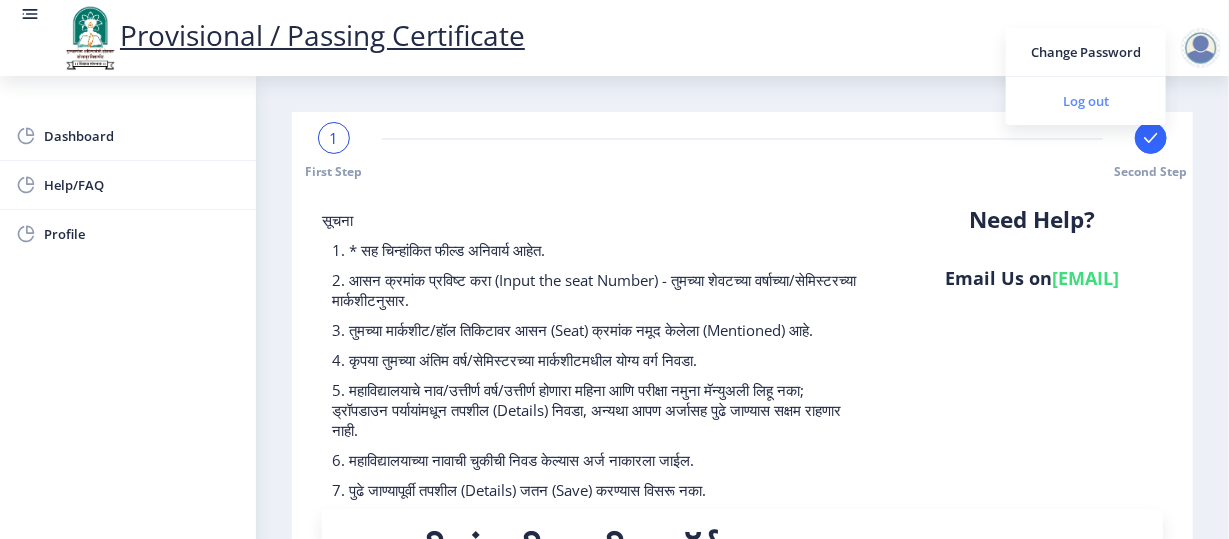 click on "Log out" at bounding box center [1086, 101] 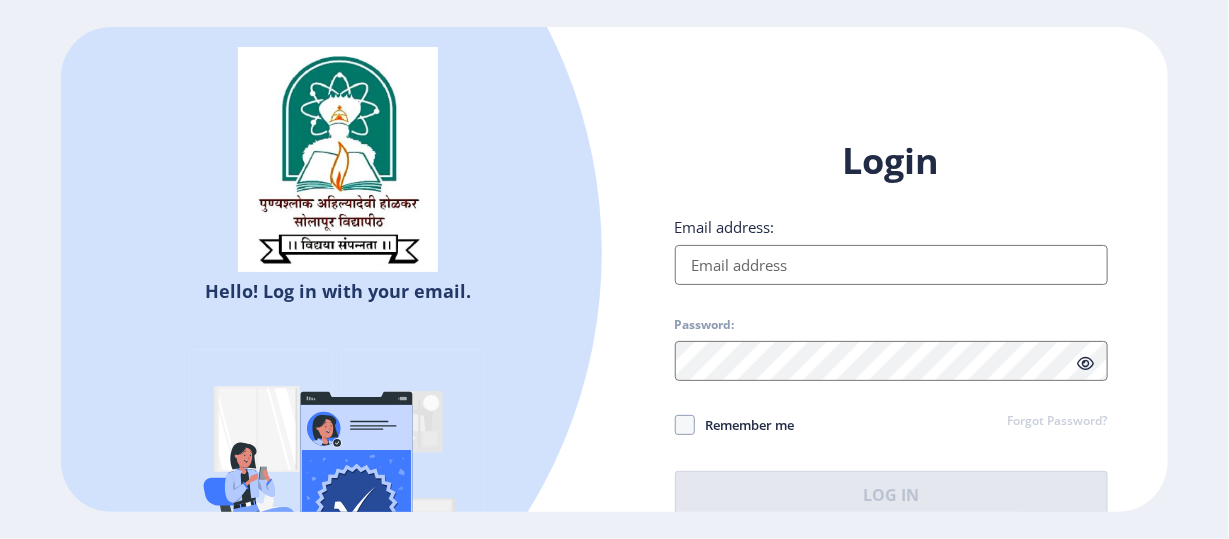 click on "Email address:" at bounding box center [891, 265] 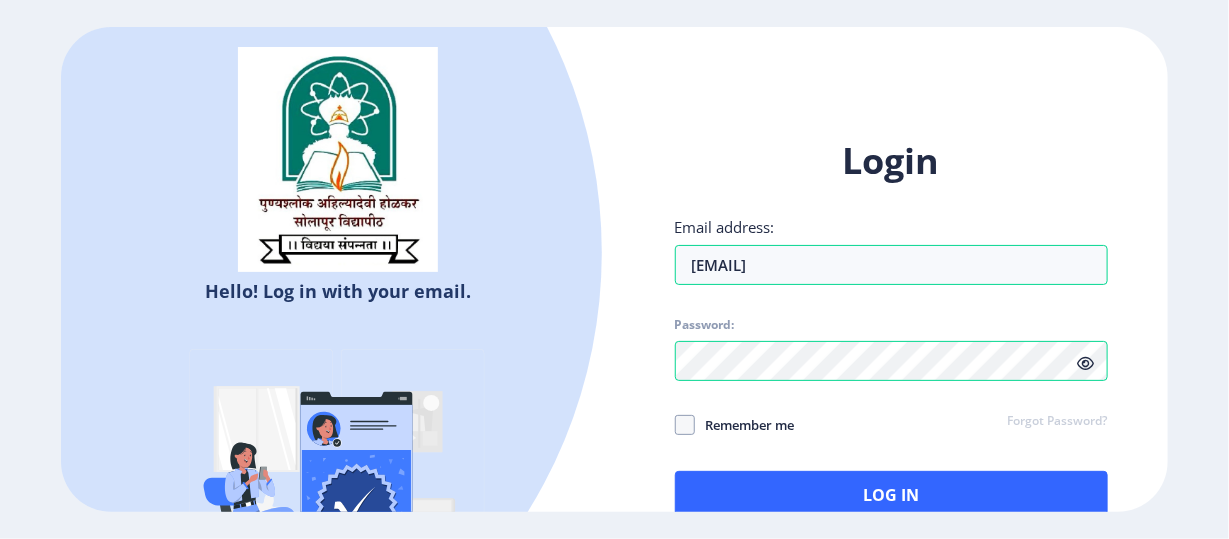 click on "Login Email address: [EMAIL] Password: Remember me Forgot Password?  Log In" at bounding box center [891, 327] 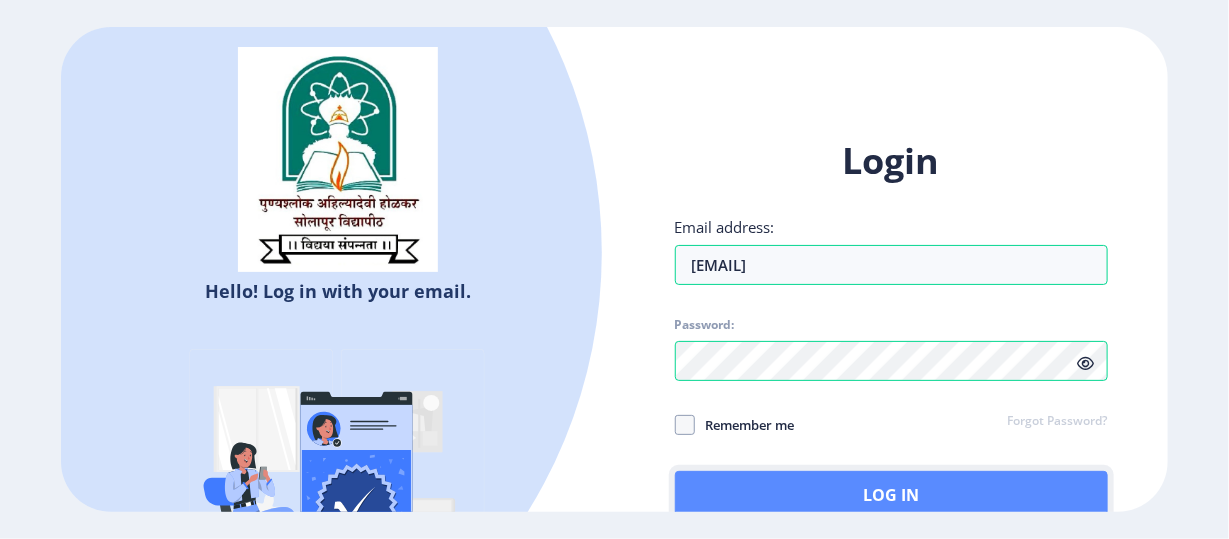 click on "Log In" at bounding box center [891, 495] 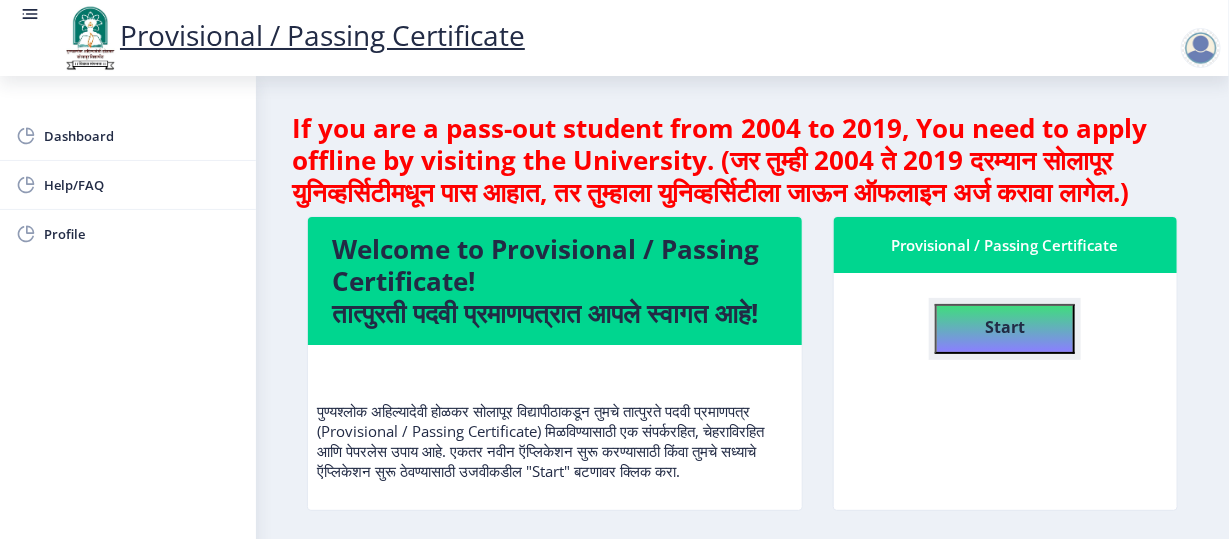 click on "Start" at bounding box center (1005, 325) 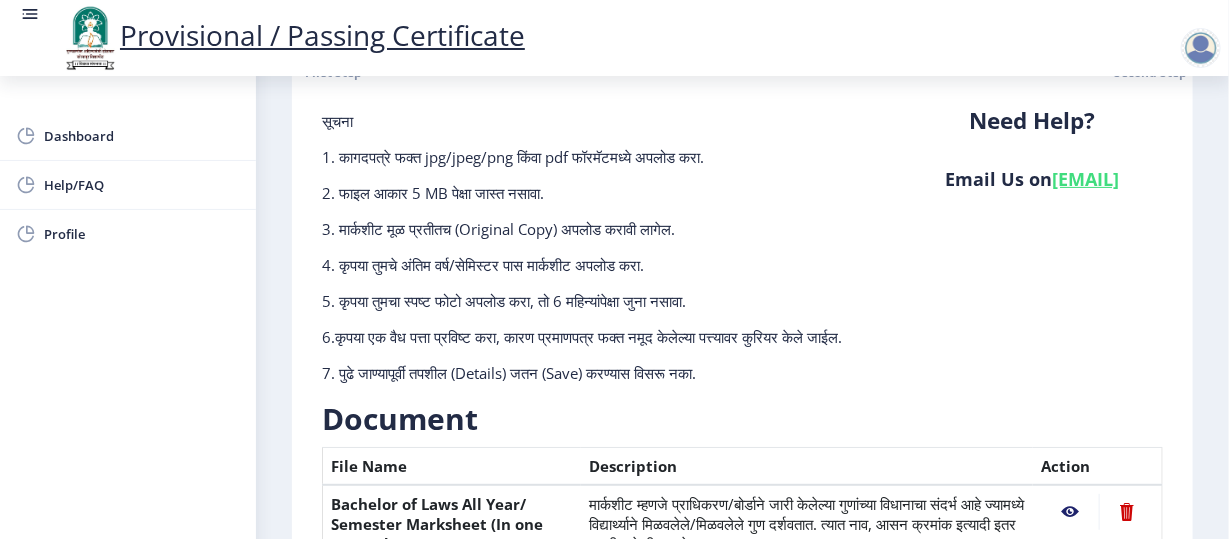 scroll, scrollTop: 0, scrollLeft: 0, axis: both 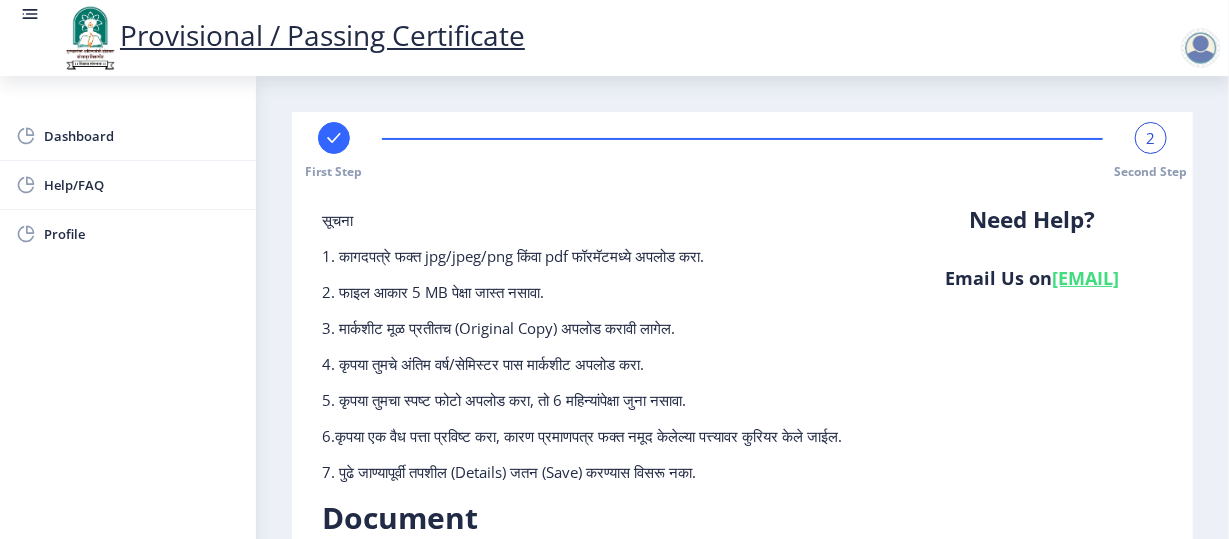 click at bounding box center [334, 138] 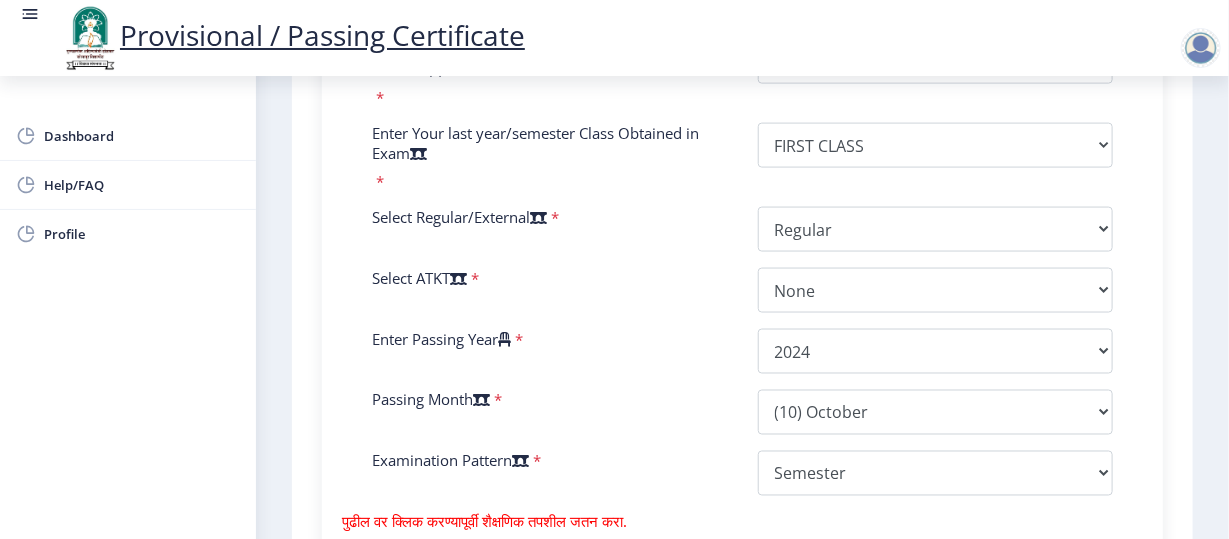 scroll, scrollTop: 1227, scrollLeft: 0, axis: vertical 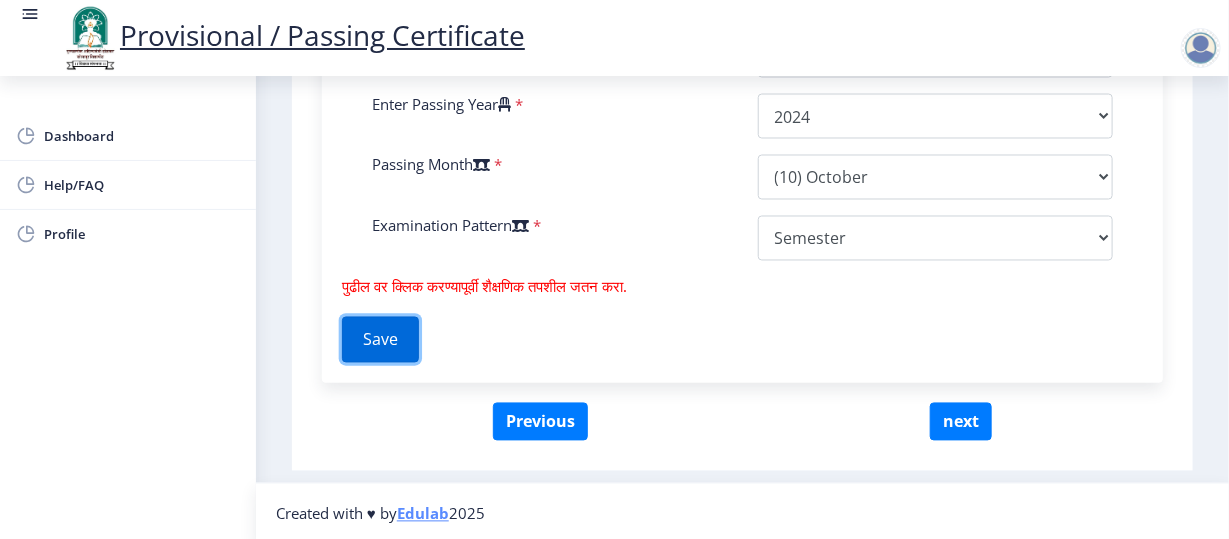 click on "Save" at bounding box center (380, 340) 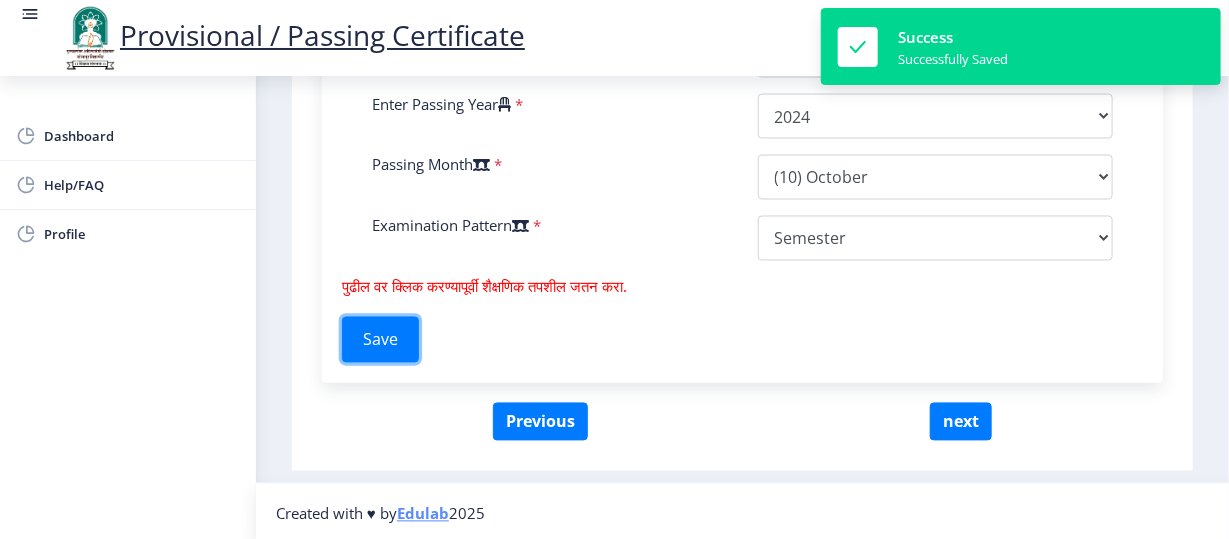 type 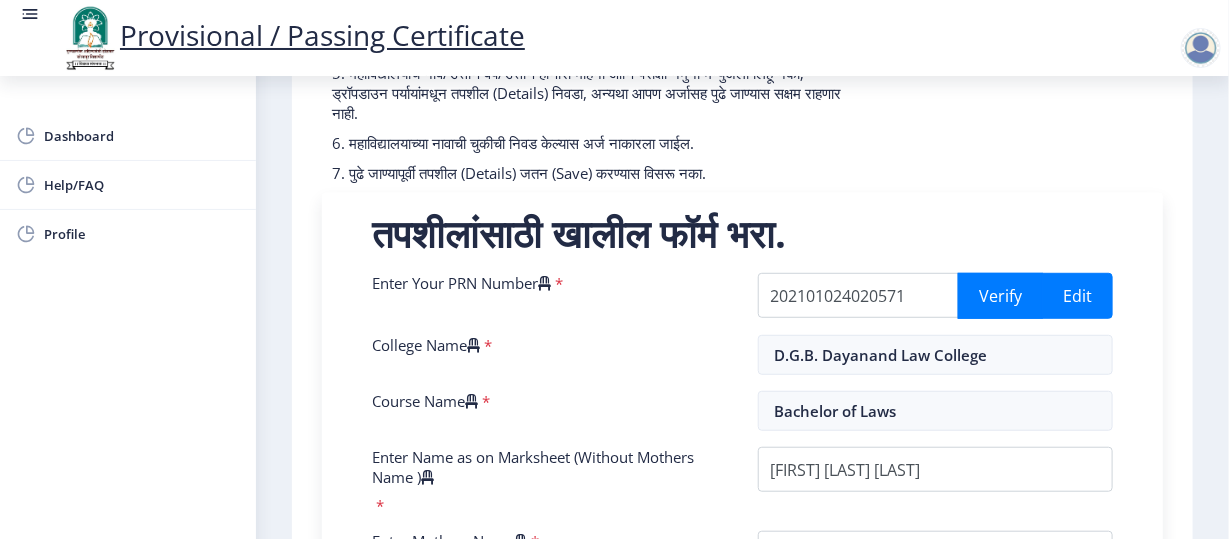 scroll, scrollTop: 357, scrollLeft: 0, axis: vertical 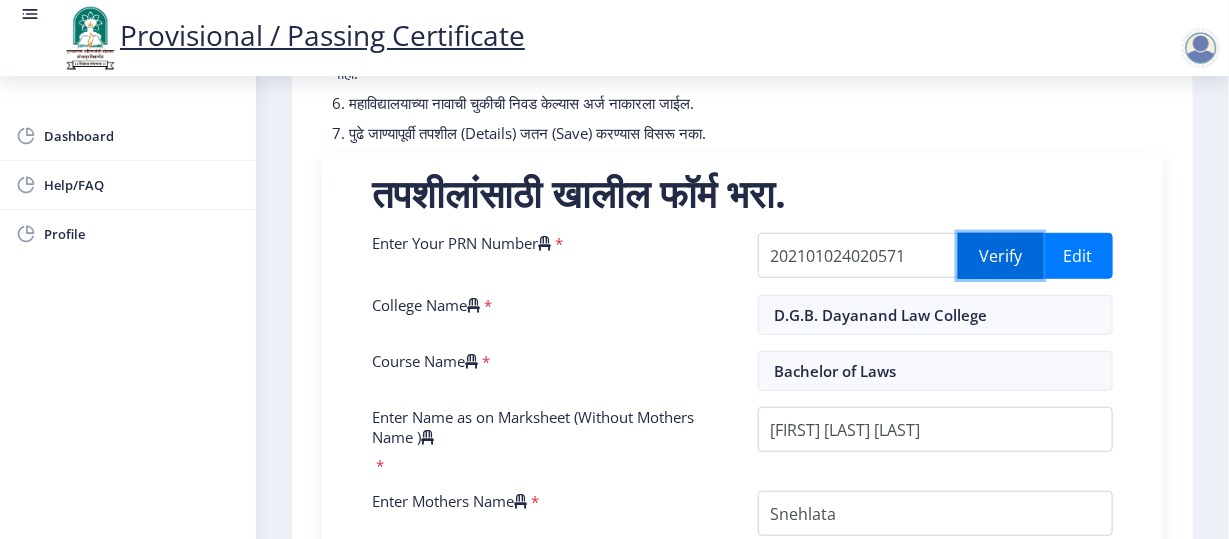 click on "Verify" at bounding box center [1000, 256] 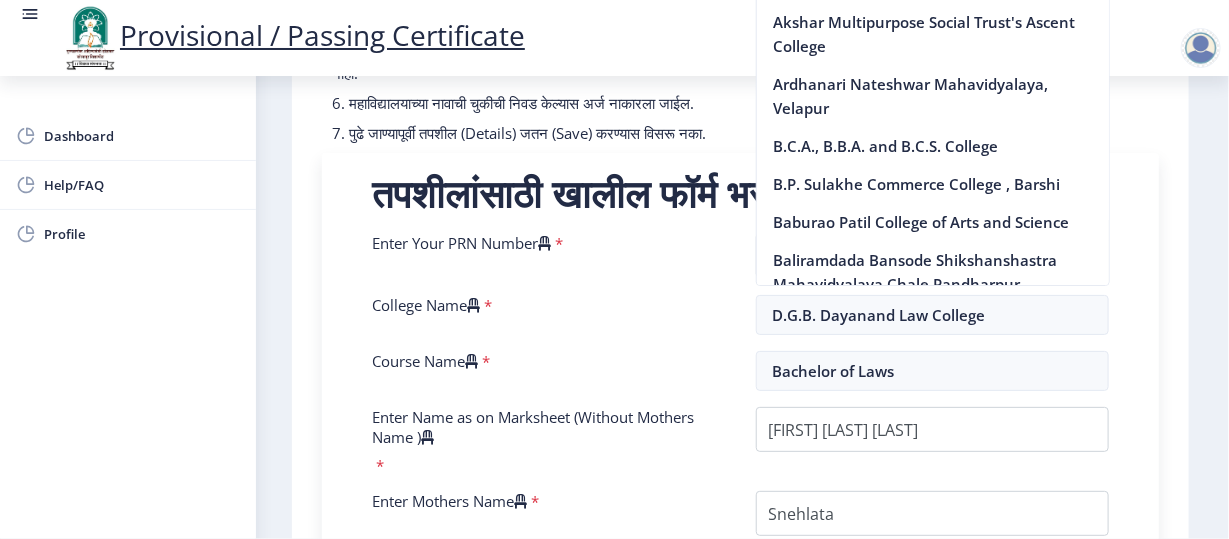 click on "सूचना  1. * सह चिन्हांकित फील्ड अनिवार्य आहेत. 2. आसन क्रमांक प्रविष्ट करा (Input the seat Number) - तुमच्या शेवटच्या वर्षाच्या/सेमिस्टरच्या मार्कशीटनुसार.  3. तुमच्या मार्कशीट/हॉल तिकिटावर आसन (Seat) क्रमांक नमूद केलेला (Mentioned) आहे.  4. कृपया तुमच्या अंतिम वर्ष/सेमिस्टरच्या मार्कशीटमधील योग्य वर्ग निवडा.  6. महाविद्यालयाच्या नावाची चुकीची निवड केल्यास अर्ज नाकारला जाईल.  Need Help? Email Us on   [EMAIL]  Enter Your PRN Number    * [NUMBER] Verify Edit * *" at bounding box center (740, 582) 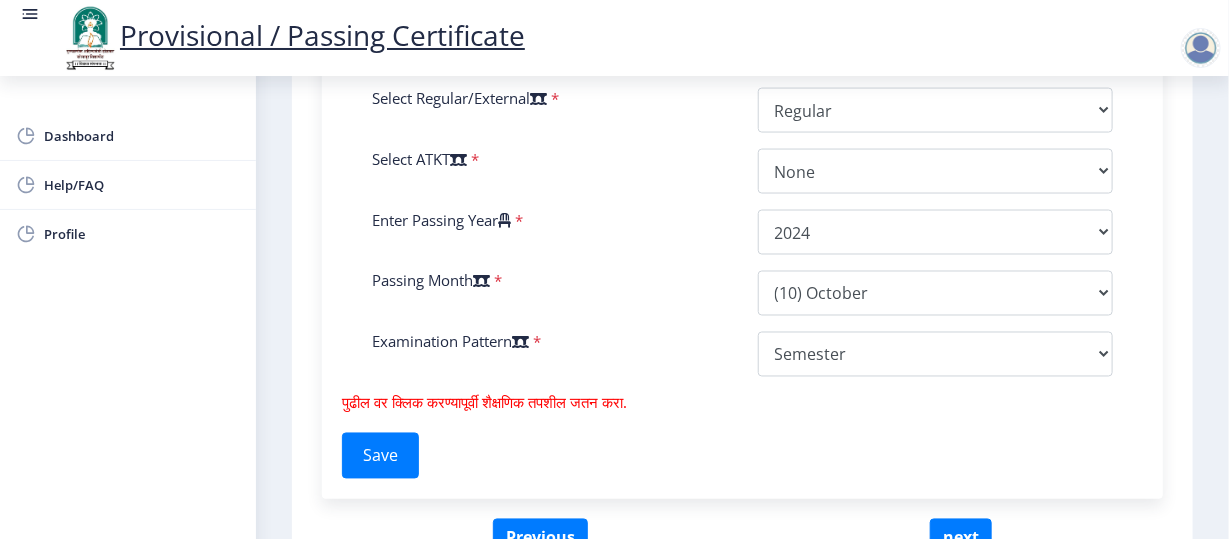 scroll, scrollTop: 1227, scrollLeft: 0, axis: vertical 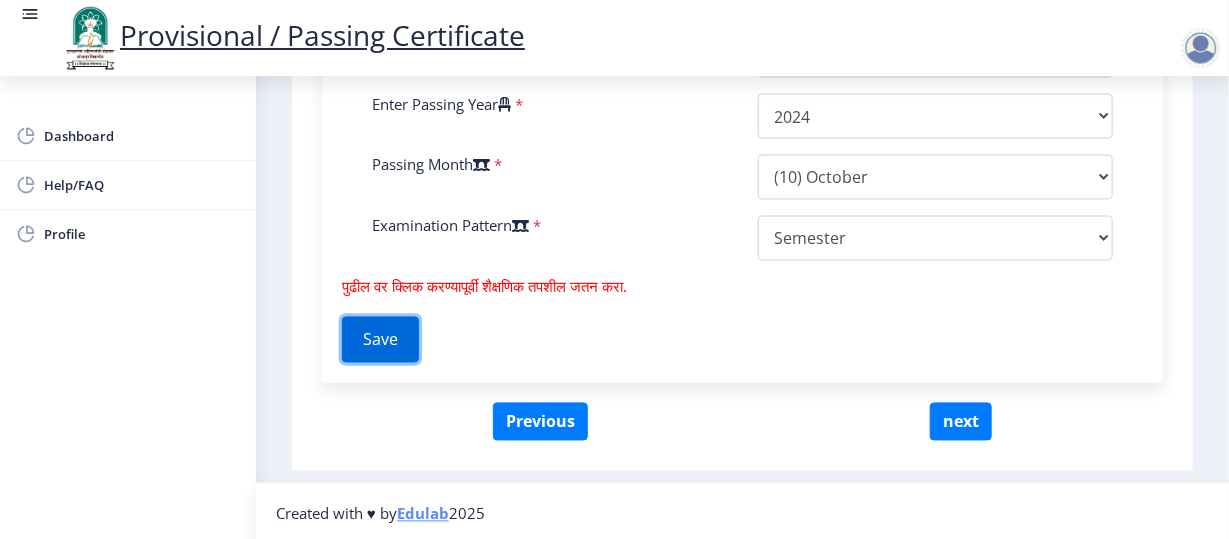 click on "Save" at bounding box center (380, 340) 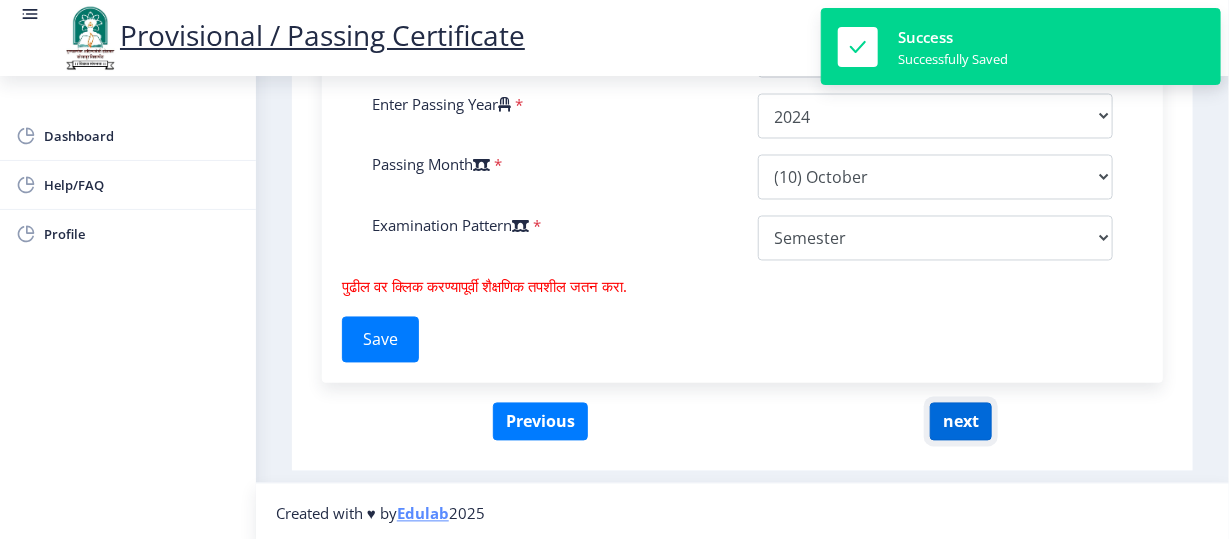 click on "next" at bounding box center [961, 422] 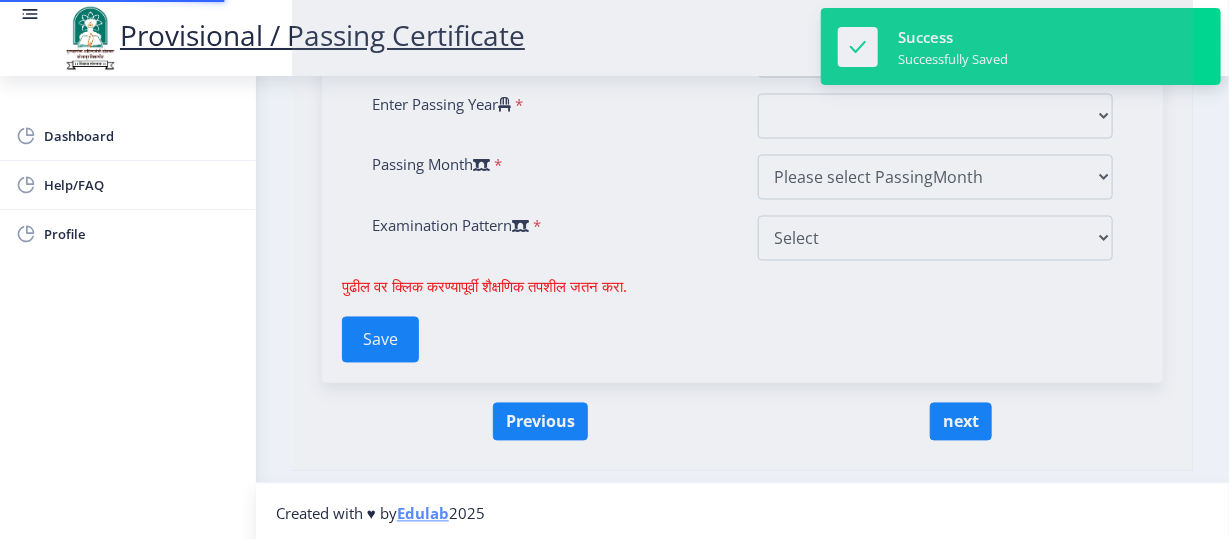scroll, scrollTop: 0, scrollLeft: 0, axis: both 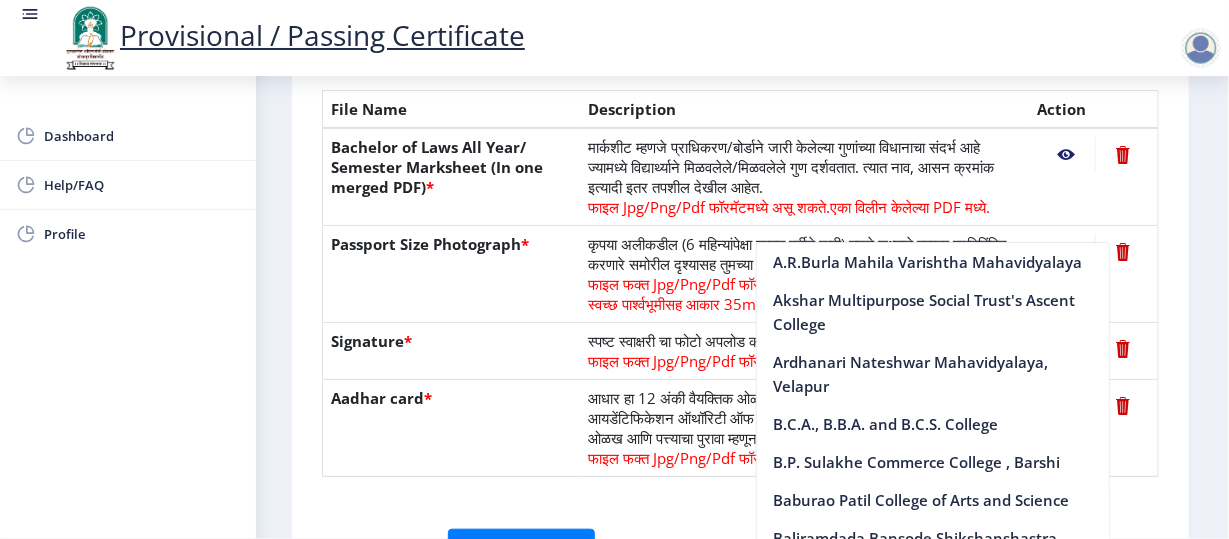 click on "First Step 2 Second Step सूचना 1. कागदपत्रे फक्त jpg/jpeg/png किंवा pdf फॉरमॅटमध्ये अपलोड करा.  2. फाइल आकार 5 MB पेक्षा जास्त नसावा.  3. मार्कशीट मूळ प्रतीतच (Original Copy) अपलोड करावी लागेल.  4. कृपया तुमचे अंतिम वर्ष/सेमिस्टर पास मार्कशीट अपलोड करा.  5. कृपया तुमचा स्पष्ट फोटो अपलोड करा, तो 6 महिन्यांपेक्षा जुना नसावा. 6.कृपया एक वैध पत्ता प्रविष्ट करा, कारण प्रमाणपत्र फक्त नमूद केलेल्या पत्त्यावर कुरियर केले जाईल.  Need Help? Email Us on   Document  File Name *" at bounding box center [740, 143] 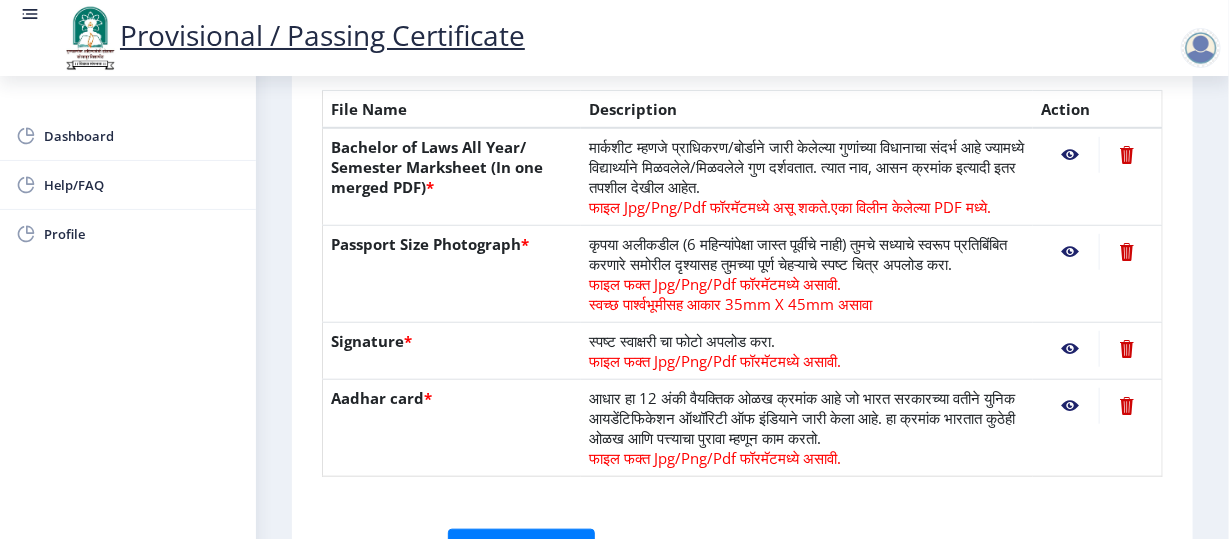 click at bounding box center [1070, 155] 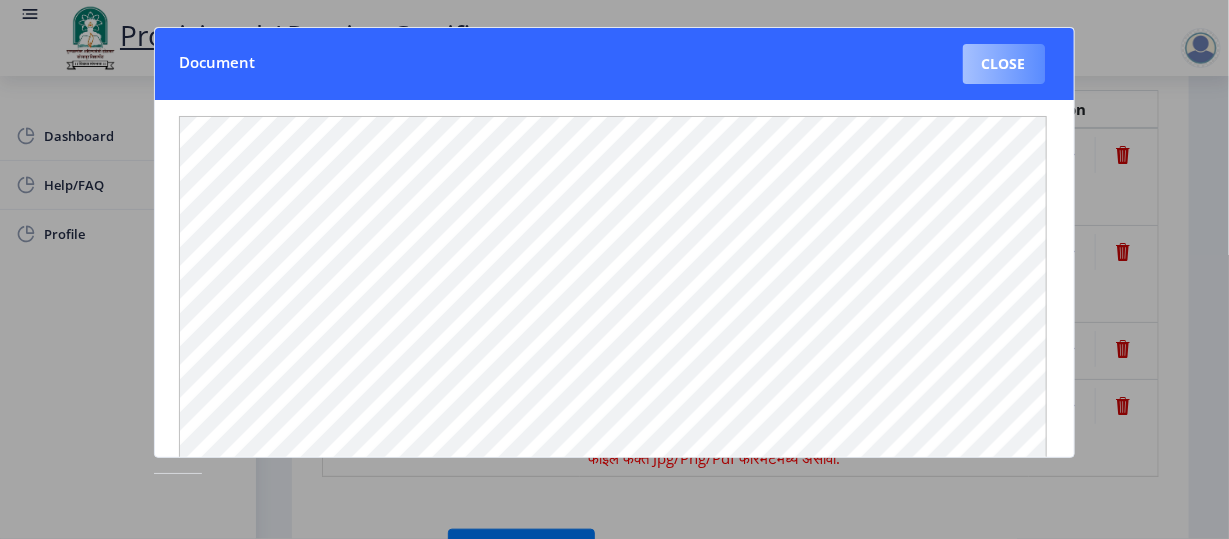 click on "Close" at bounding box center (1004, 64) 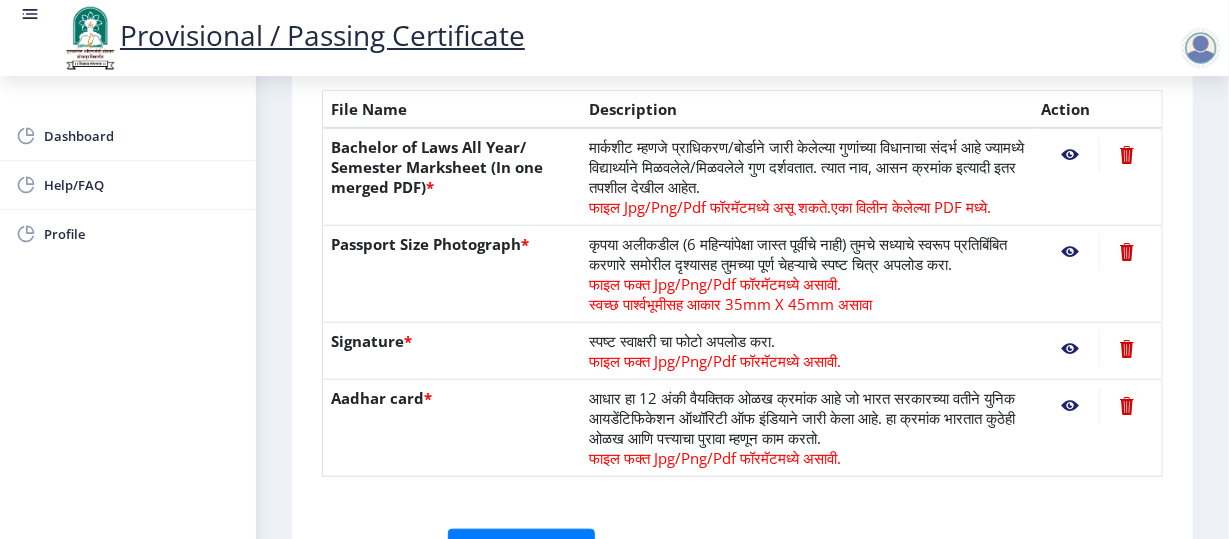 click at bounding box center (1070, 155) 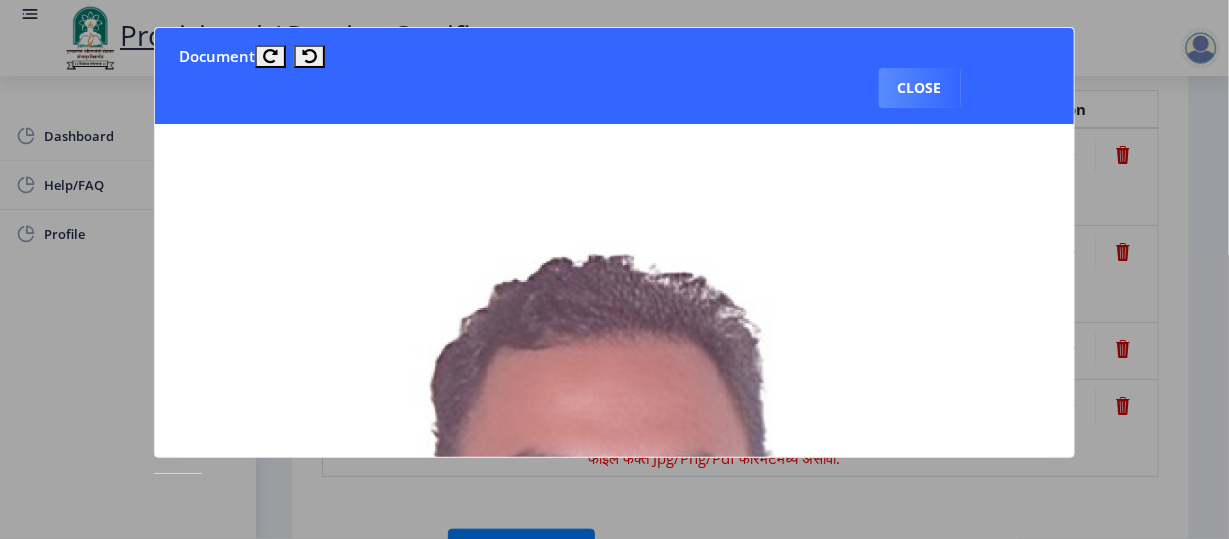 click at bounding box center [615, 756] 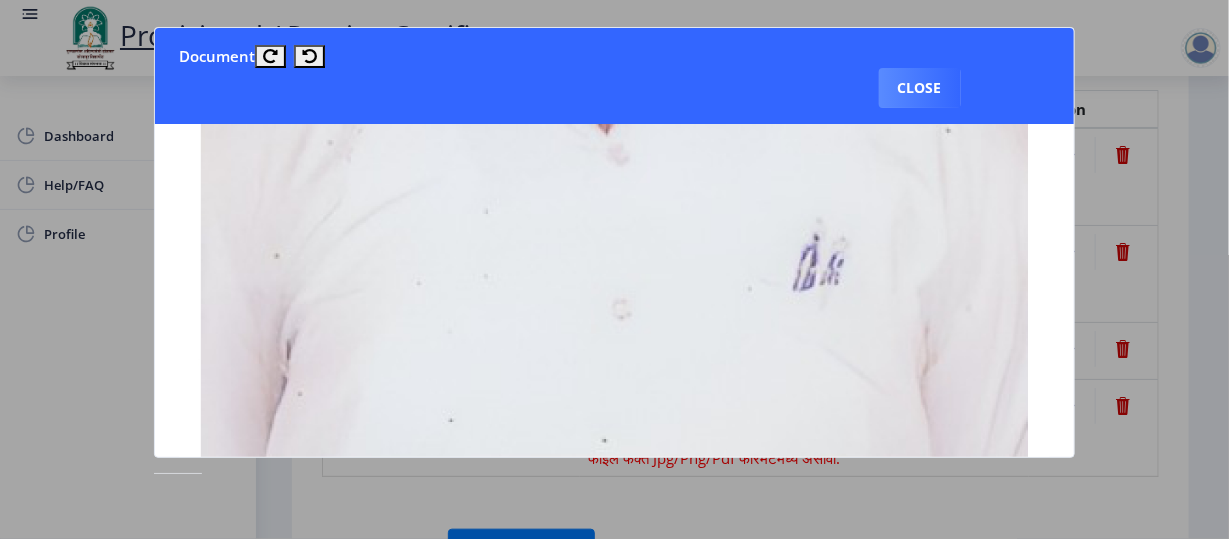 scroll, scrollTop: 926, scrollLeft: 0, axis: vertical 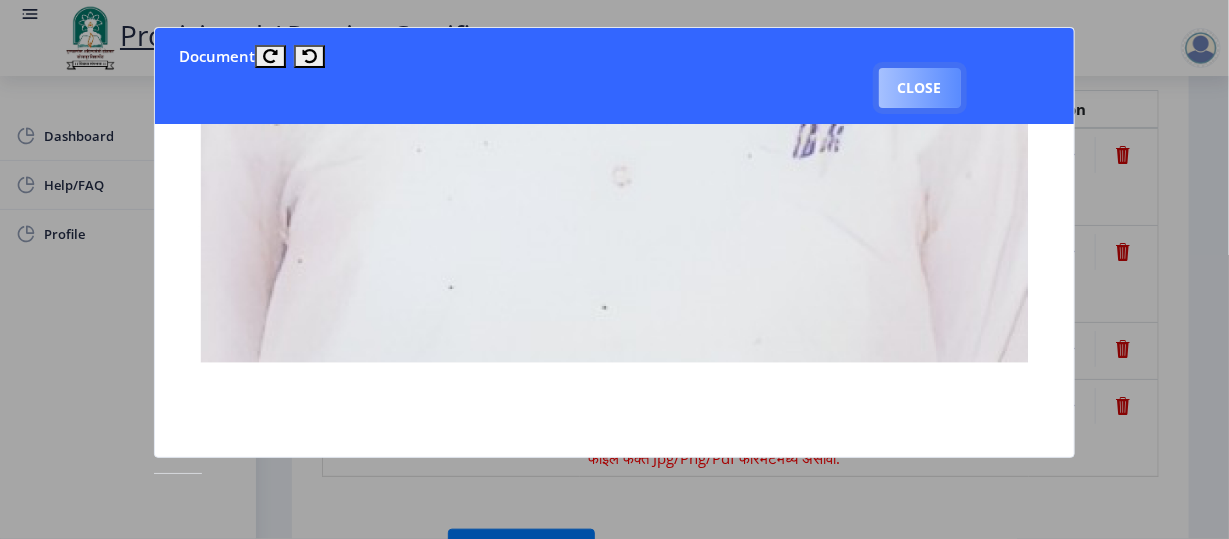 click on "Close" at bounding box center [920, 88] 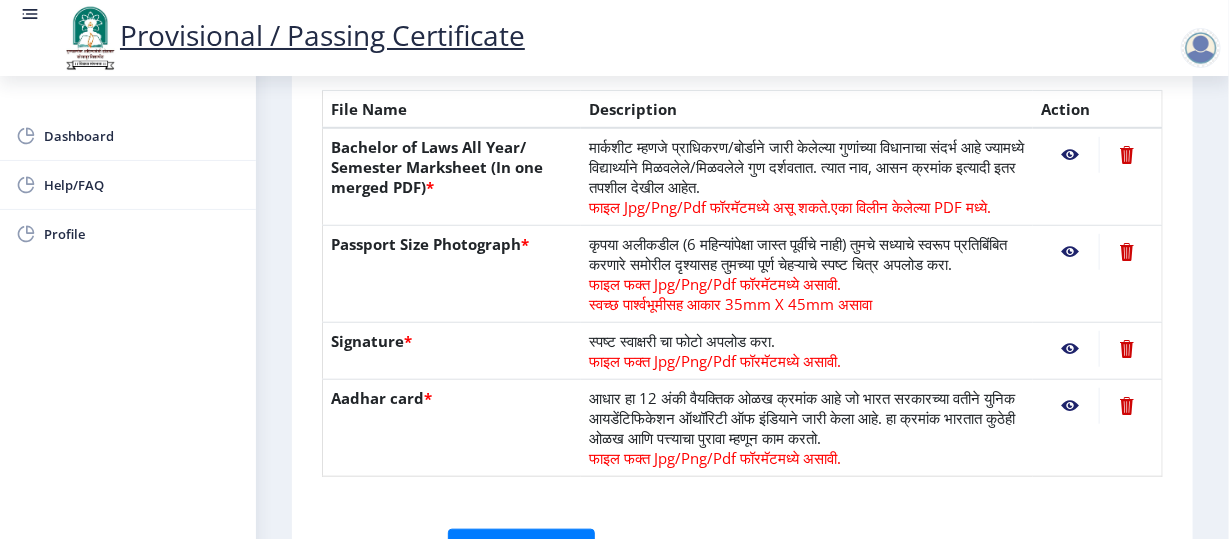 click at bounding box center (1070, 155) 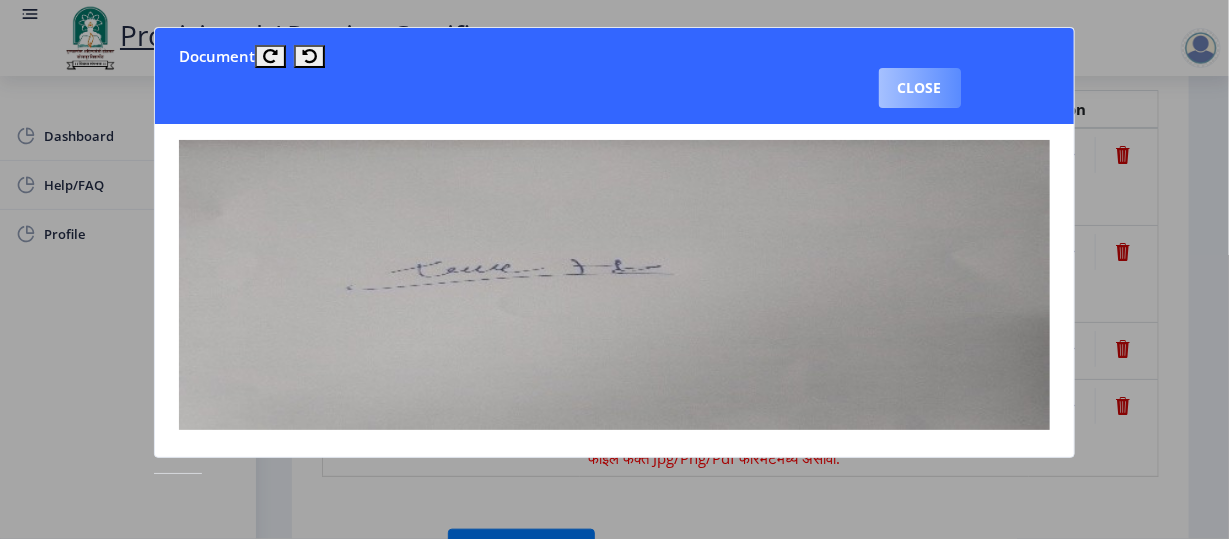 click on "Close" at bounding box center [920, 88] 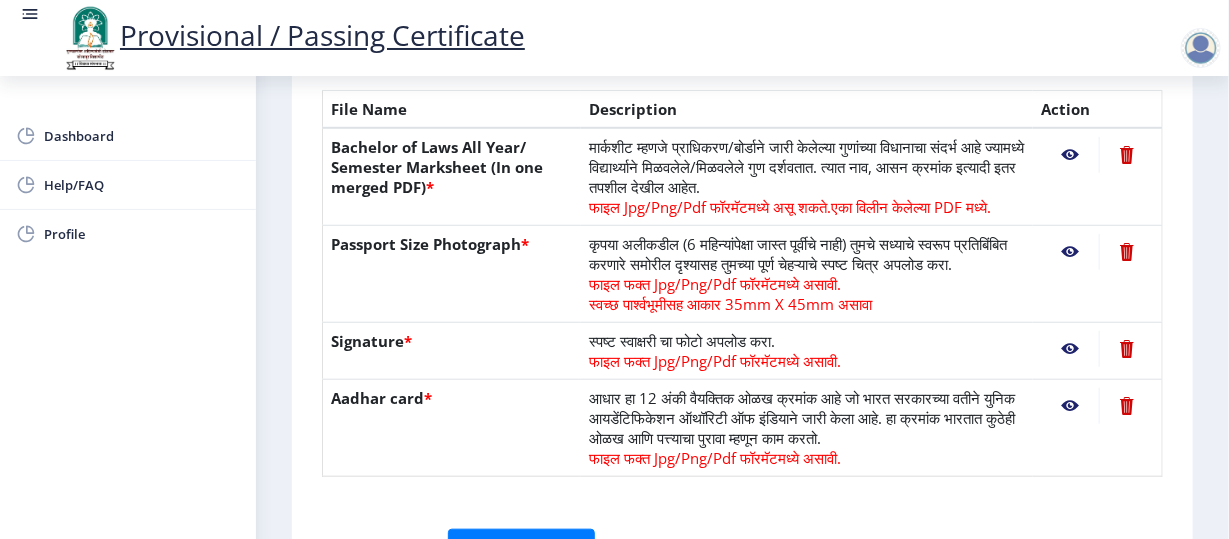 click at bounding box center (1070, 155) 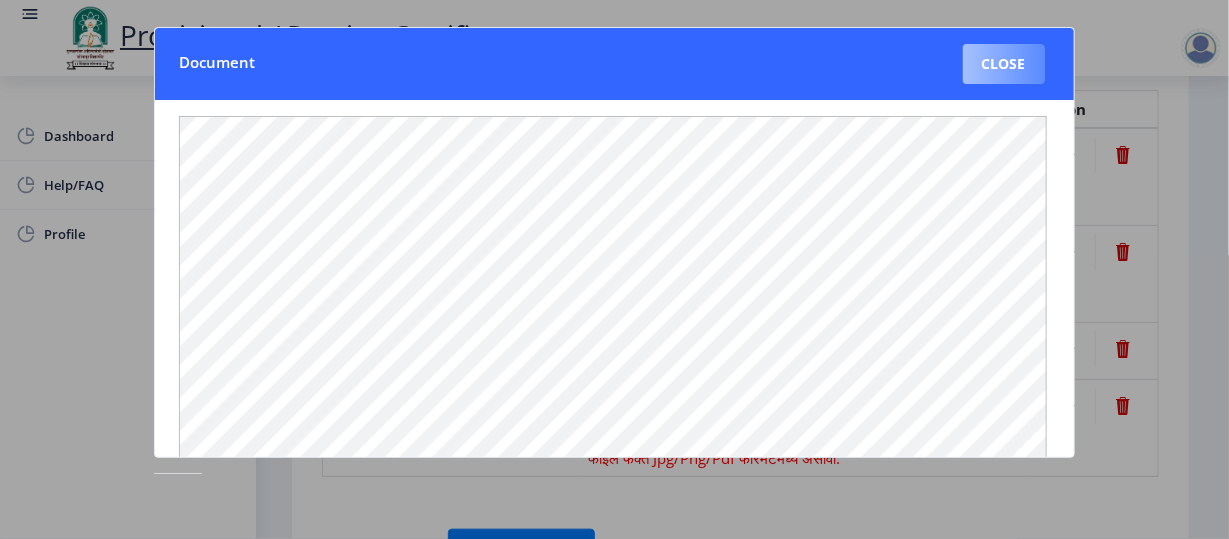 click on "Close" at bounding box center [1004, 64] 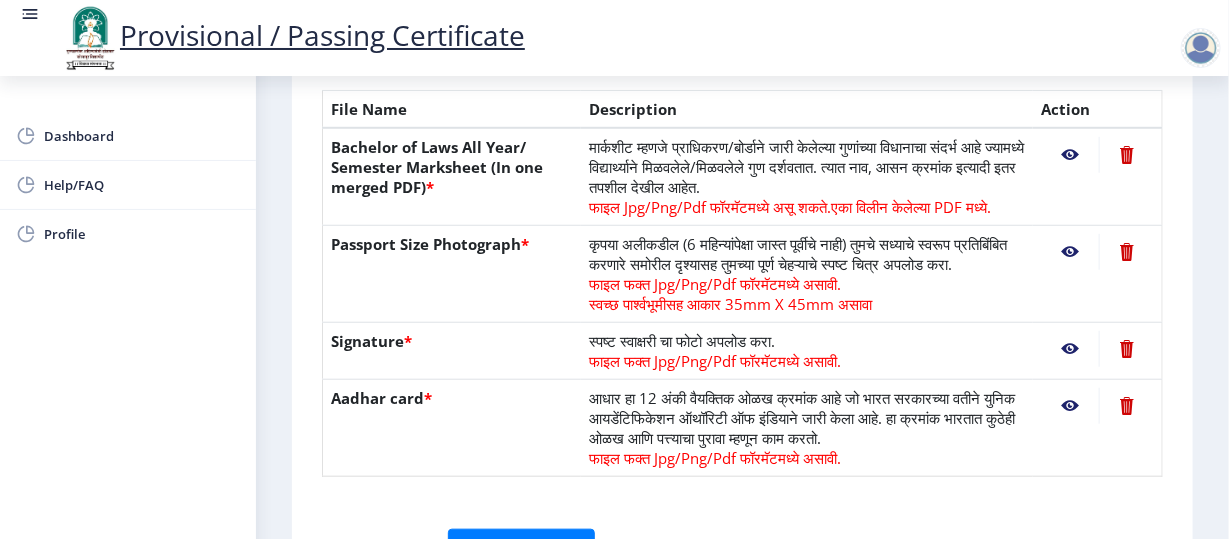click on "First Step 2 Second Step सूचना 1. कागदपत्रे फक्त jpg/jpeg/png किंवा pdf फॉरमॅटमध्ये अपलोड करा.  2. फाइल आकार 5 MB पेक्षा जास्त नसावा.  3. मार्कशीट मूळ प्रतीतच (Original Copy) अपलोड करावी लागेल.  4. कृपया तुमचे अंतिम वर्ष/सेमिस्टर पास मार्कशीट अपलोड करा.  5. कृपया तुमचा स्पष्ट फोटो अपलोड करा, तो 6 महिन्यांपेक्षा जुना नसावा. 6.कृपया एक वैध पत्ता प्रविष्ट करा, कारण प्रमाणपत्र फक्त नमूद केलेल्या पत्त्यावर कुरियर केले जाईल.  Need Help? Email Us on   Document  File Name *" at bounding box center [742, 143] 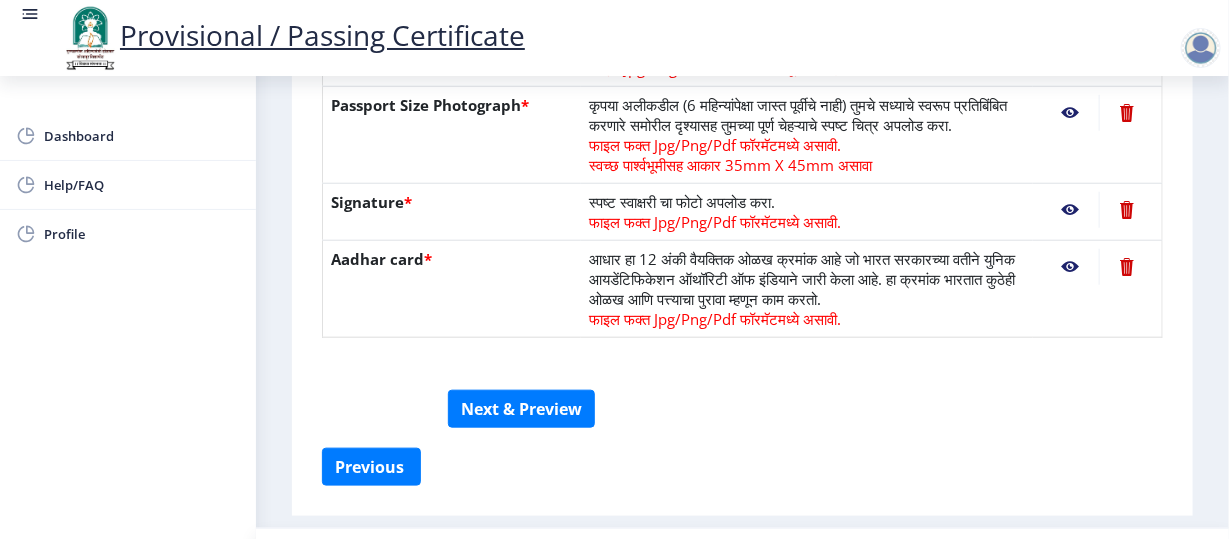 scroll, scrollTop: 680, scrollLeft: 0, axis: vertical 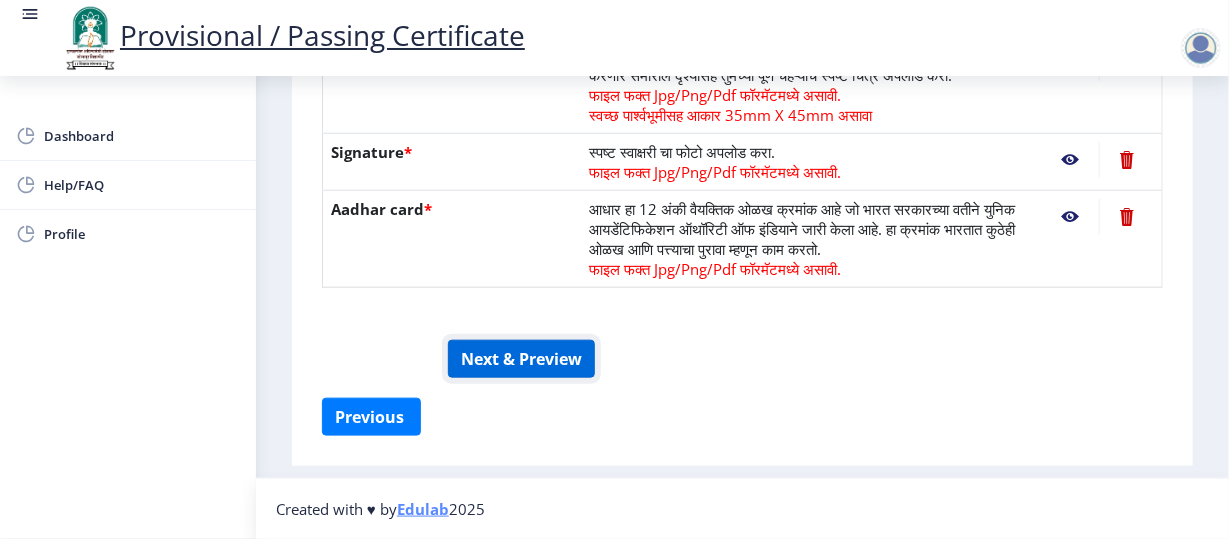 click on "Next & Preview" at bounding box center (521, 359) 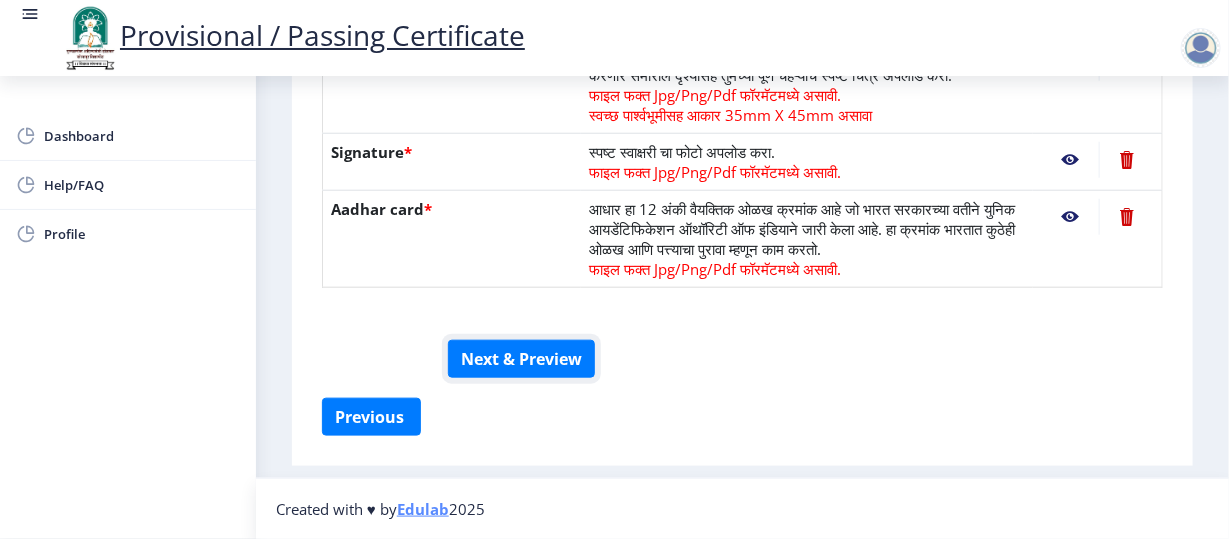 type 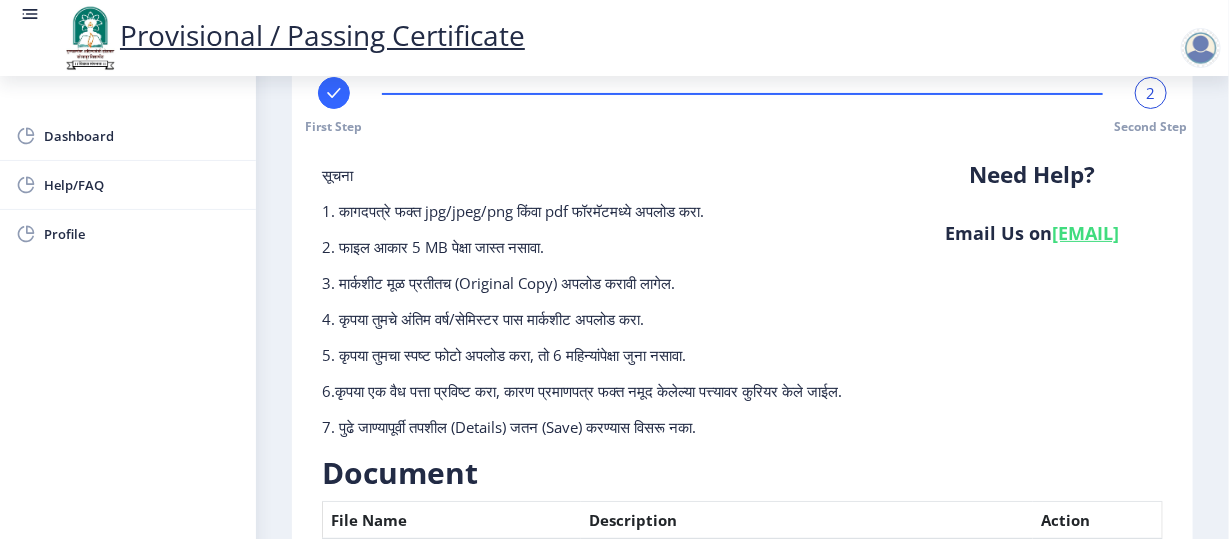 scroll, scrollTop: 0, scrollLeft: 0, axis: both 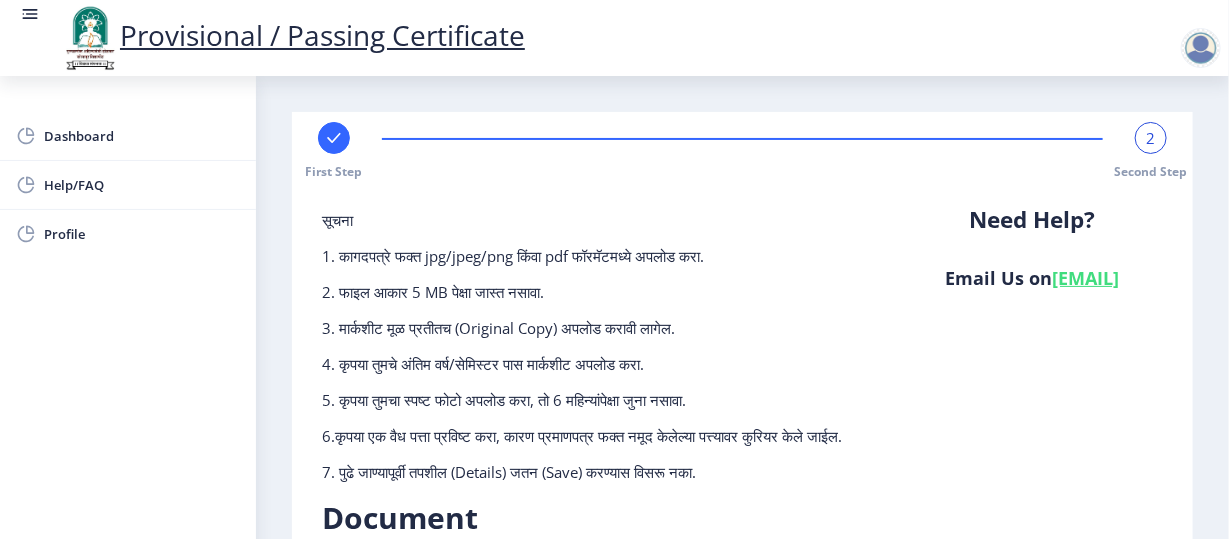 click at bounding box center (334, 138) 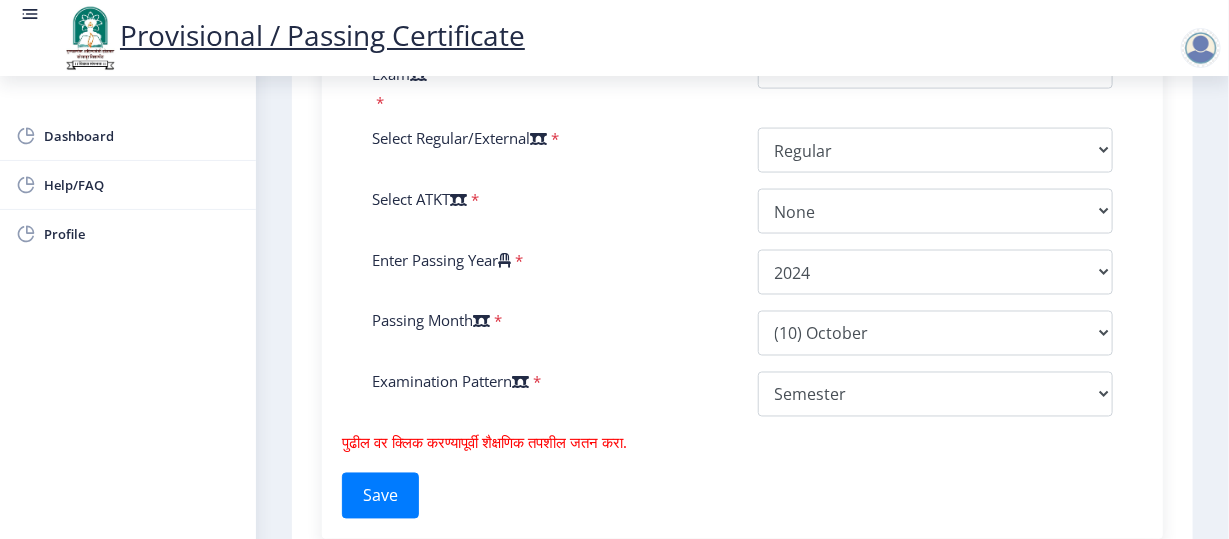 scroll, scrollTop: 1227, scrollLeft: 0, axis: vertical 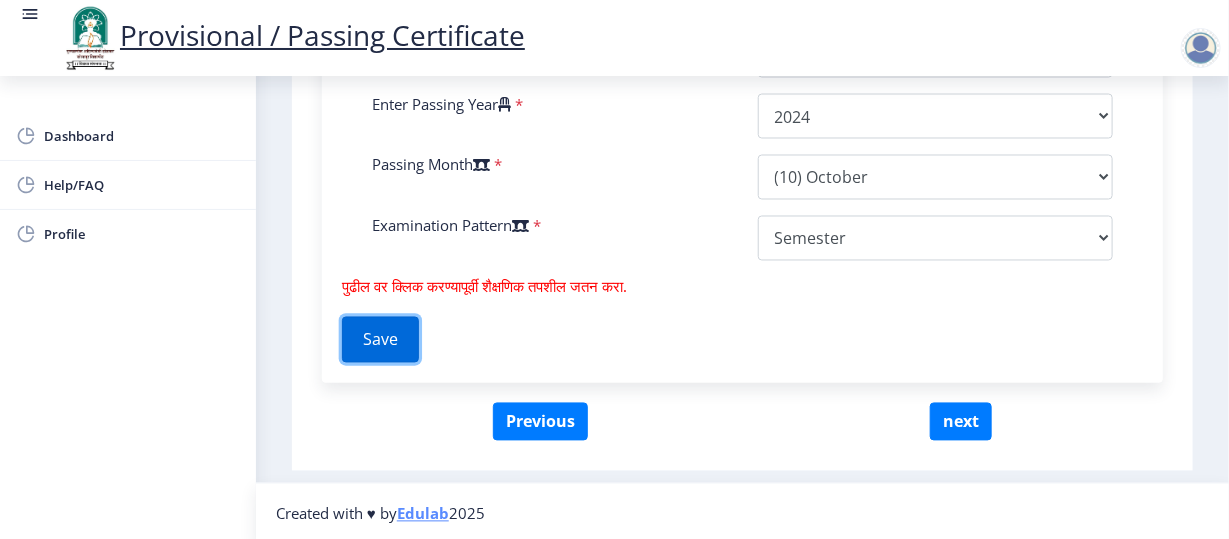click on "Save" at bounding box center [380, 340] 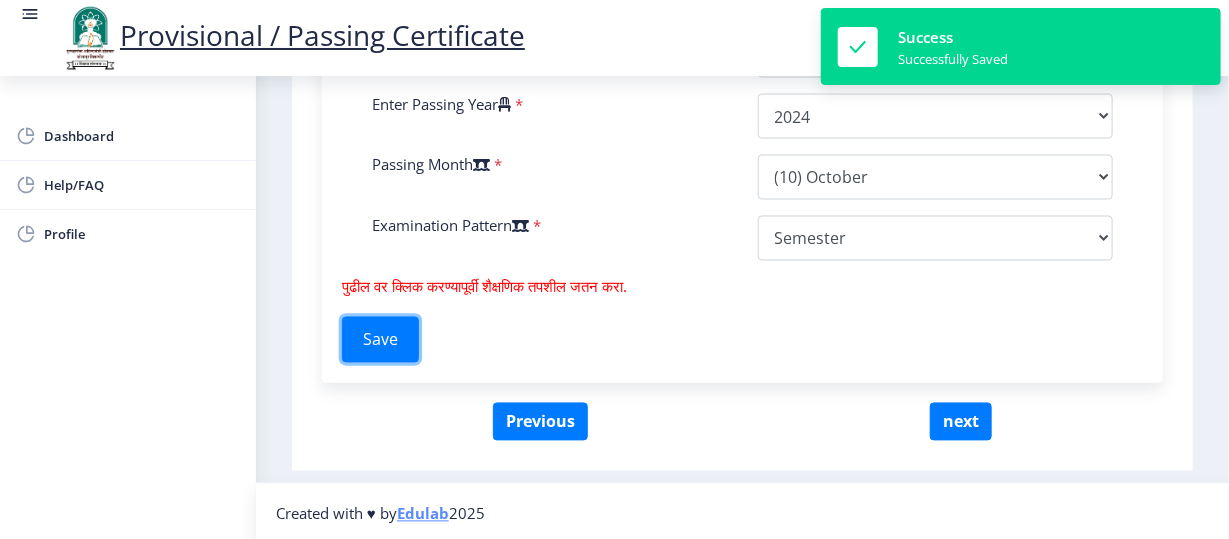 type 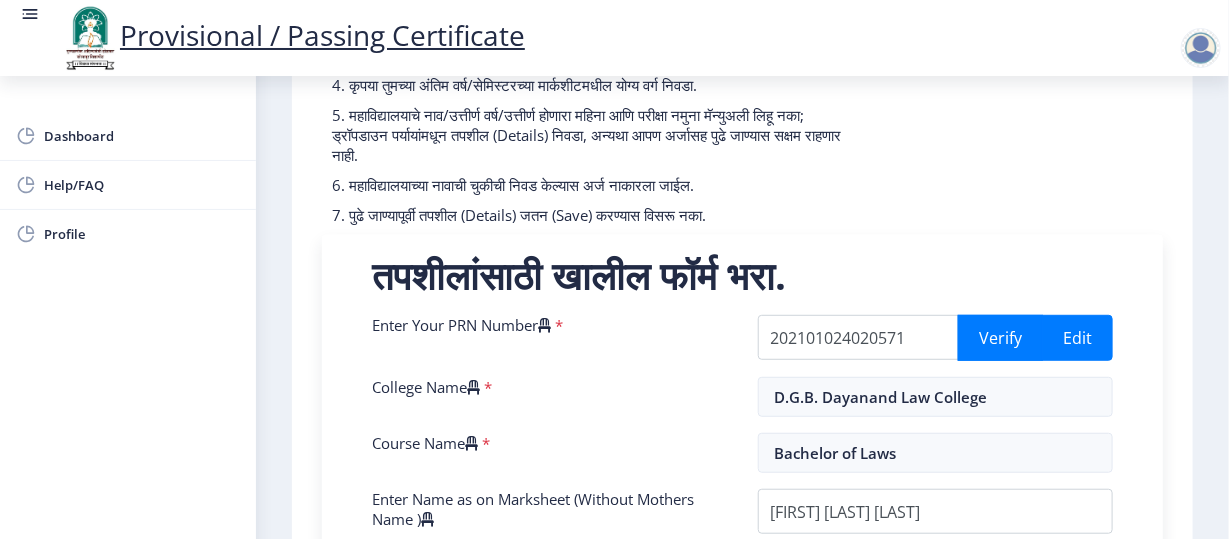 scroll, scrollTop: 235, scrollLeft: 0, axis: vertical 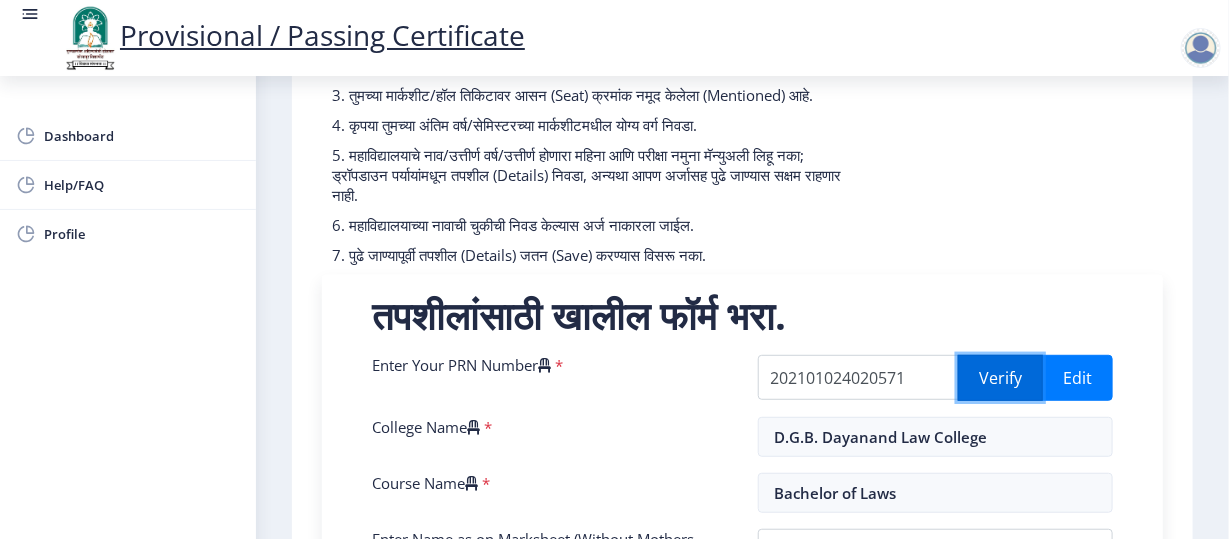 click on "Verify" at bounding box center (1000, 378) 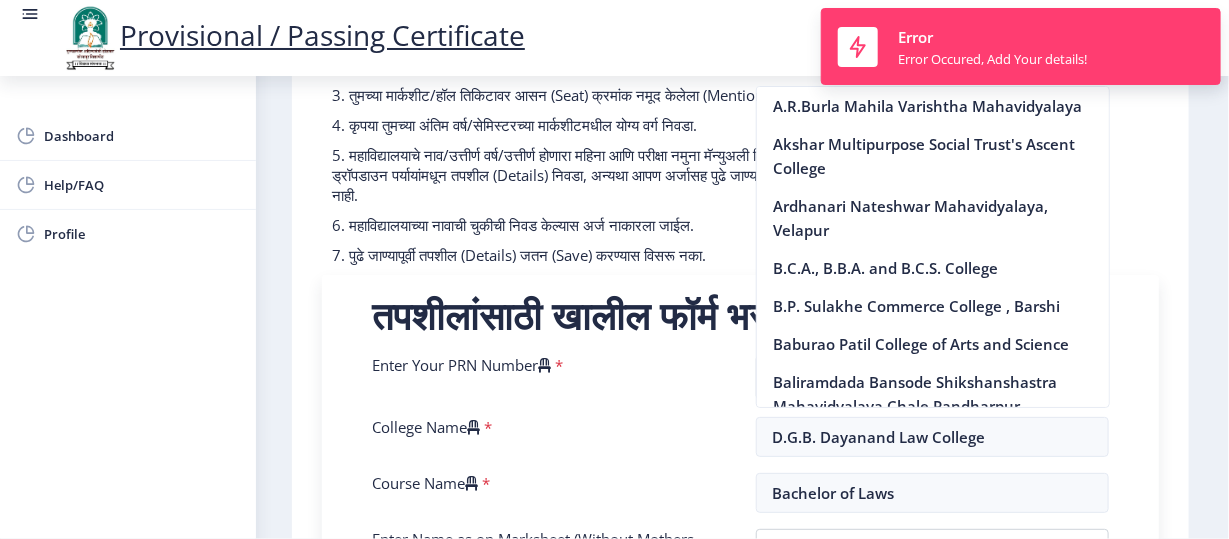click on "1 First Step Second Step सूचना  1. * सह चिन्हांकित फील्ड अनिवार्य आहेत. 2. आसन क्रमांक प्रविष्ट करा (Input the seat Number) - तुमच्या शेवटच्या वर्षाच्या/सेमिस्टरच्या मार्कशीटनुसार.  3. तुमच्या मार्कशीट/हॉल तिकिटावर आसन (Seat) क्रमांक नमूद केलेला (Mentioned) आहे.  4. कृपया तुमच्या अंतिम वर्ष/सेमिस्टरच्या मार्कशीटमधील योग्य वर्ग निवडा.  6. महाविद्यालयाच्या नावाची चुकीची निवड केल्यास अर्ज नाकारला जाईल.  Need Help? Email Us on   [EMAIL]  Enter Your PRN Number    * Verify *" at bounding box center (740, 658) 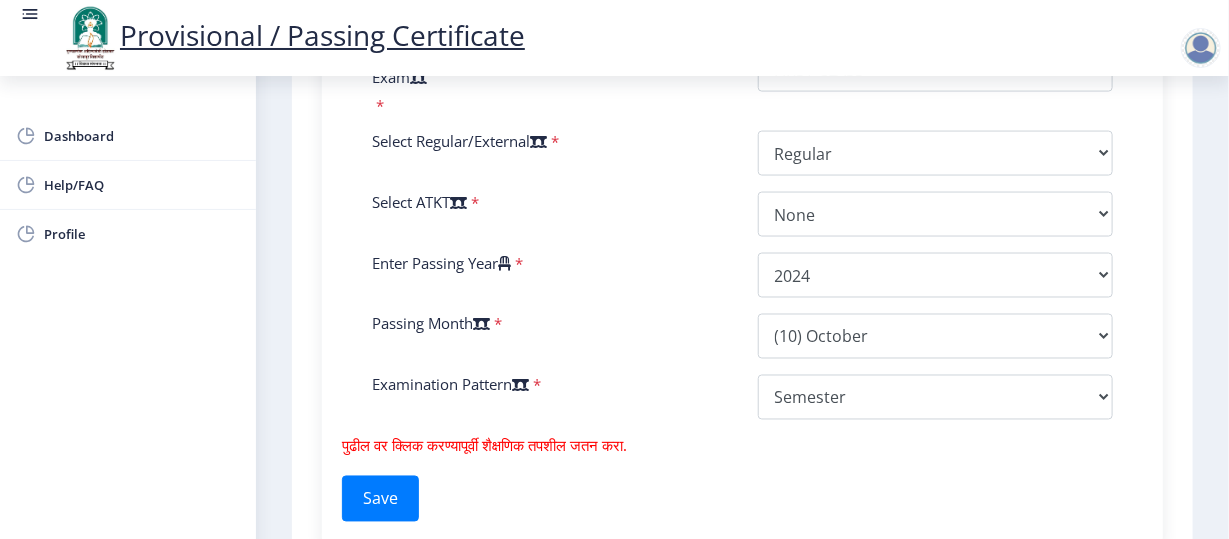 scroll, scrollTop: 1227, scrollLeft: 0, axis: vertical 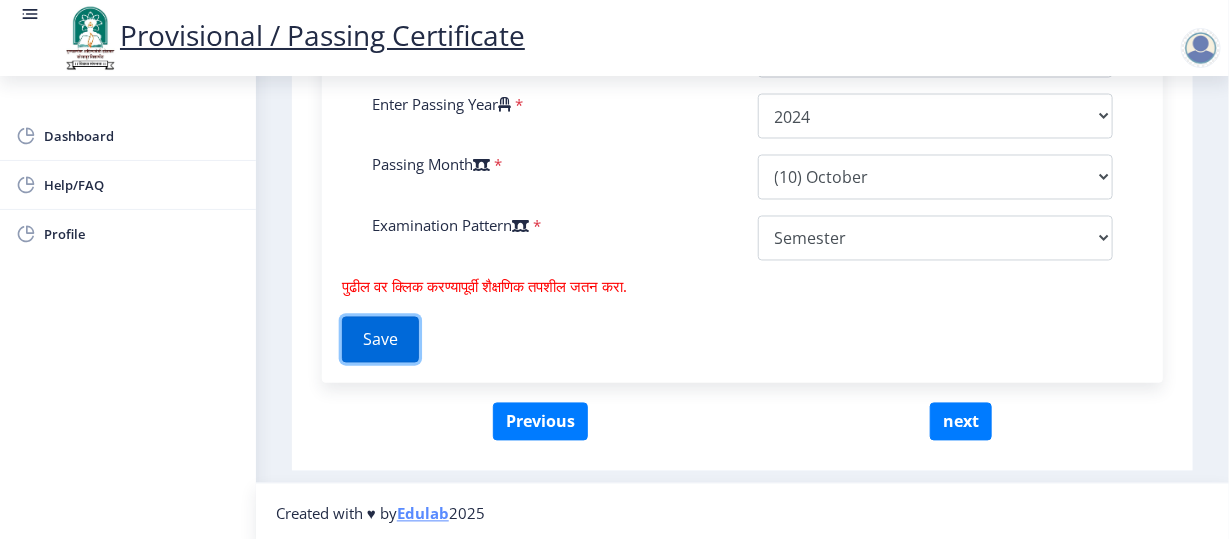 click on "Save" at bounding box center [380, 340] 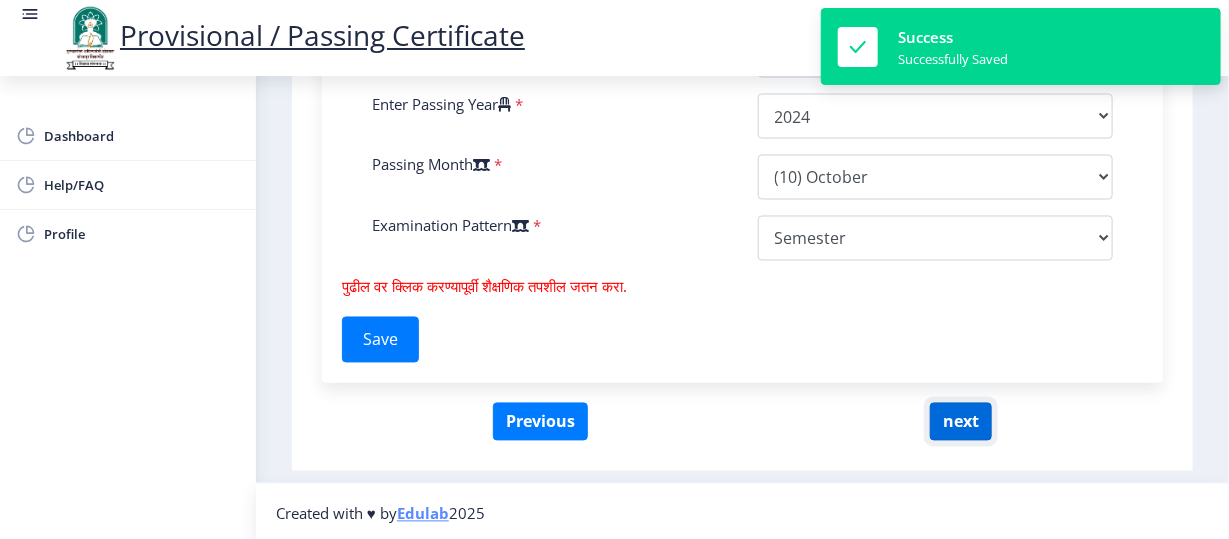 click on "next" at bounding box center [961, 422] 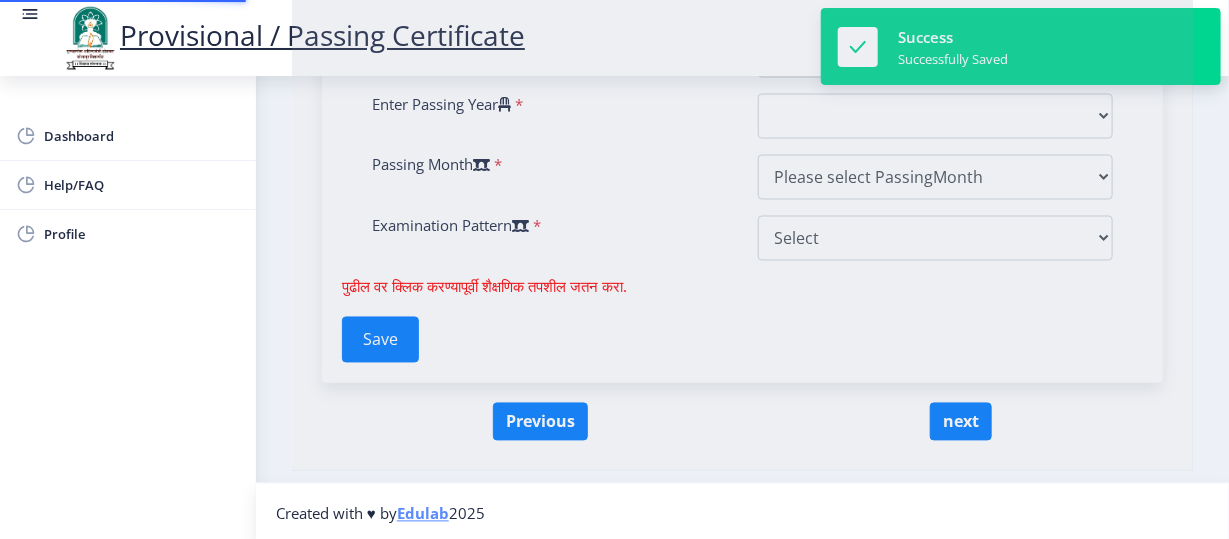 scroll, scrollTop: 0, scrollLeft: 0, axis: both 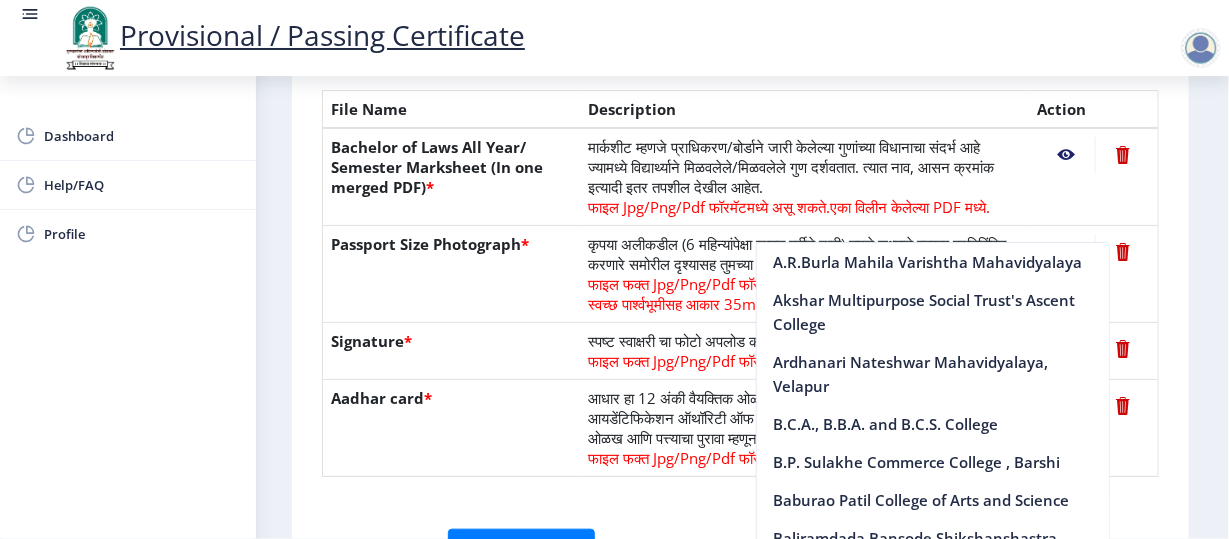 click on "First Step 2 Second Step सूचना 1. कागदपत्रे फक्त jpg/jpeg/png किंवा pdf फॉरमॅटमध्ये अपलोड करा.  2. फाइल आकार 5 MB पेक्षा जास्त नसावा.  3. मार्कशीट मूळ प्रतीतच (Original Copy) अपलोड करावी लागेल.  4. कृपया तुमचे अंतिम वर्ष/सेमिस्टर पास मार्कशीट अपलोड करा.  5. कृपया तुमचा स्पष्ट फोटो अपलोड करा, तो 6 महिन्यांपेक्षा जुना नसावा. 6.कृपया एक वैध पत्ता प्रविष्ट करा, कारण प्रमाणपत्र फक्त नमूद केलेल्या पत्त्यावर कुरियर केले जाईल.  Need Help? Email Us on   Document  File Name *" at bounding box center [740, 143] 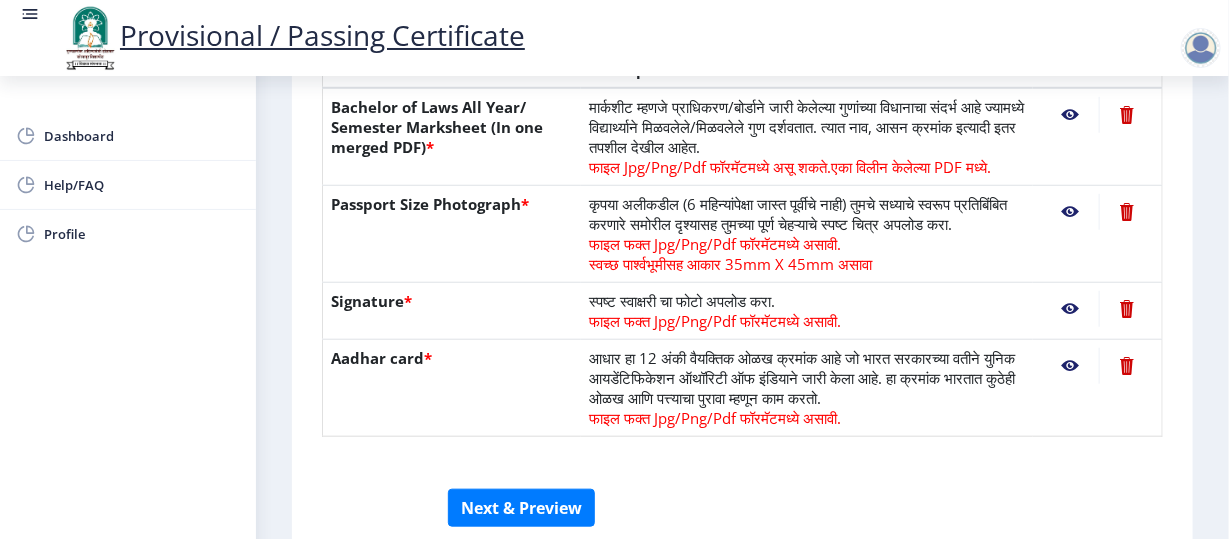 scroll, scrollTop: 680, scrollLeft: 0, axis: vertical 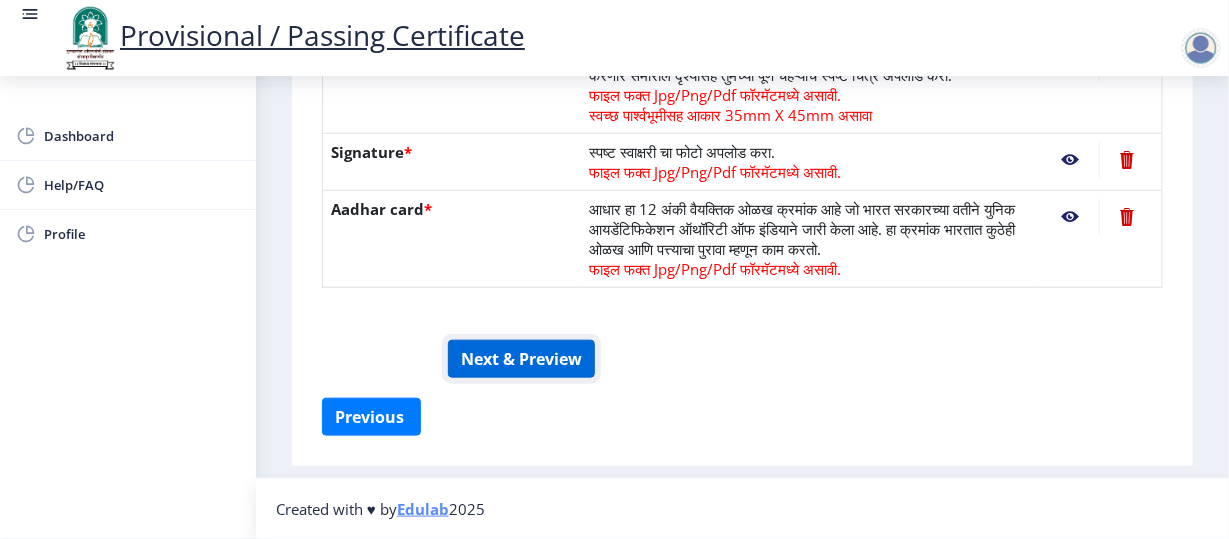 click on "Next & Preview" at bounding box center [521, 359] 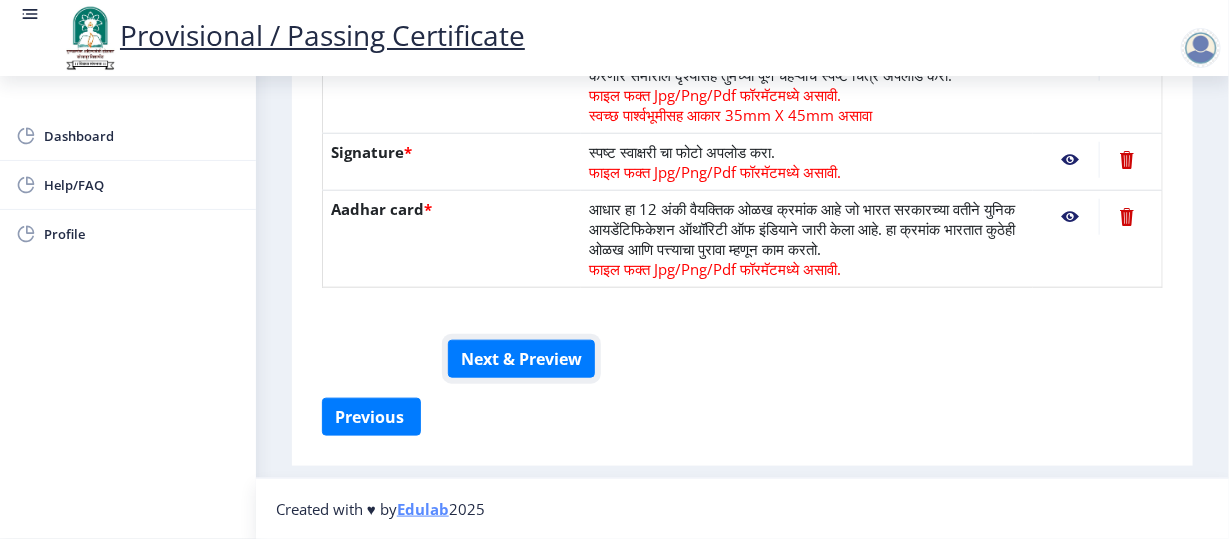 type 